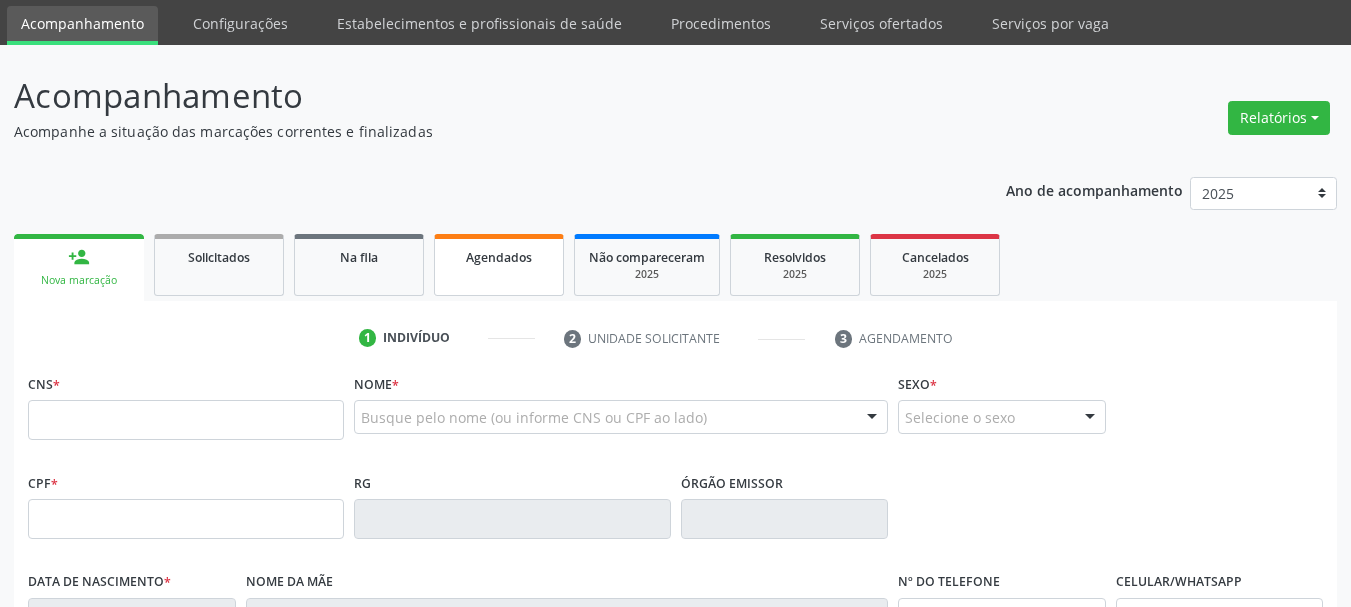 scroll, scrollTop: 100, scrollLeft: 0, axis: vertical 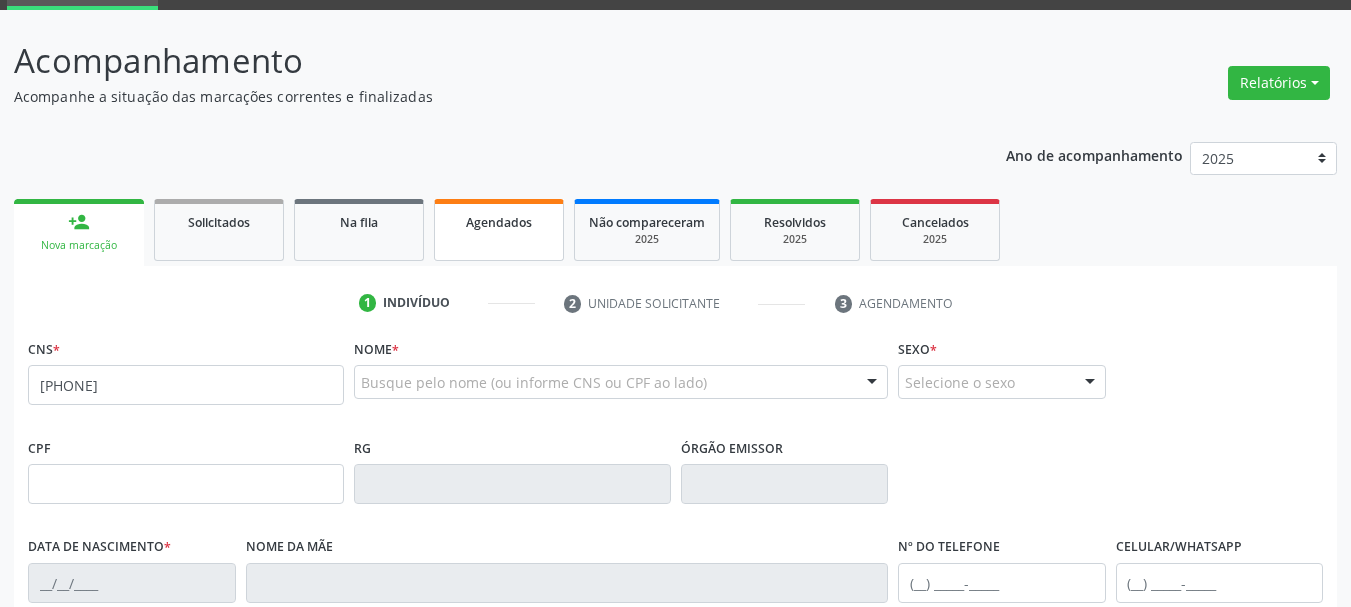 type on "898 0037 3385 7714" 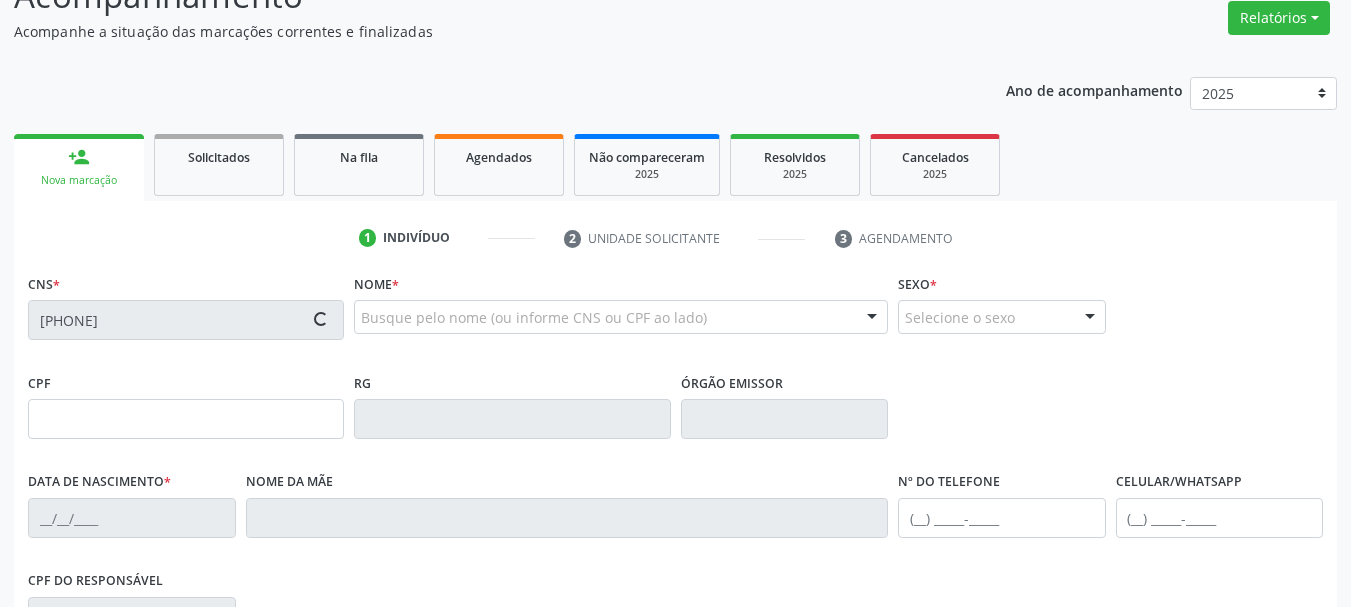 scroll, scrollTop: 200, scrollLeft: 0, axis: vertical 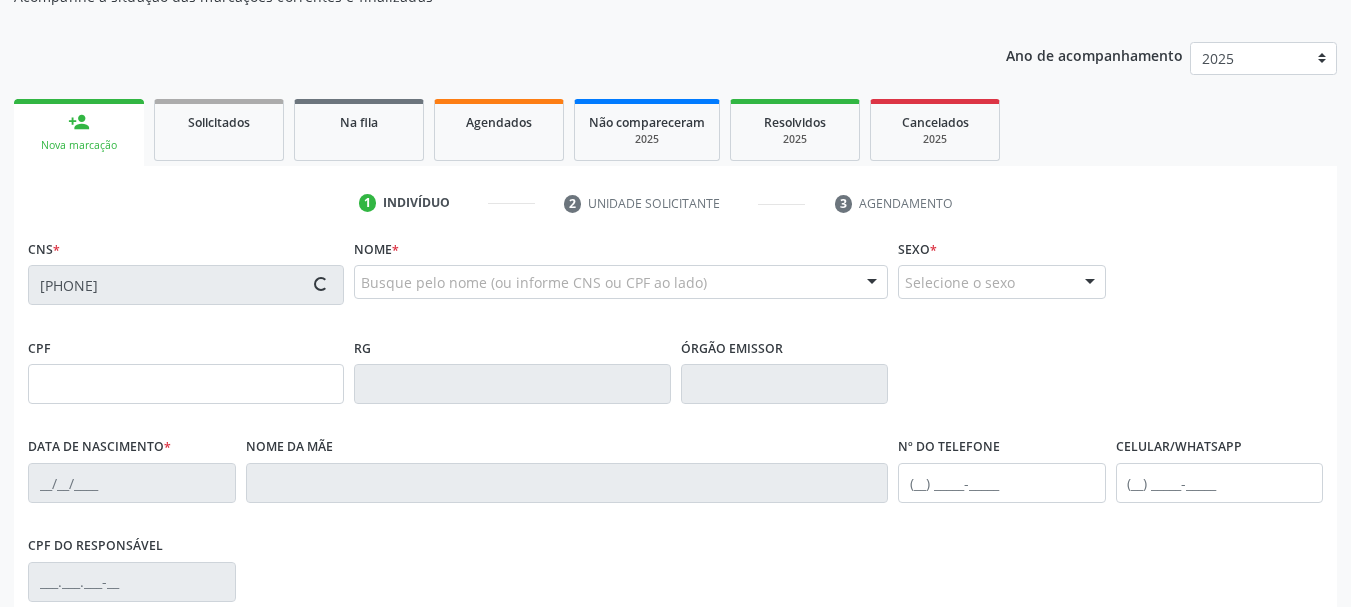 type on "02/06/1955" 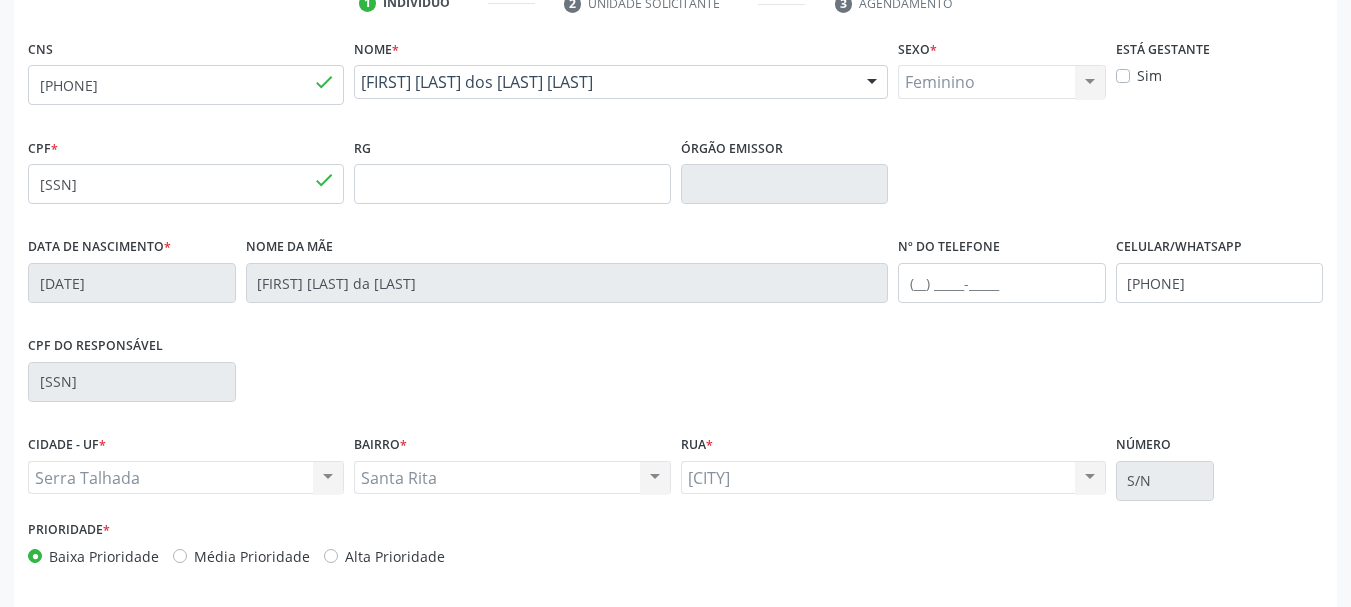 scroll, scrollTop: 477, scrollLeft: 0, axis: vertical 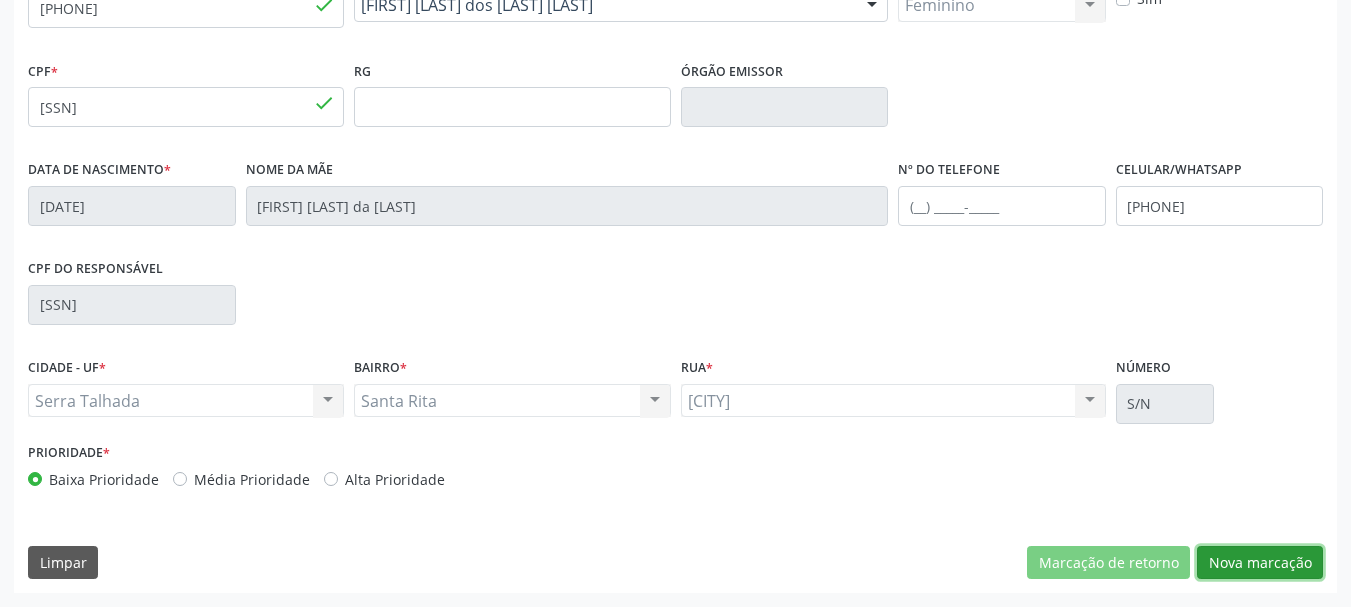 click on "Nova marcação" at bounding box center (1260, 563) 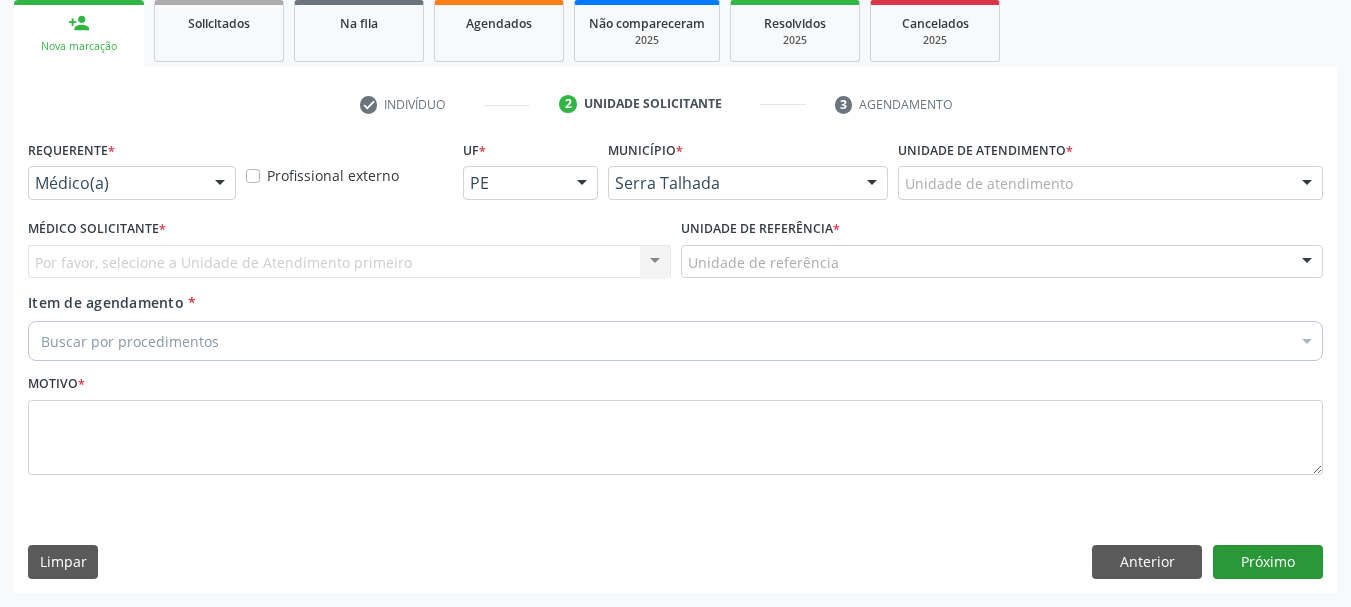 scroll, scrollTop: 299, scrollLeft: 0, axis: vertical 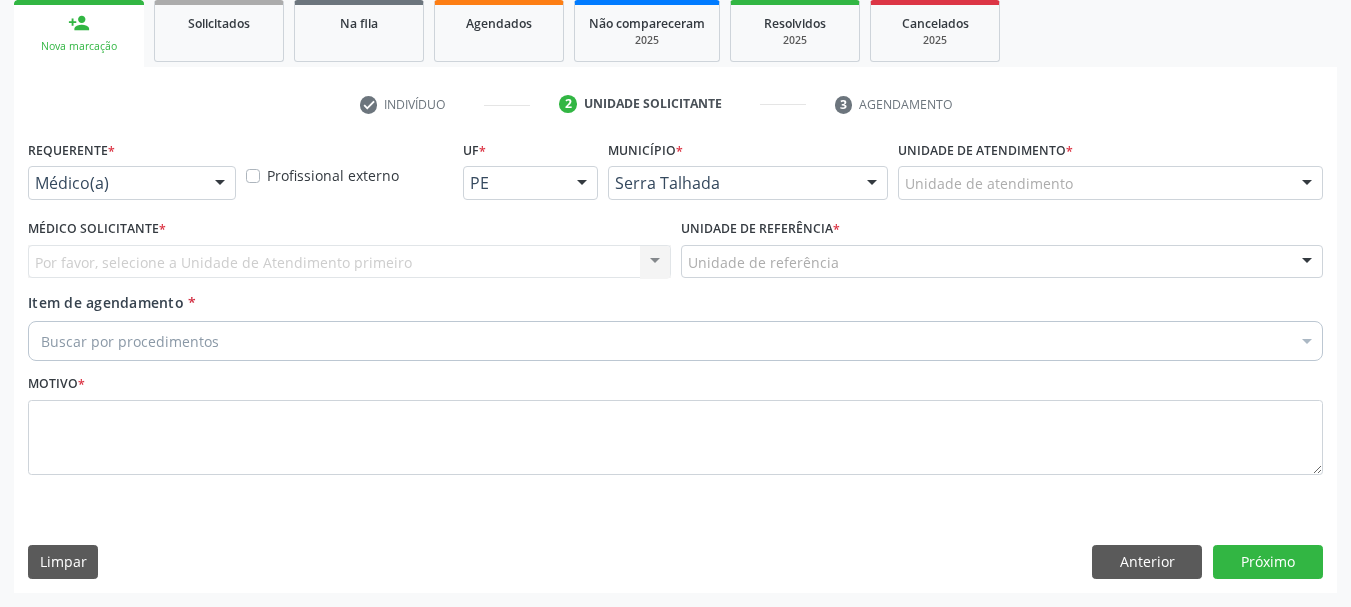 drag, startPoint x: 251, startPoint y: 181, endPoint x: 226, endPoint y: 184, distance: 25.179358 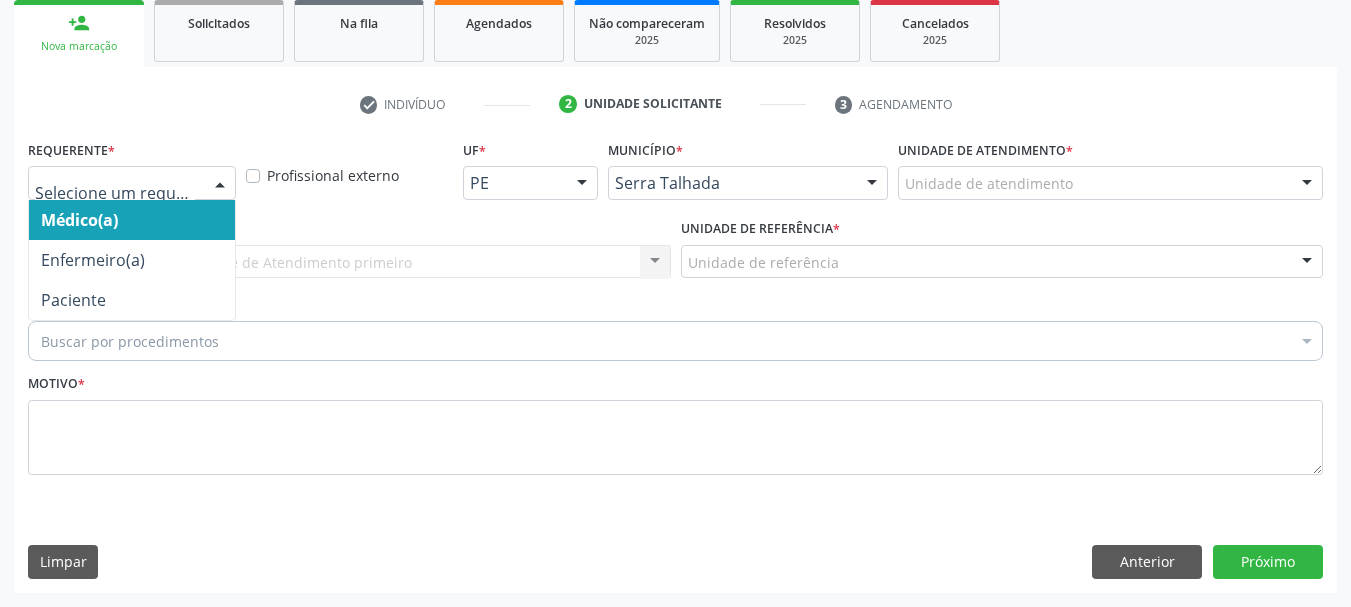 drag, startPoint x: 226, startPoint y: 184, endPoint x: 147, endPoint y: 296, distance: 137.05838 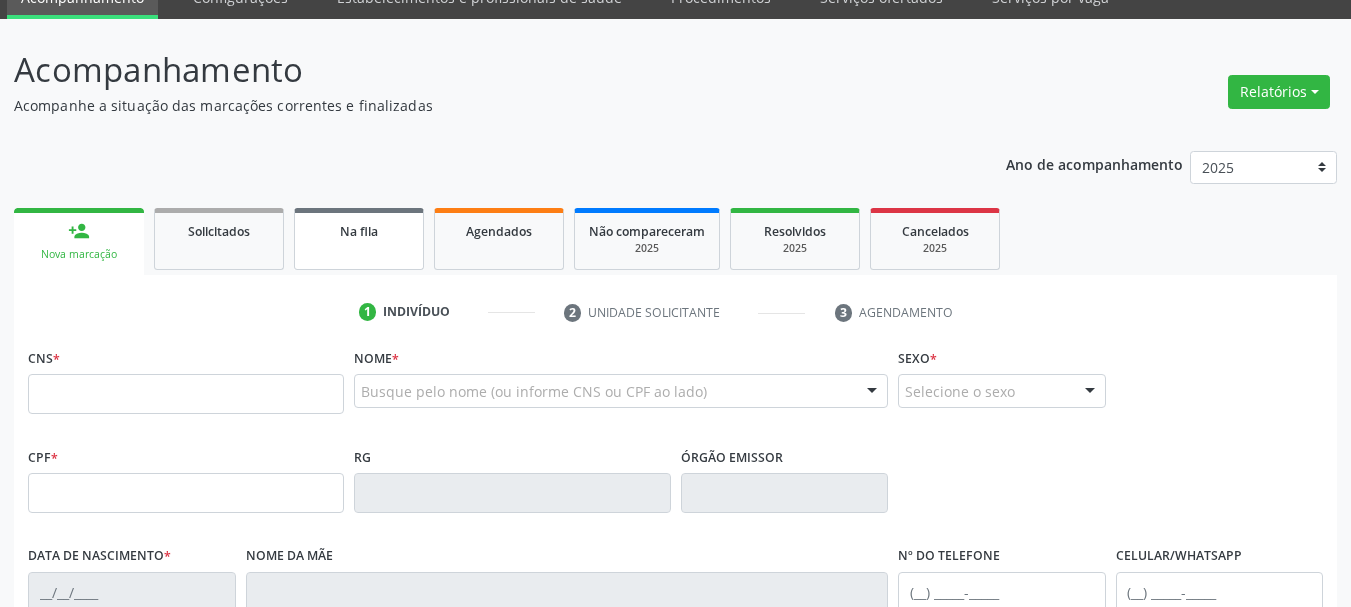 scroll, scrollTop: 77, scrollLeft: 0, axis: vertical 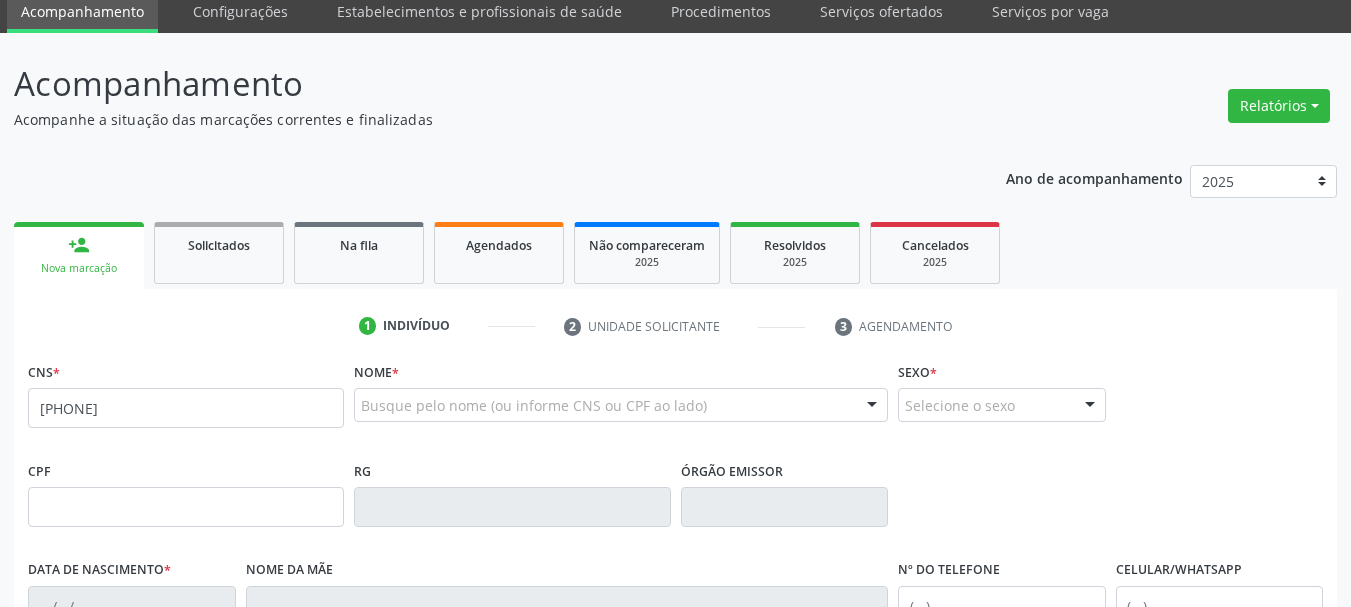 type on "[PHONE]" 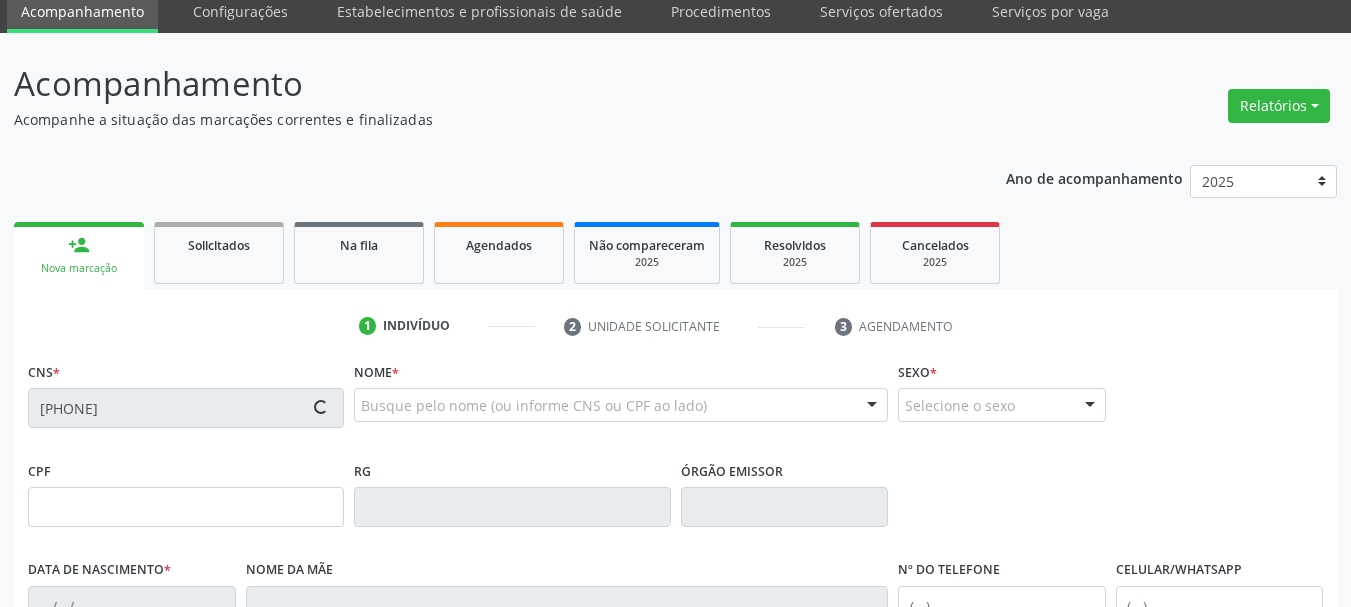 type on "[SSN]" 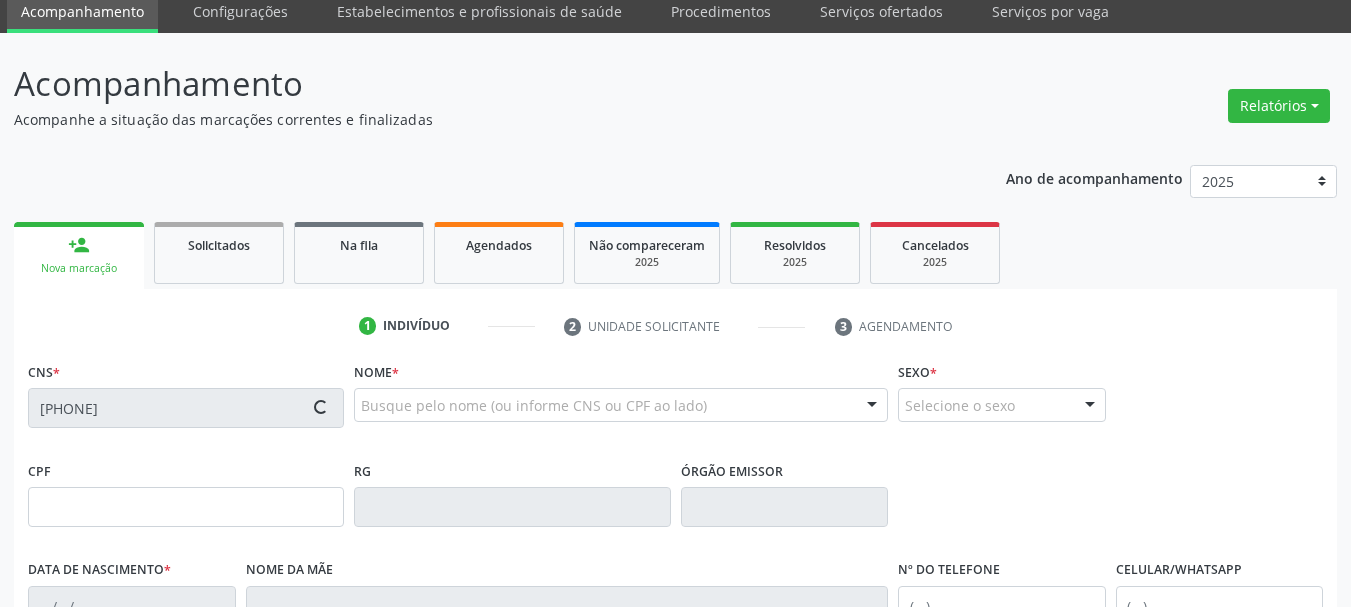 type on "[DATE]" 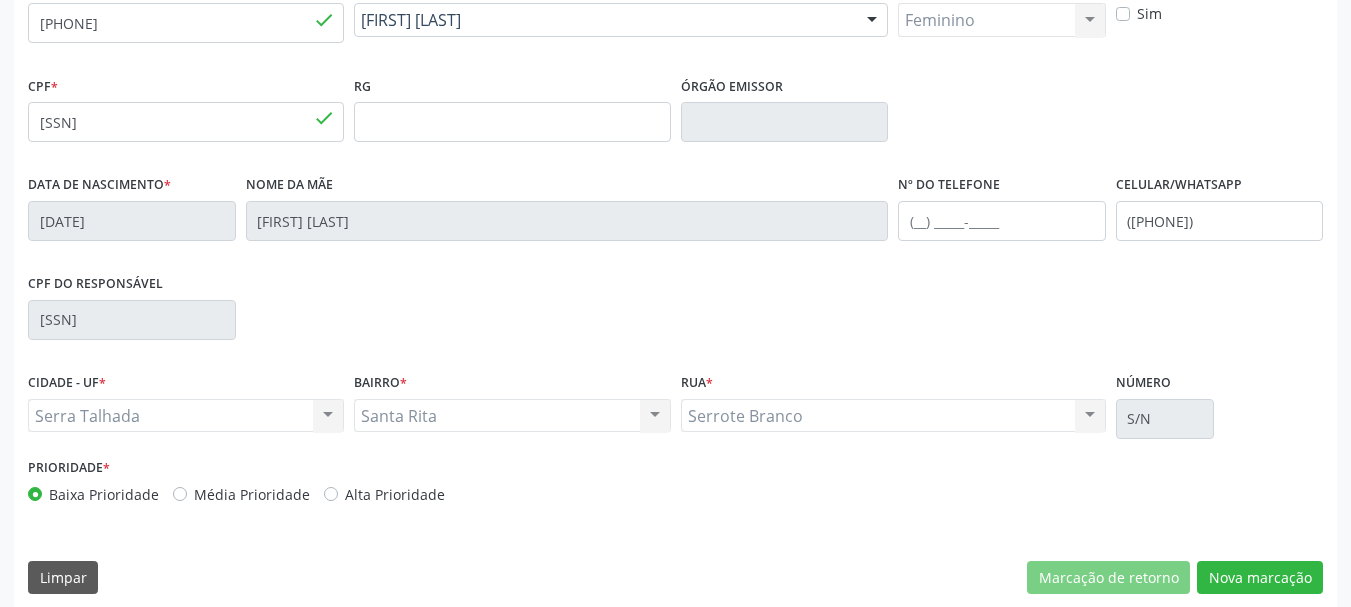 scroll, scrollTop: 477, scrollLeft: 0, axis: vertical 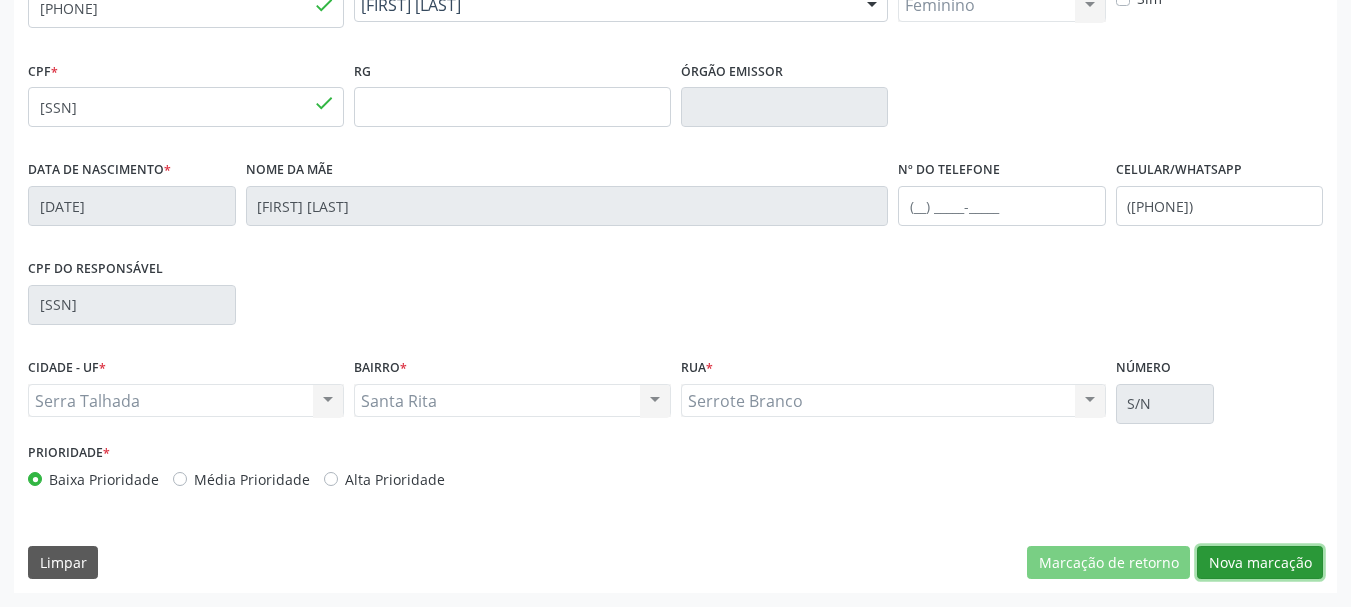 click on "Nova marcação" at bounding box center [1260, 563] 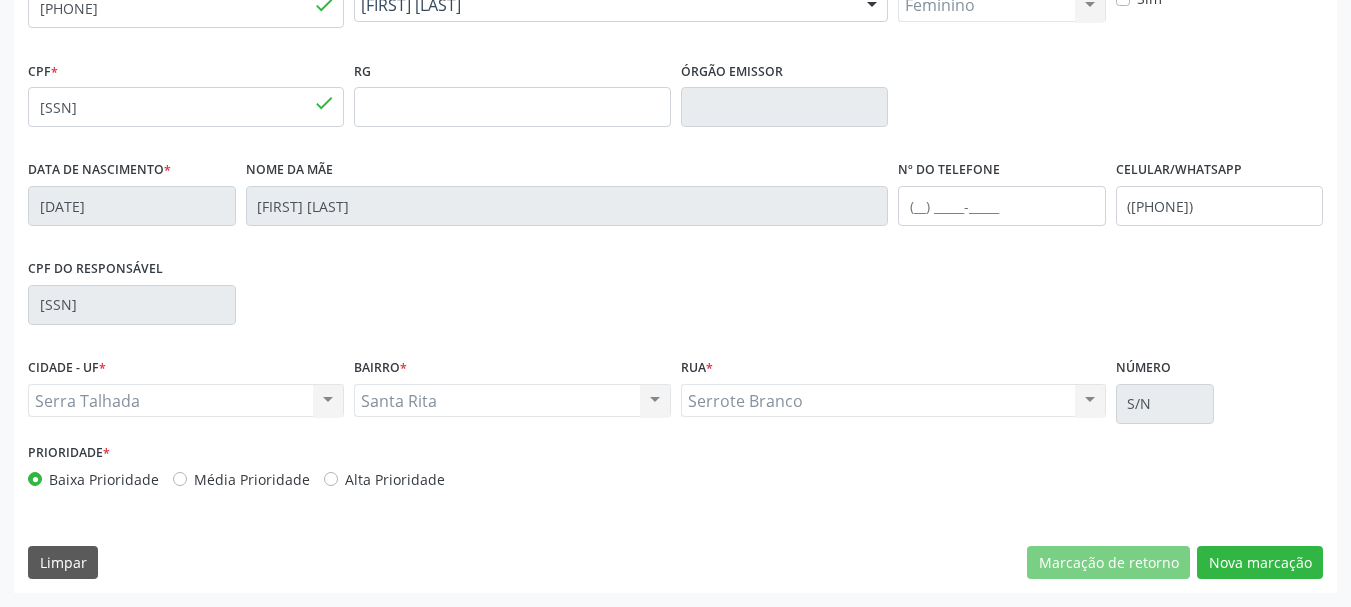scroll, scrollTop: 299, scrollLeft: 0, axis: vertical 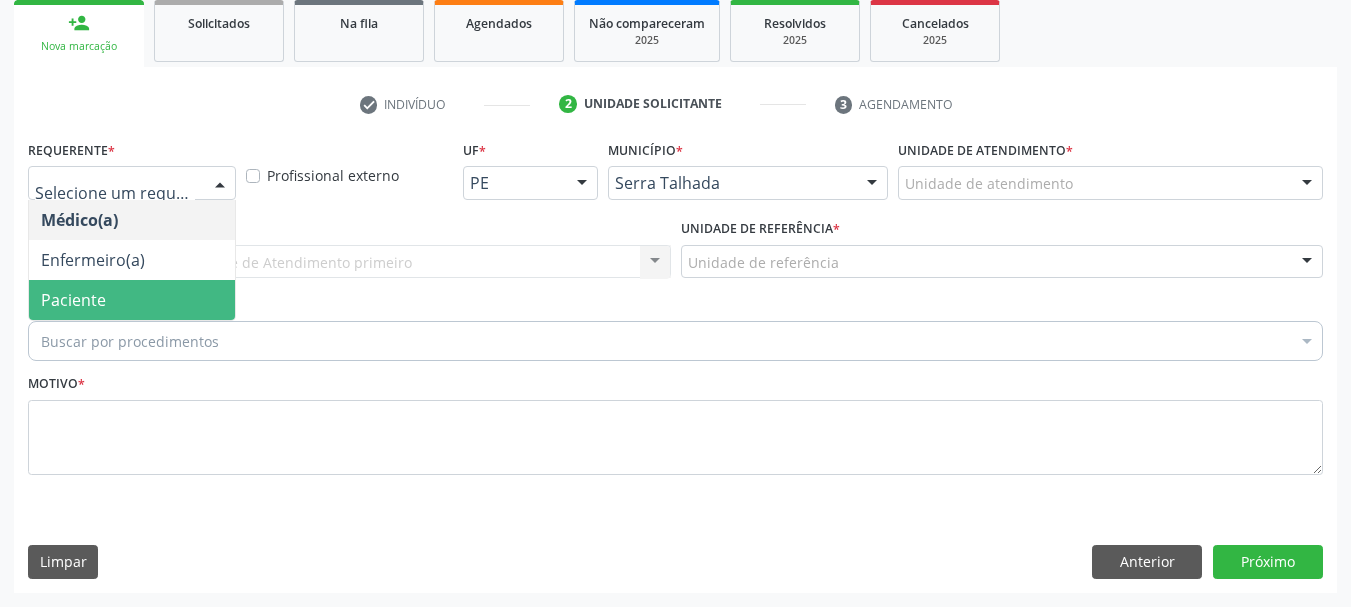 click on "Paciente" at bounding box center (132, 300) 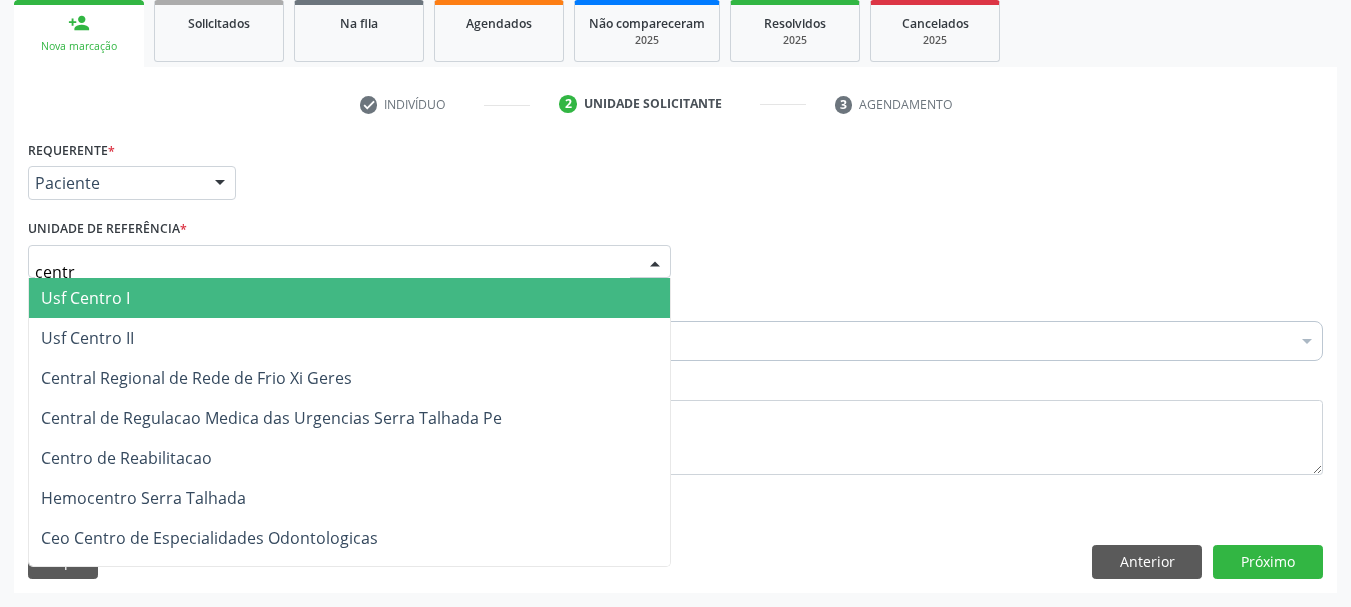 type on "centro" 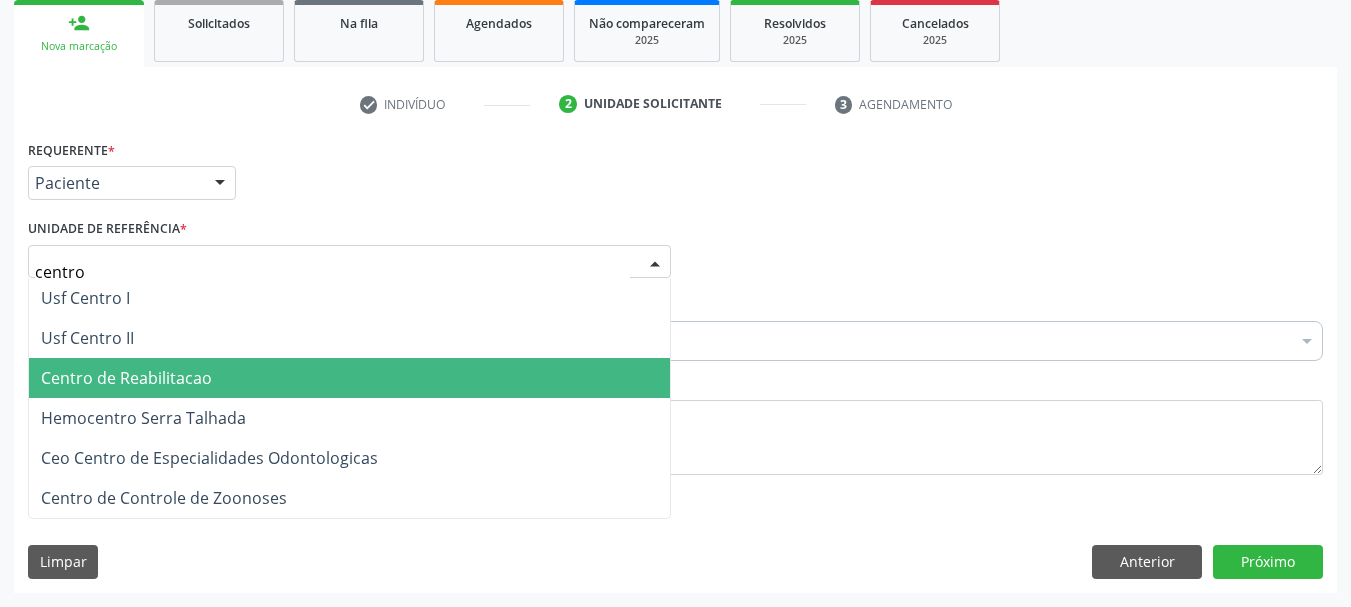 click on "Centro de Reabilitacao" at bounding box center (126, 378) 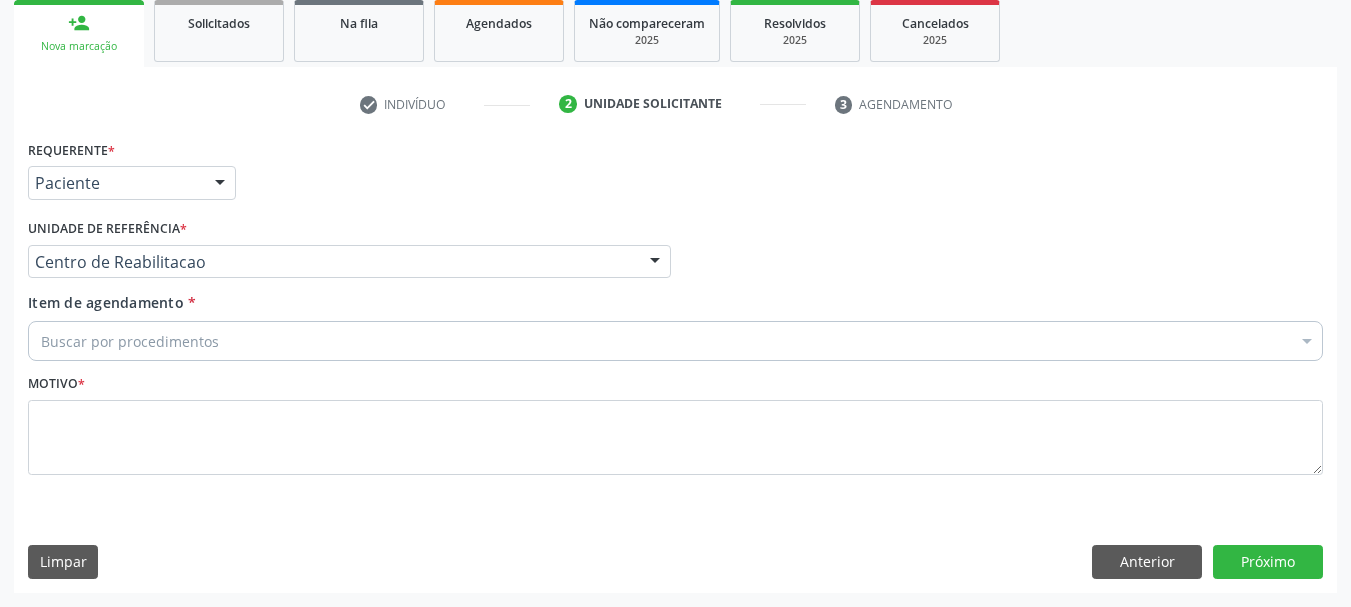 click on "Item de agendamento
*" at bounding box center (41, 341) 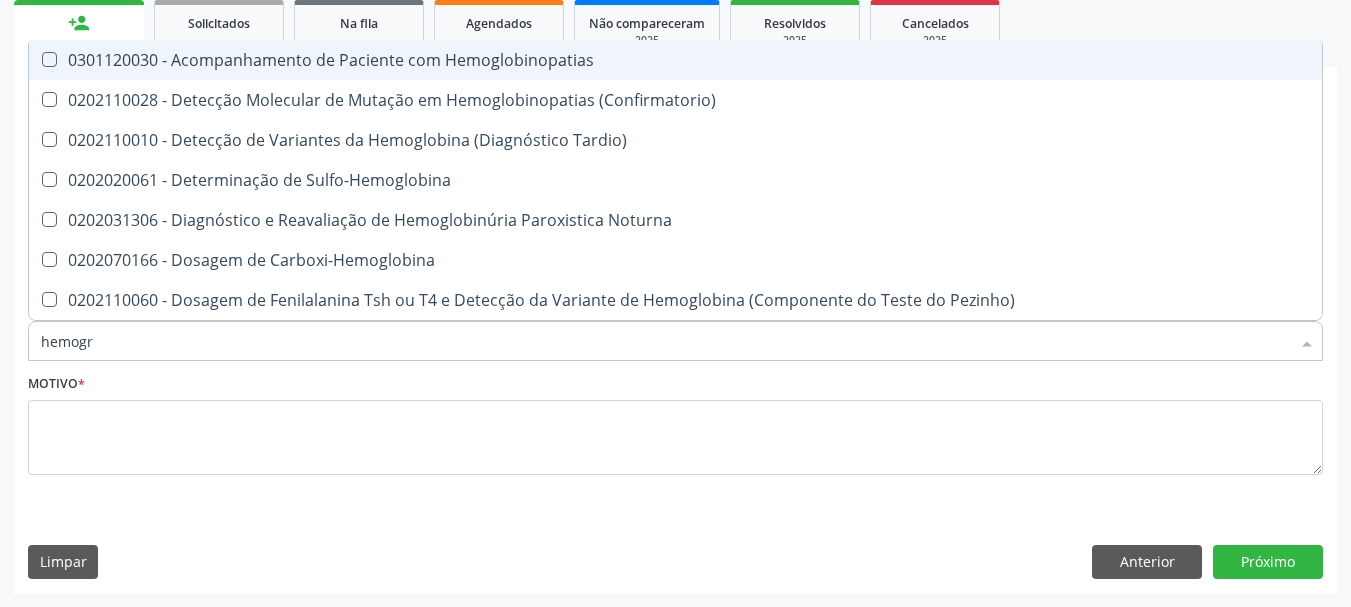 type on "hemogra" 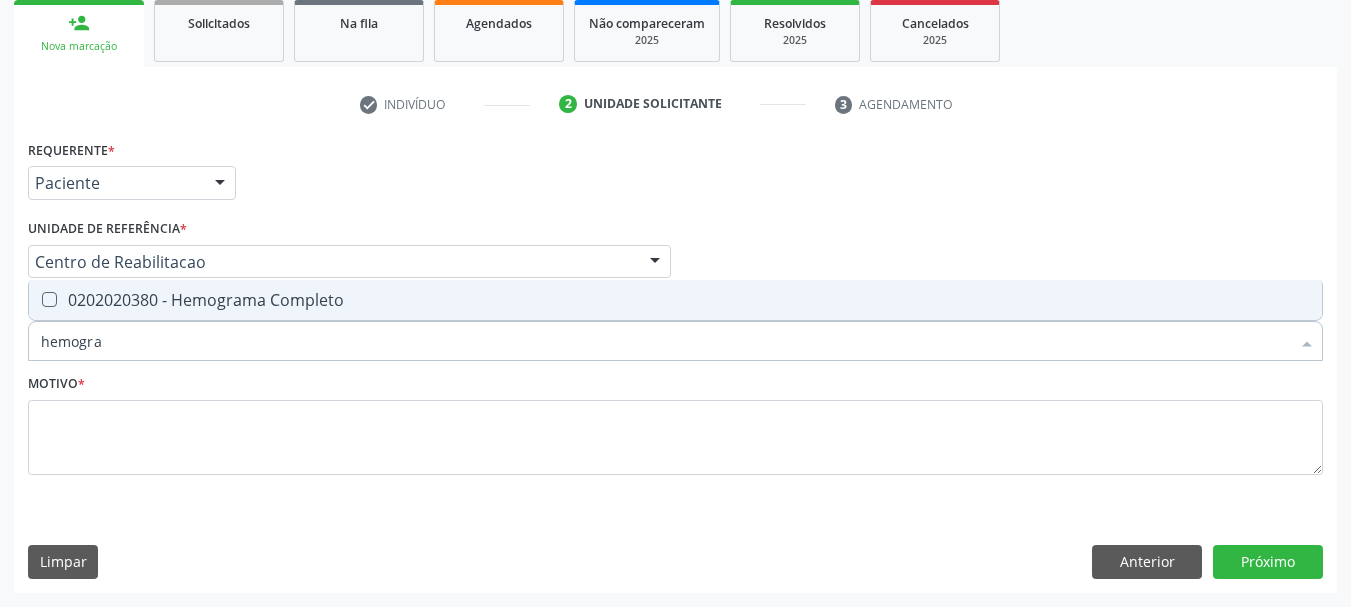click on "0202020380 - Hemograma Completo" at bounding box center (675, 300) 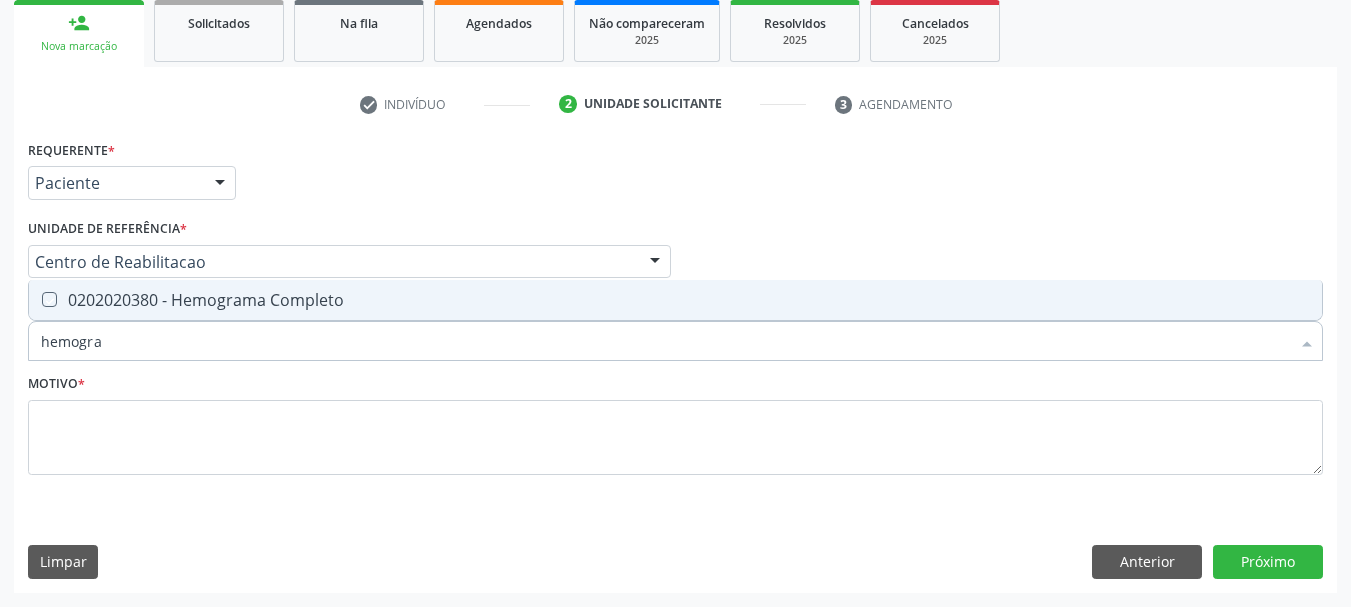 checkbox on "true" 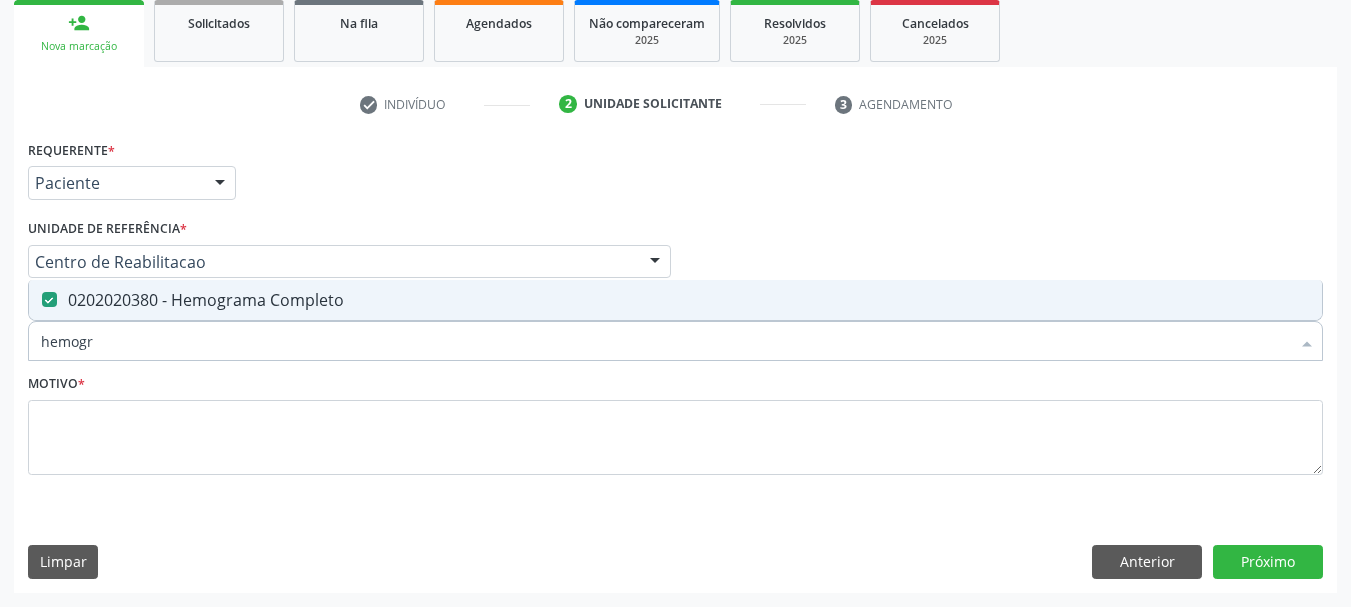 type on "hemog" 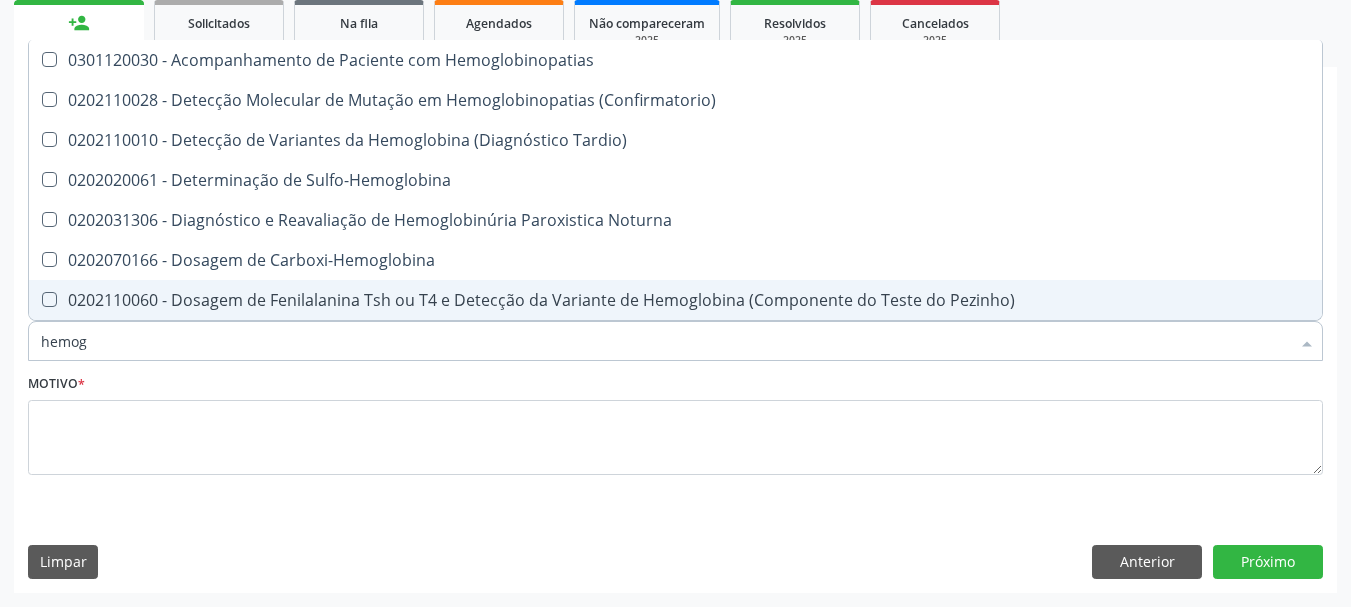 type on "hemo" 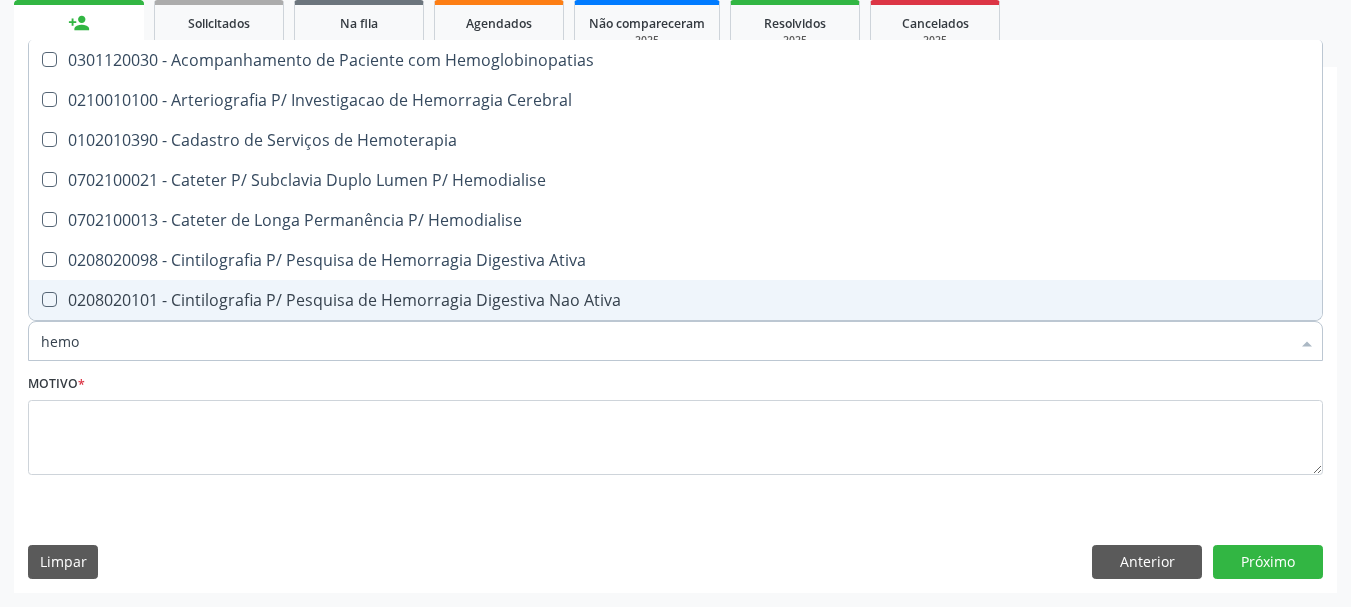 type on "hem" 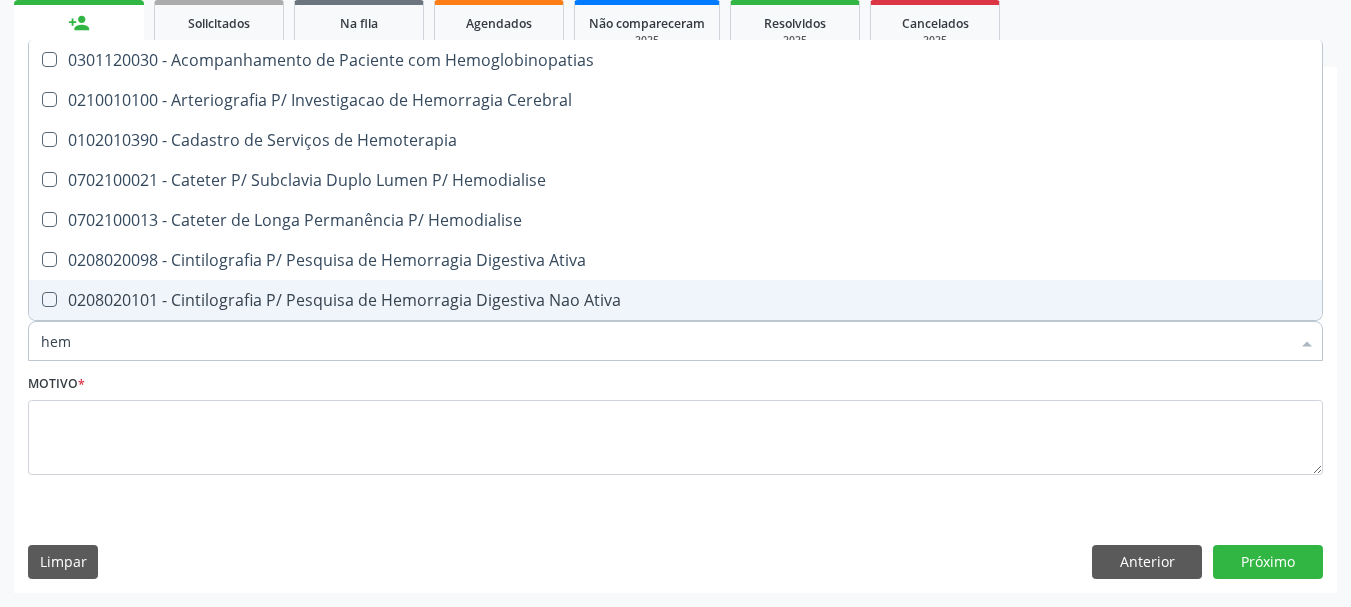 type on "he" 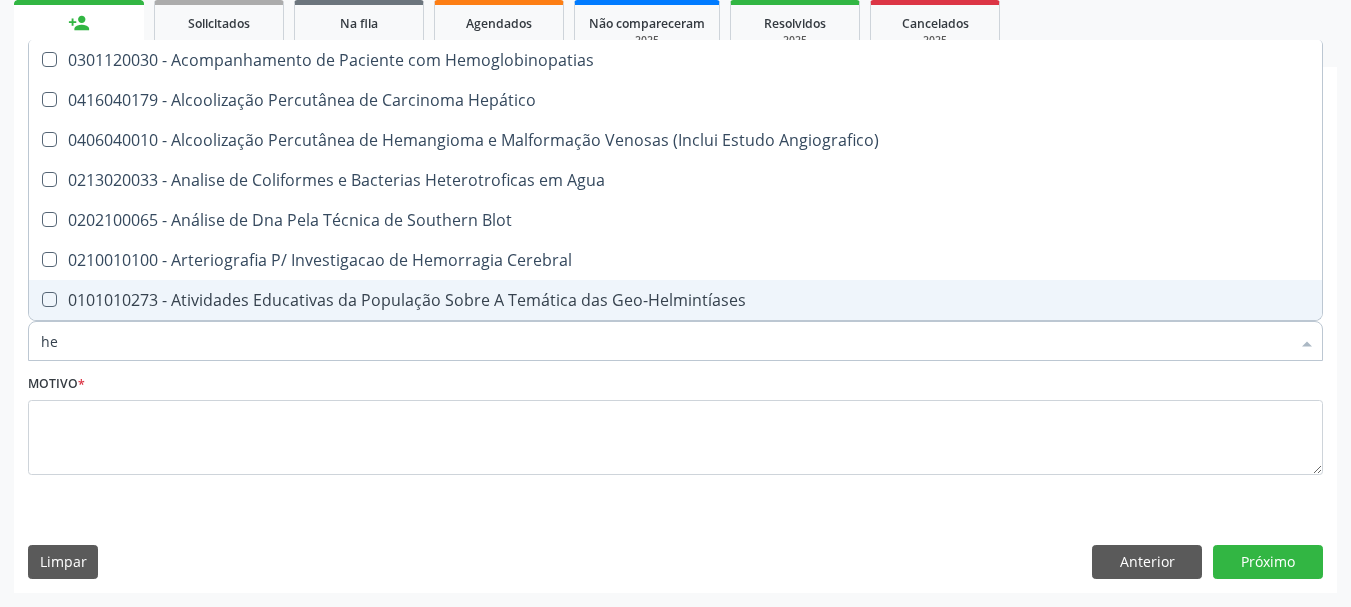 type on "h" 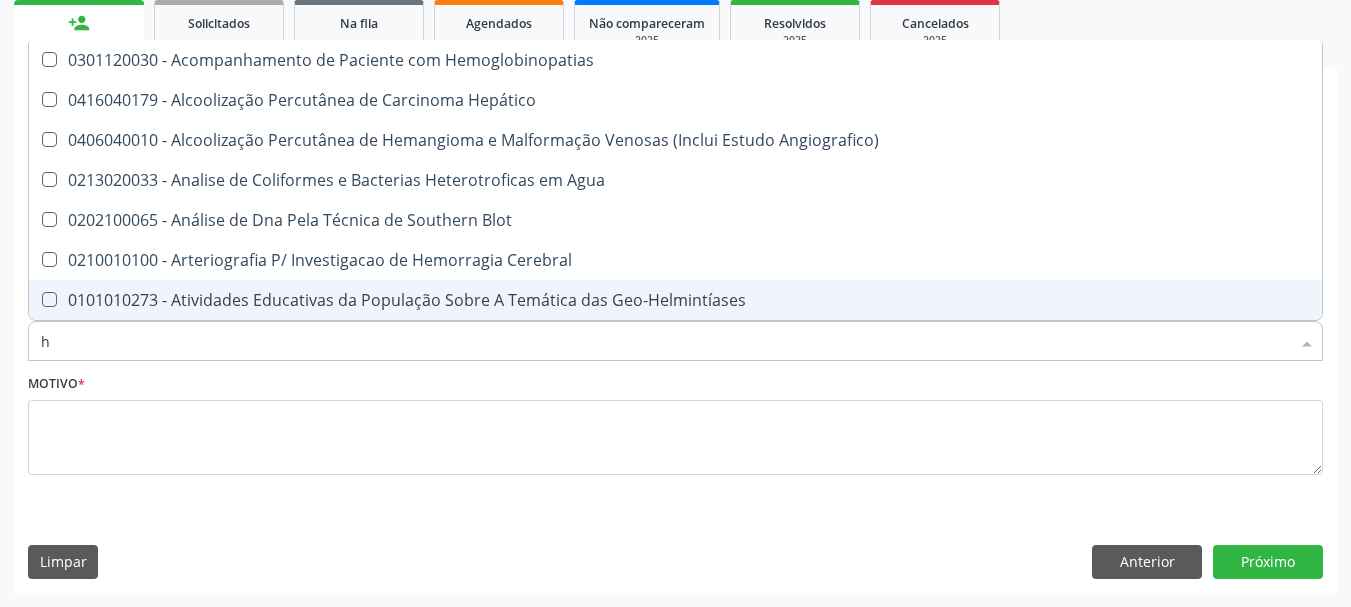type 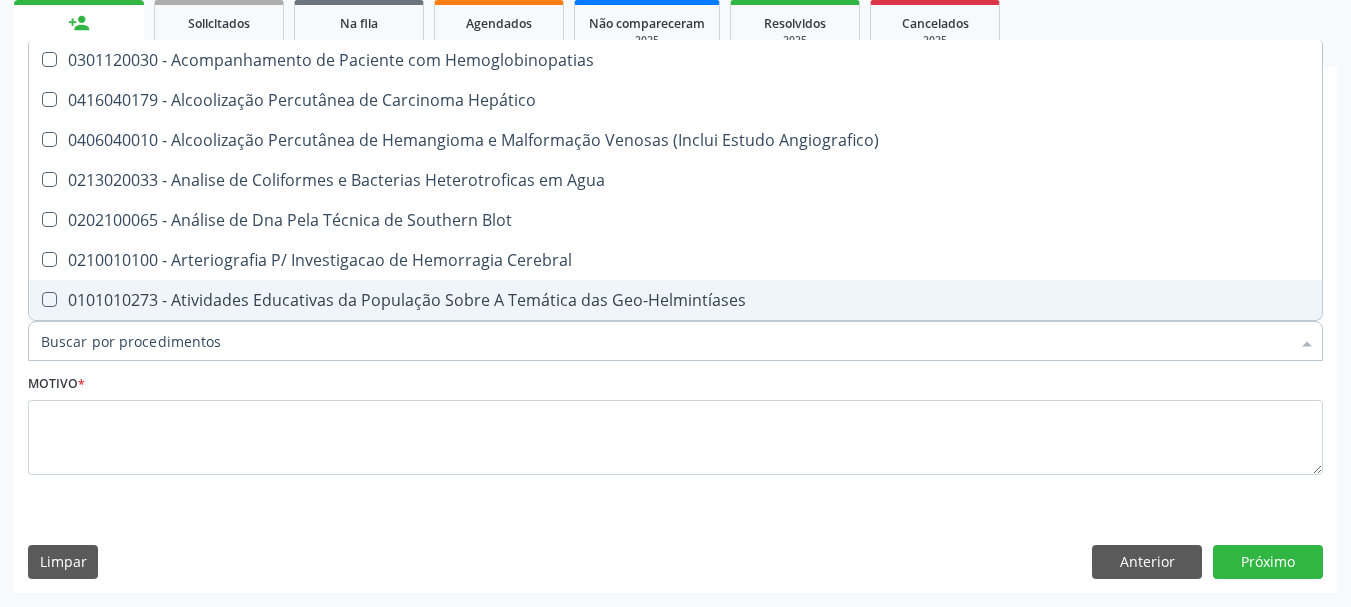 checkbox on "false" 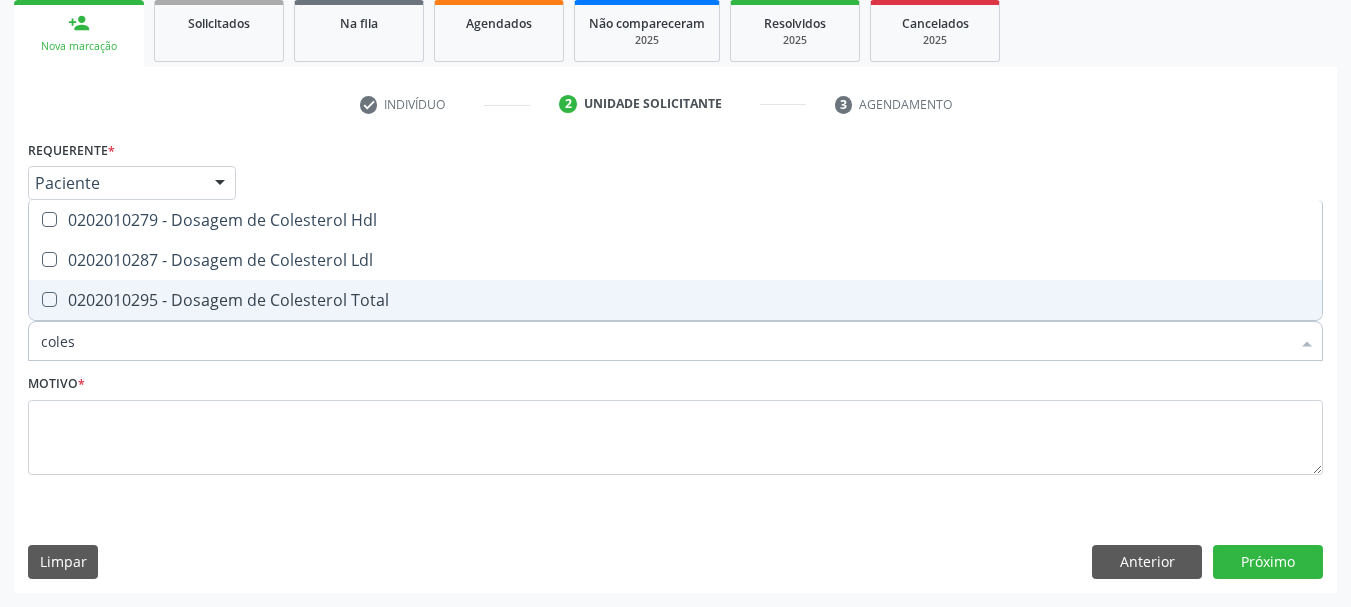 type on "colest" 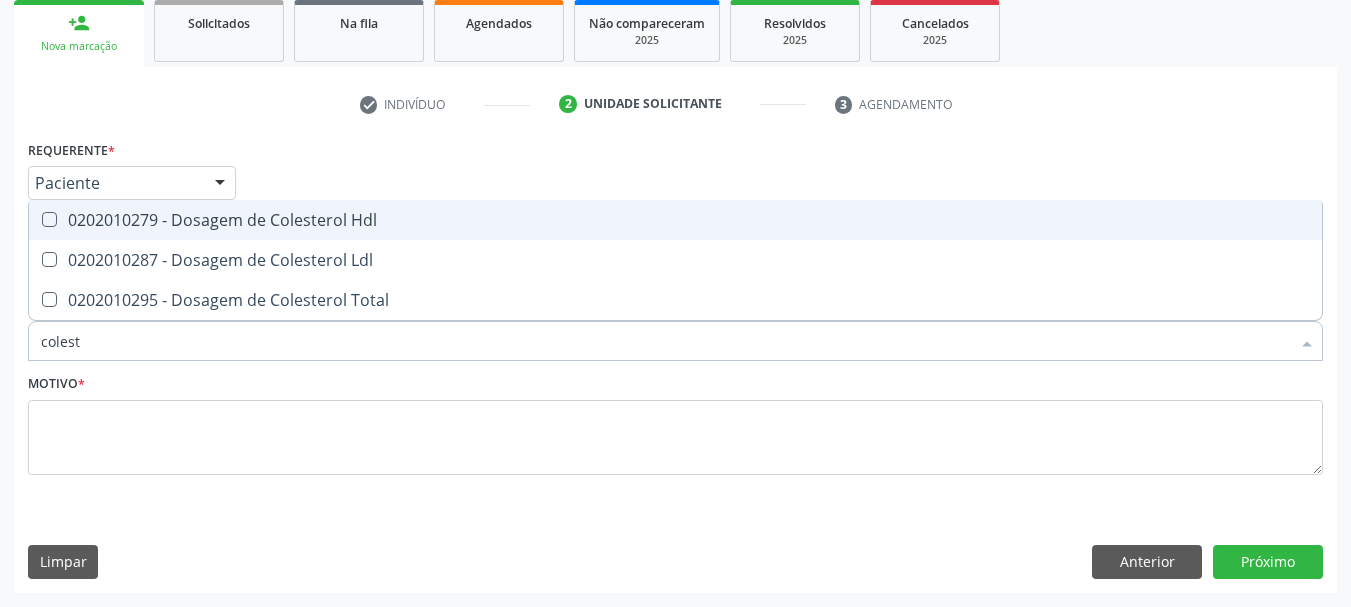 click on "0202010279 - Dosagem de Colesterol Hdl" at bounding box center [675, 220] 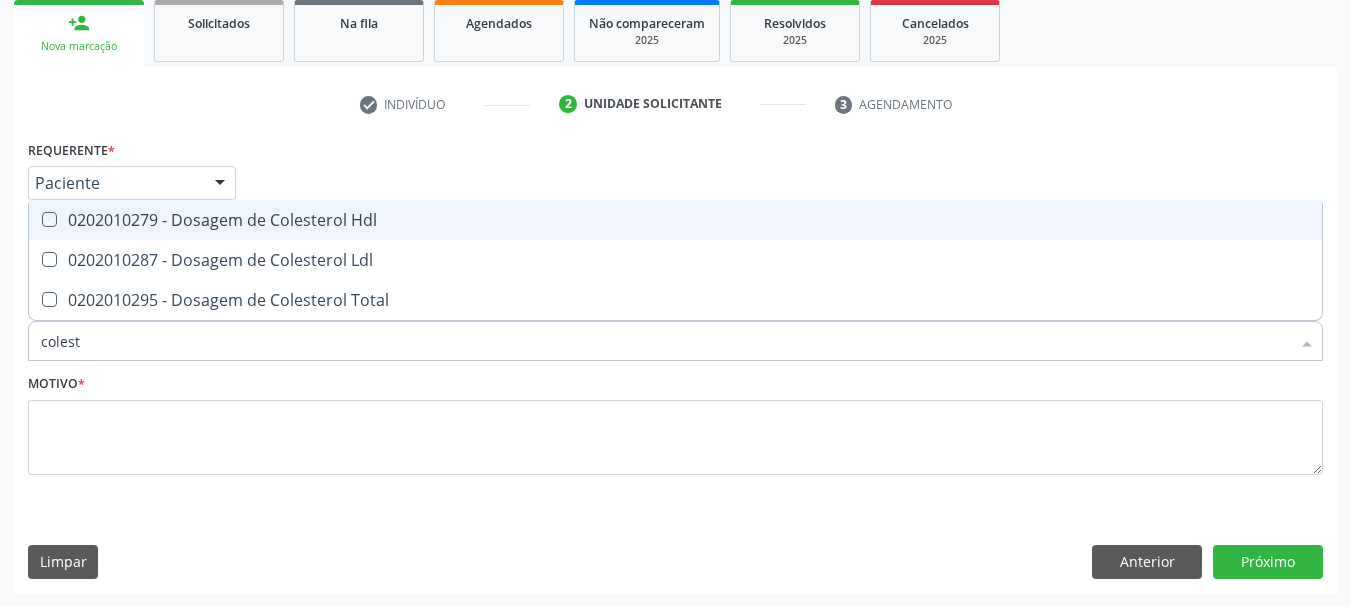 checkbox on "true" 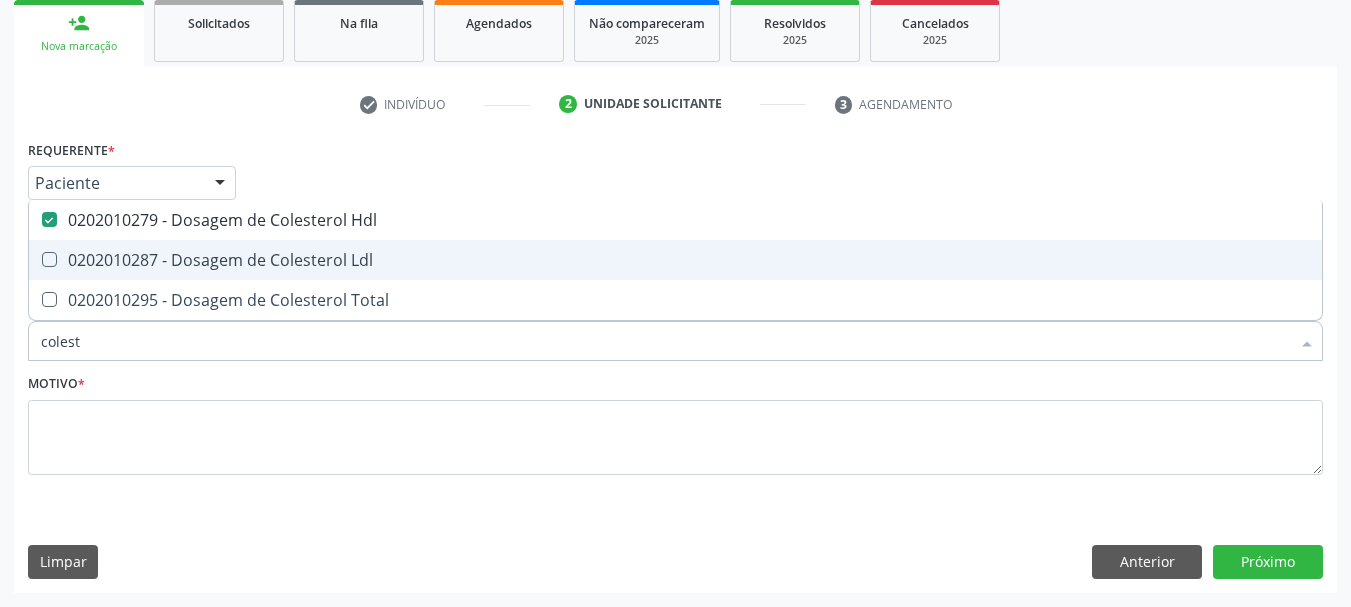 click on "0202010287 - Dosagem de Colesterol Ldl" at bounding box center (675, 260) 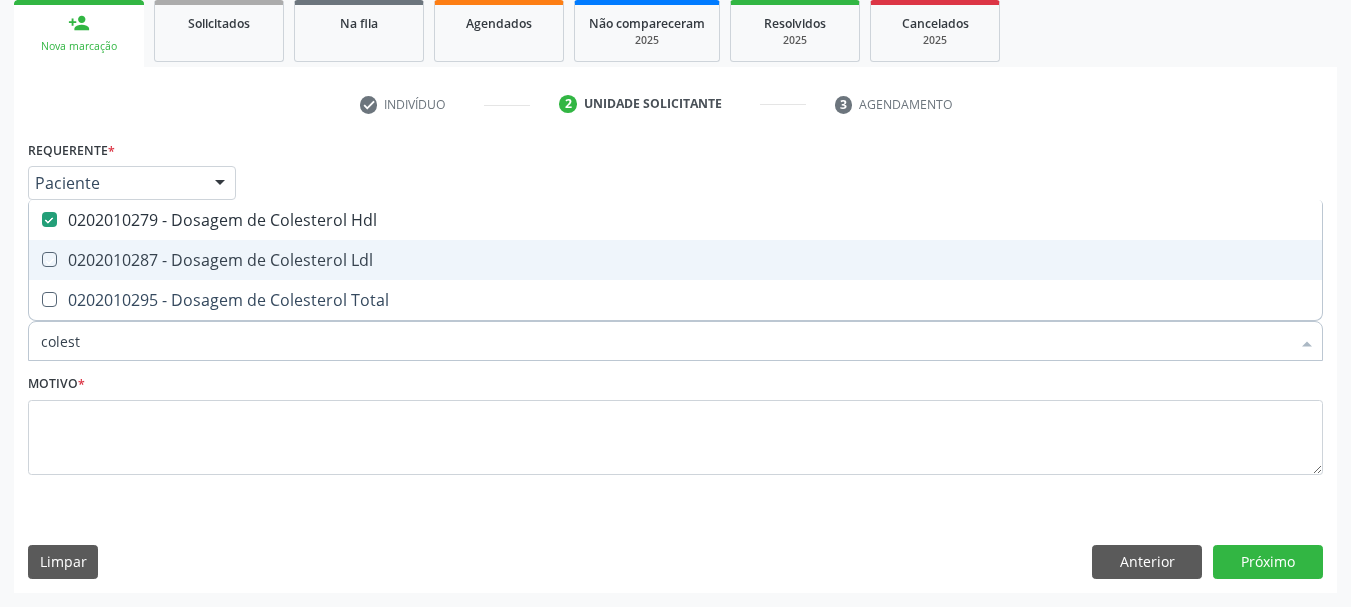 checkbox on "true" 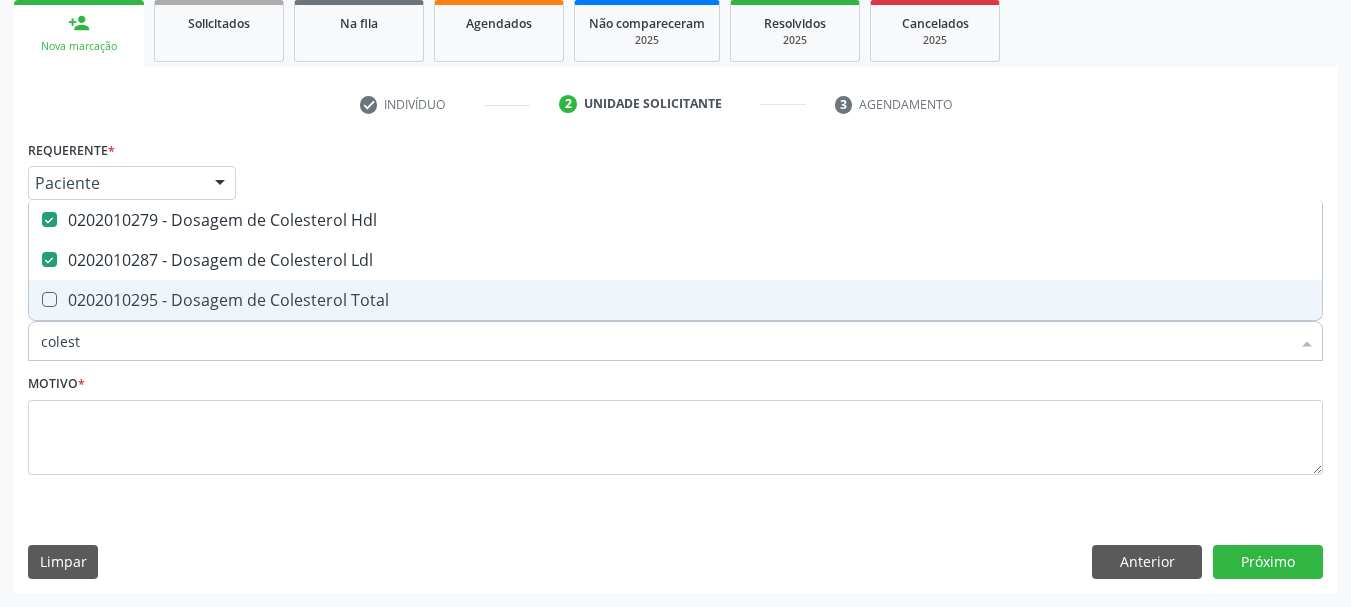 drag, startPoint x: 55, startPoint y: 305, endPoint x: 54, endPoint y: 327, distance: 22.022715 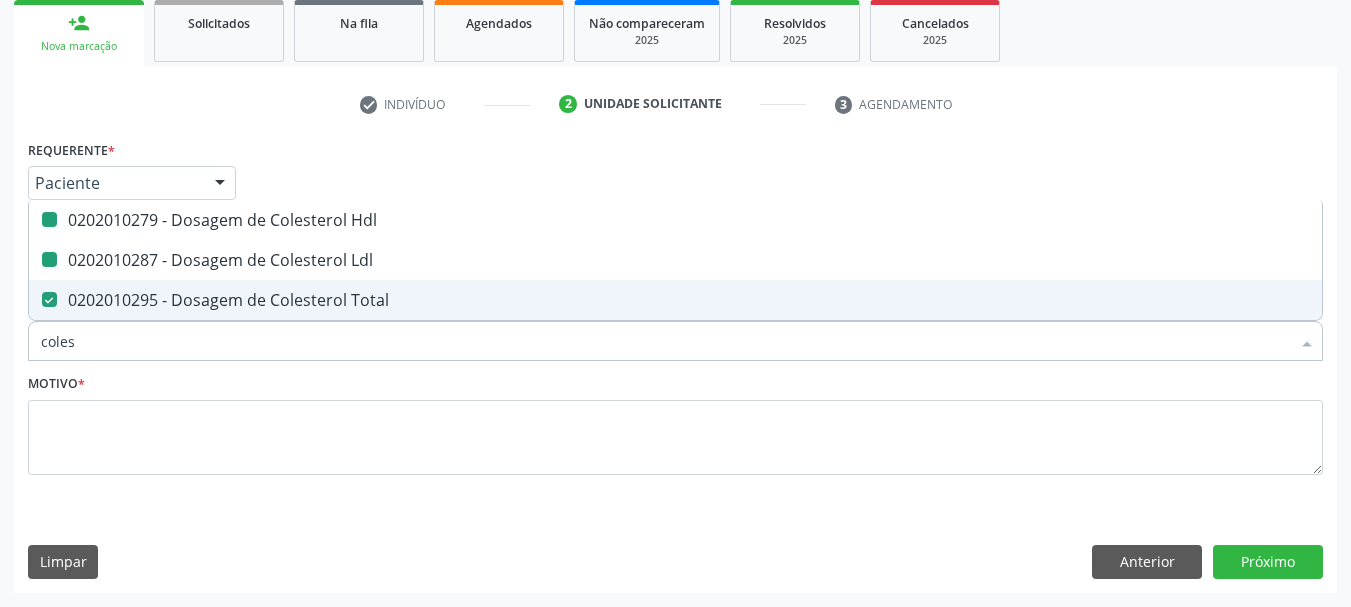 type on "cole" 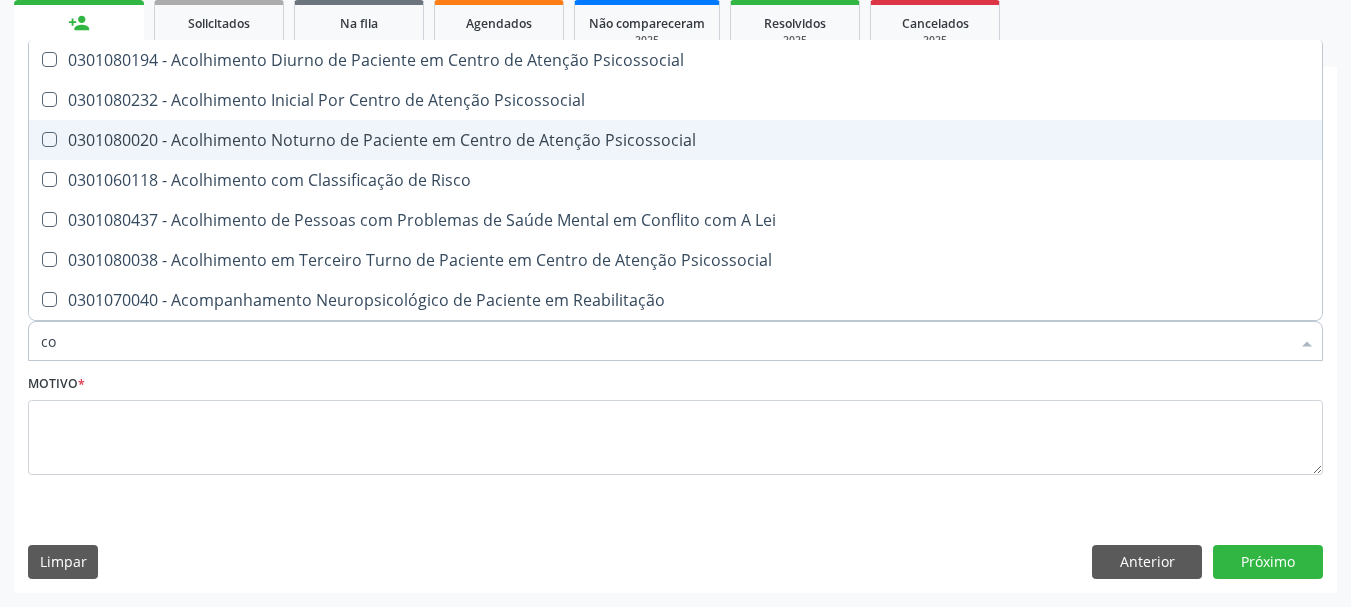 type on "c" 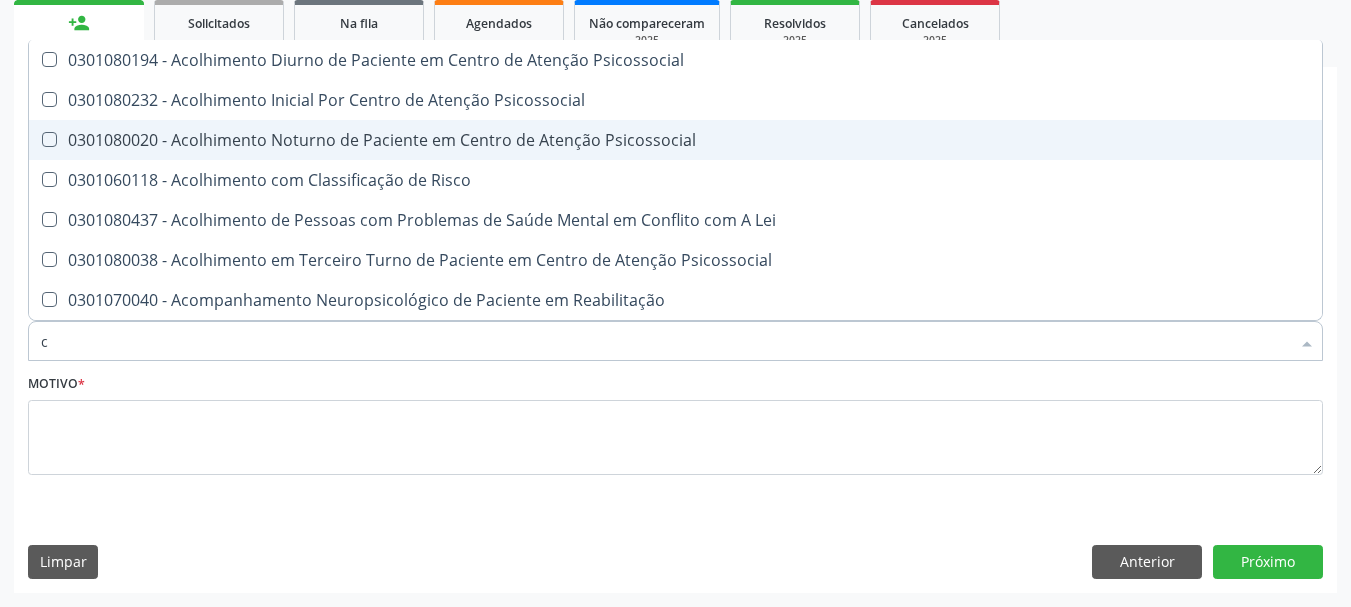 checkbox on "false" 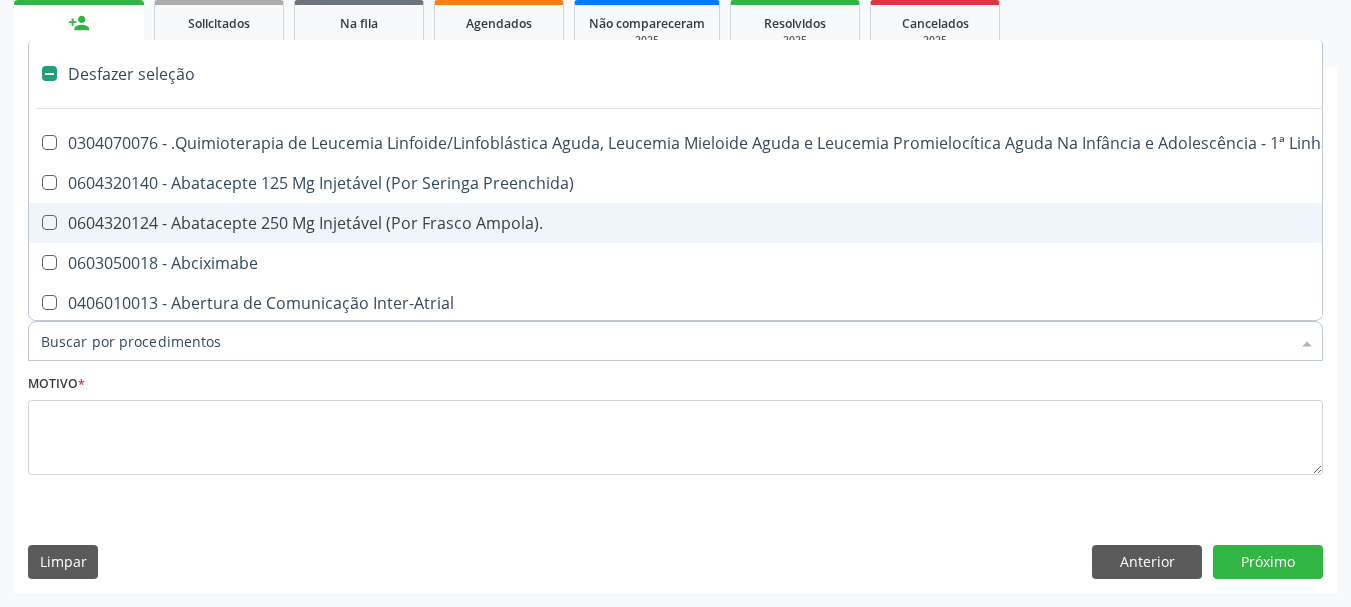 type on "g" 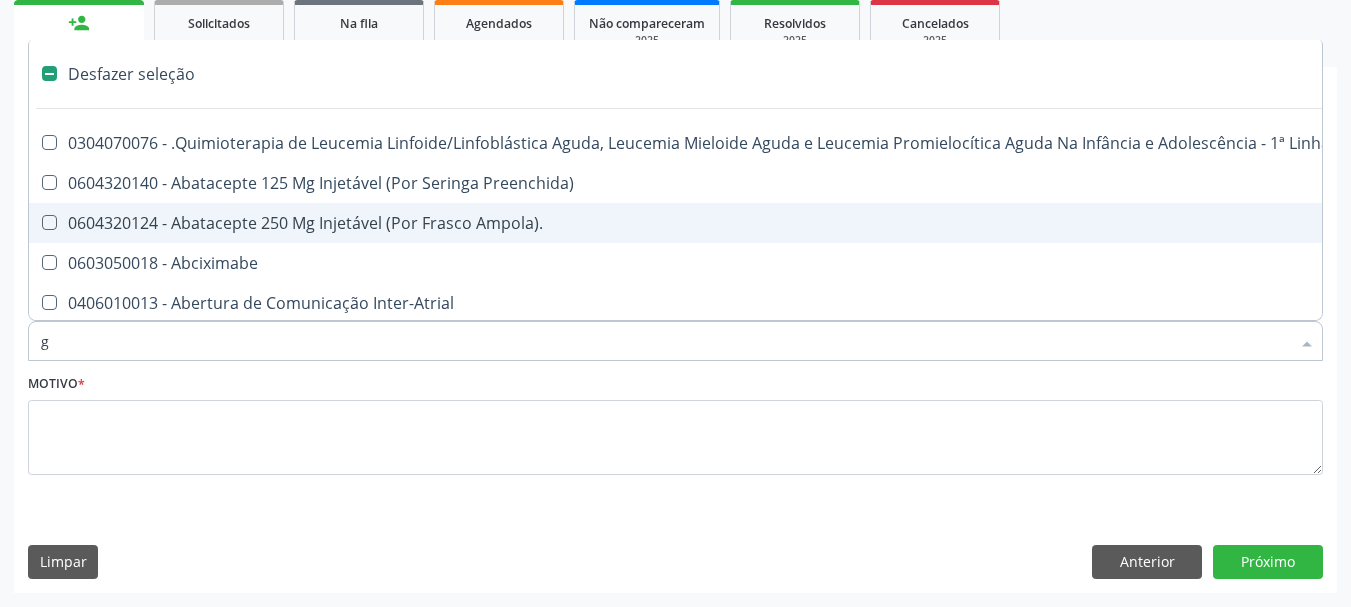 checkbox on "true" 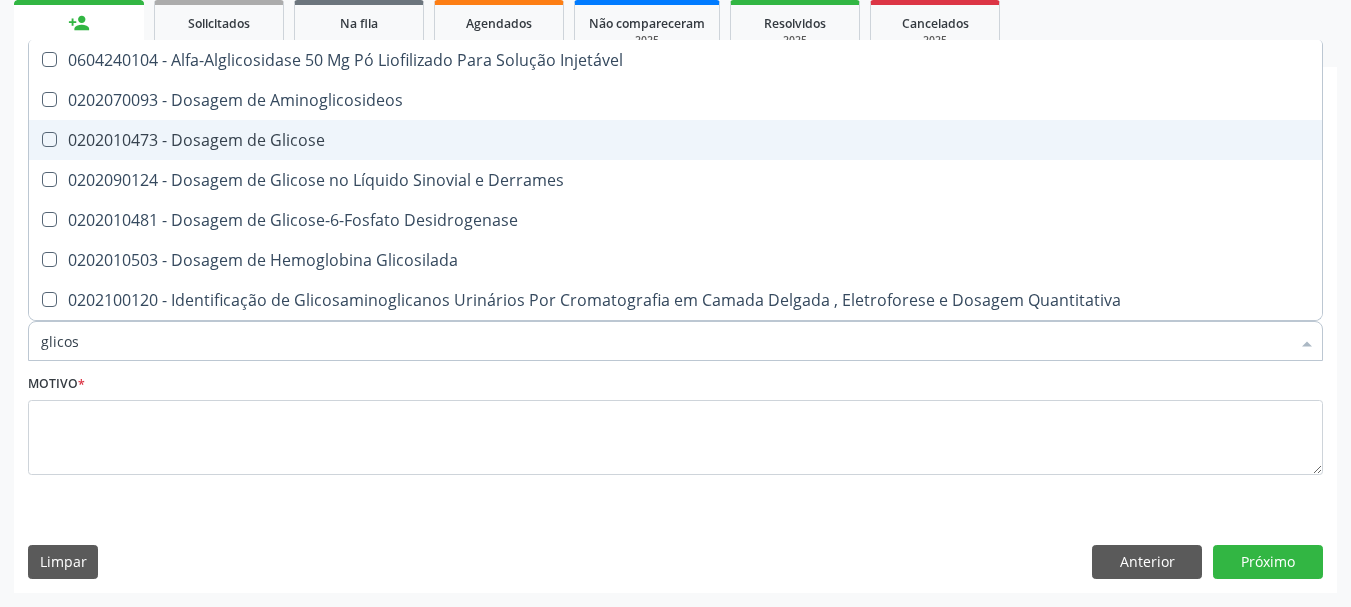 type on "glicose" 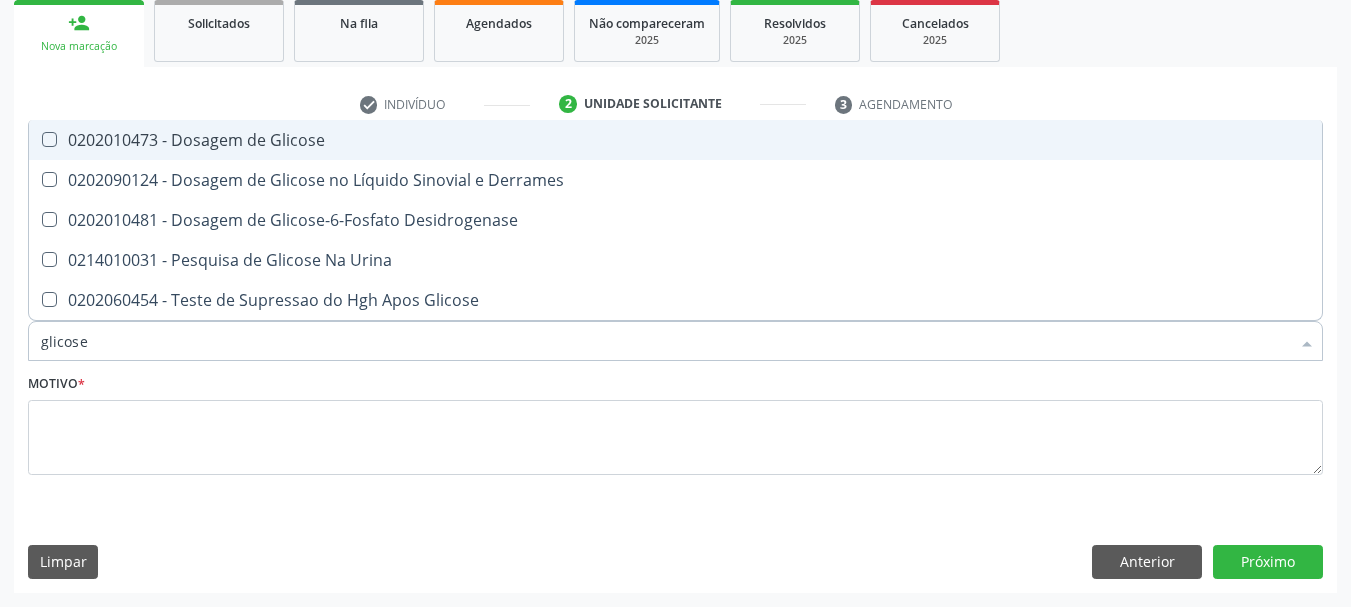 click on "0202010473 - Dosagem de Glicose" at bounding box center [675, 140] 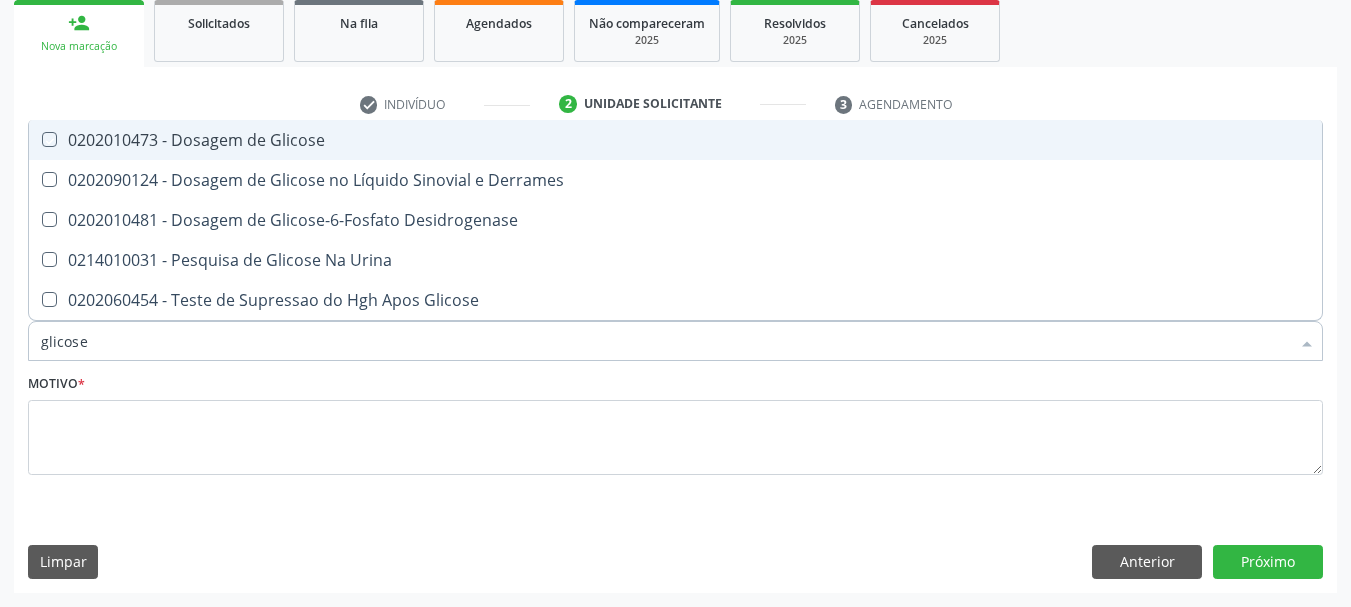 checkbox on "true" 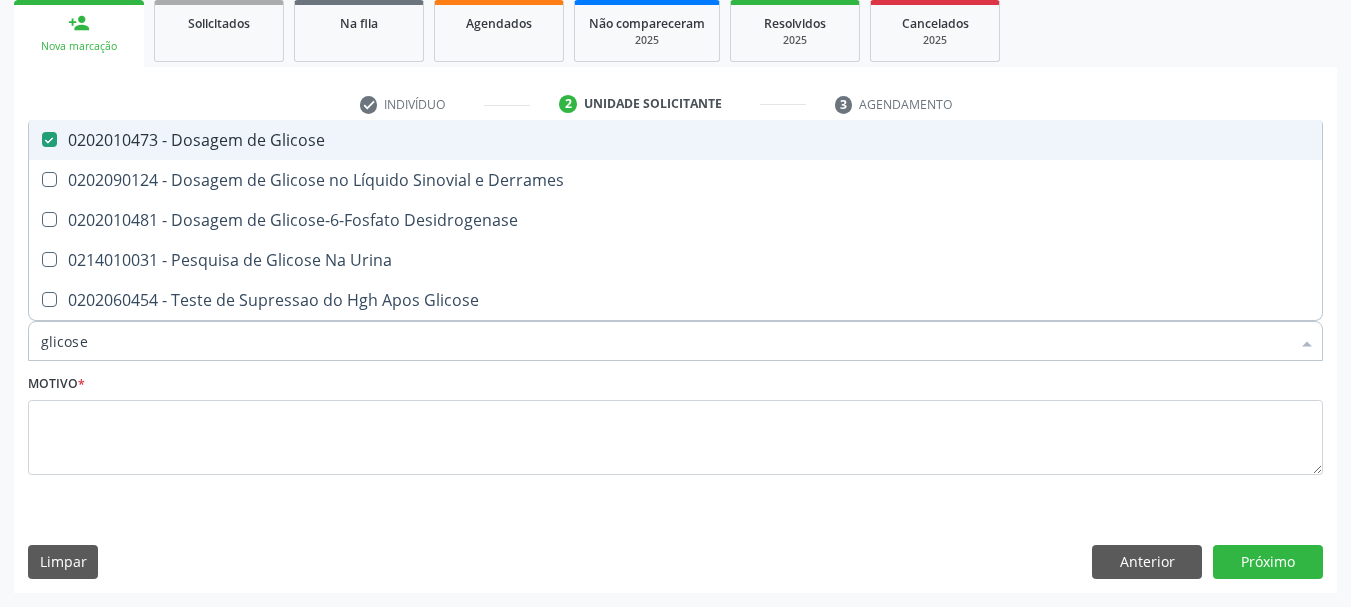 type on "glicos" 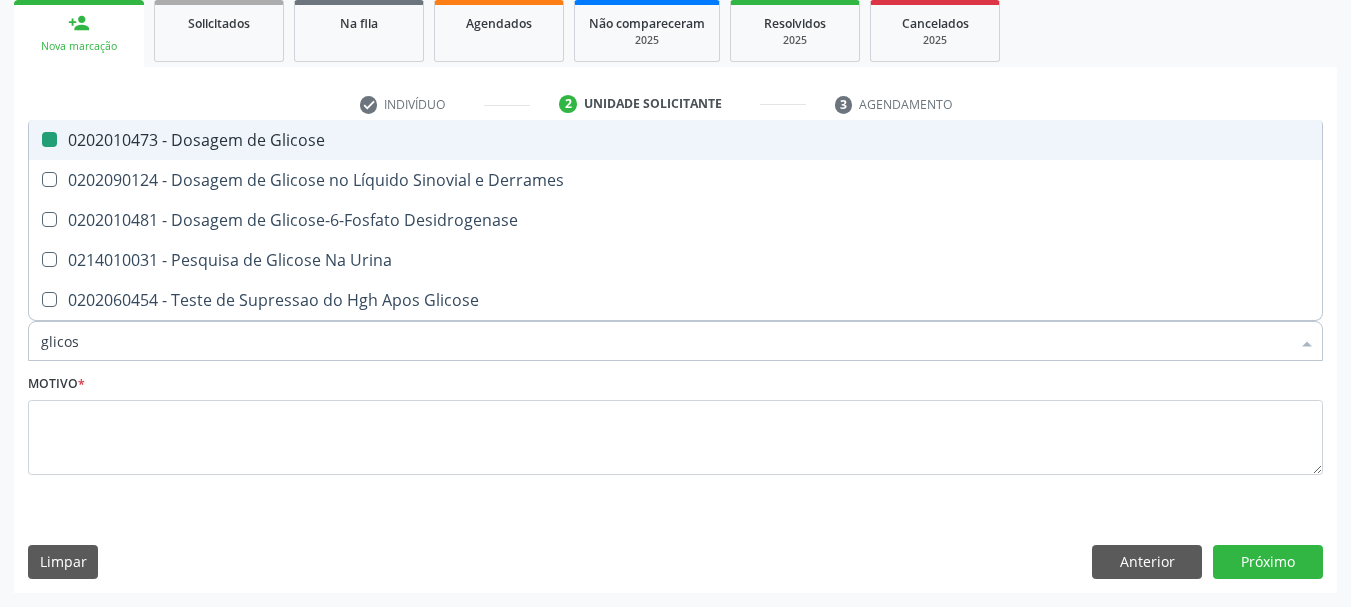 type on "glico" 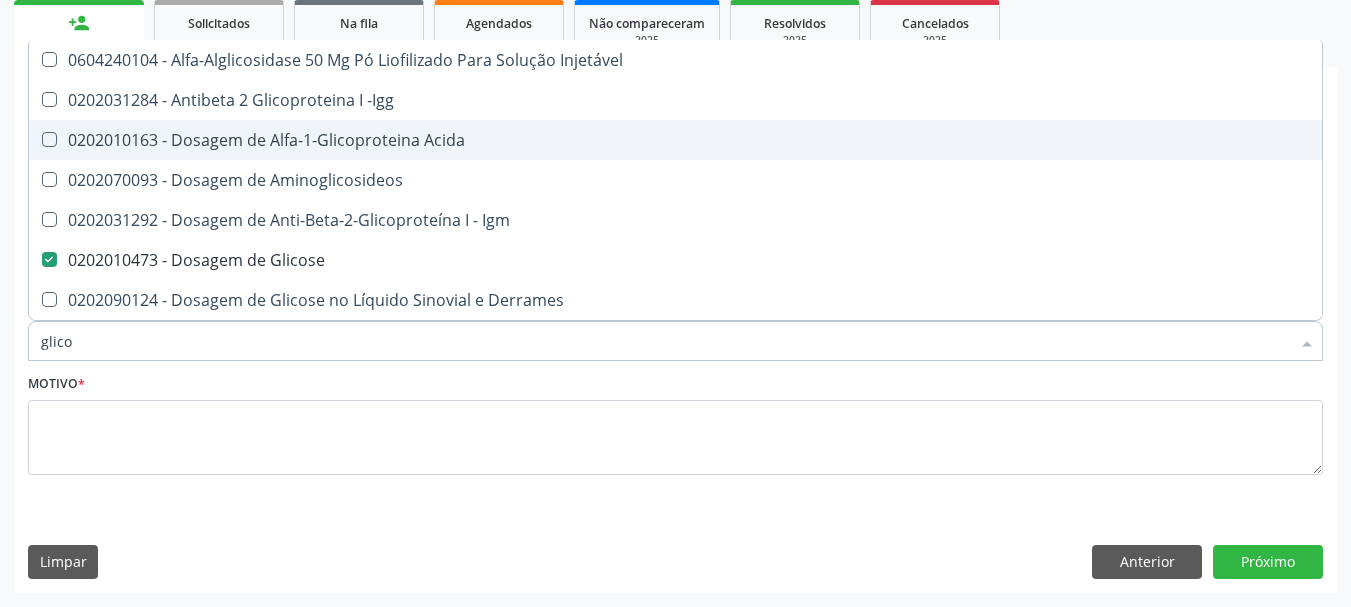type on "glic" 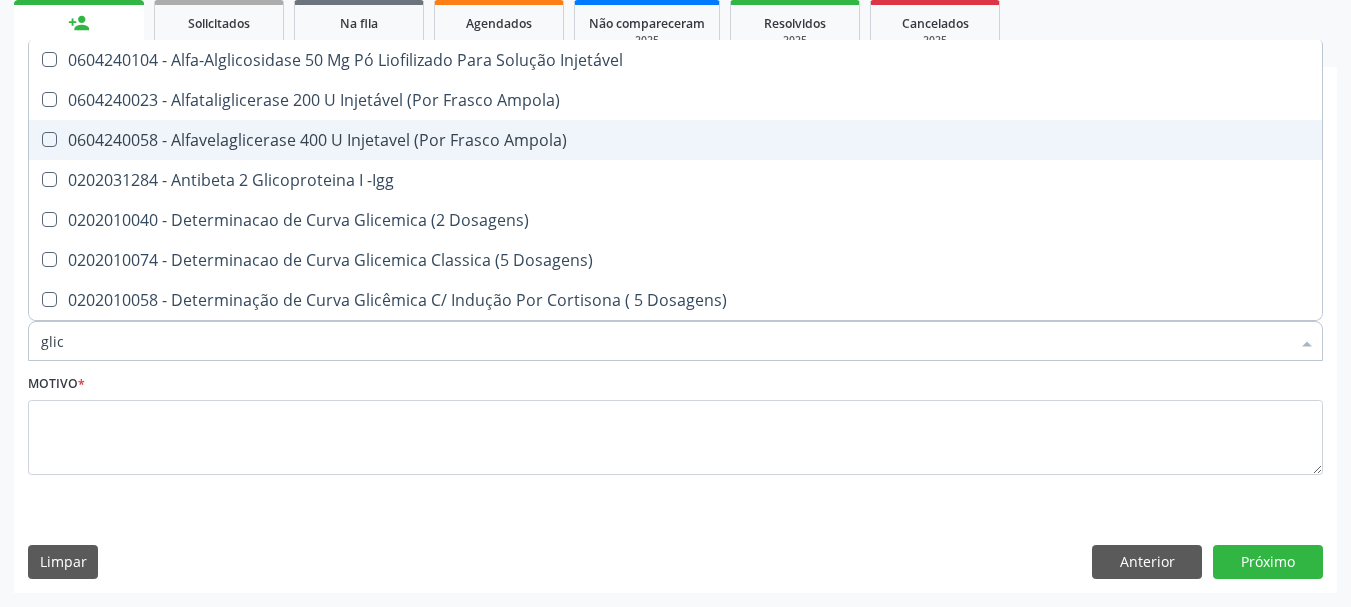 type on "gli" 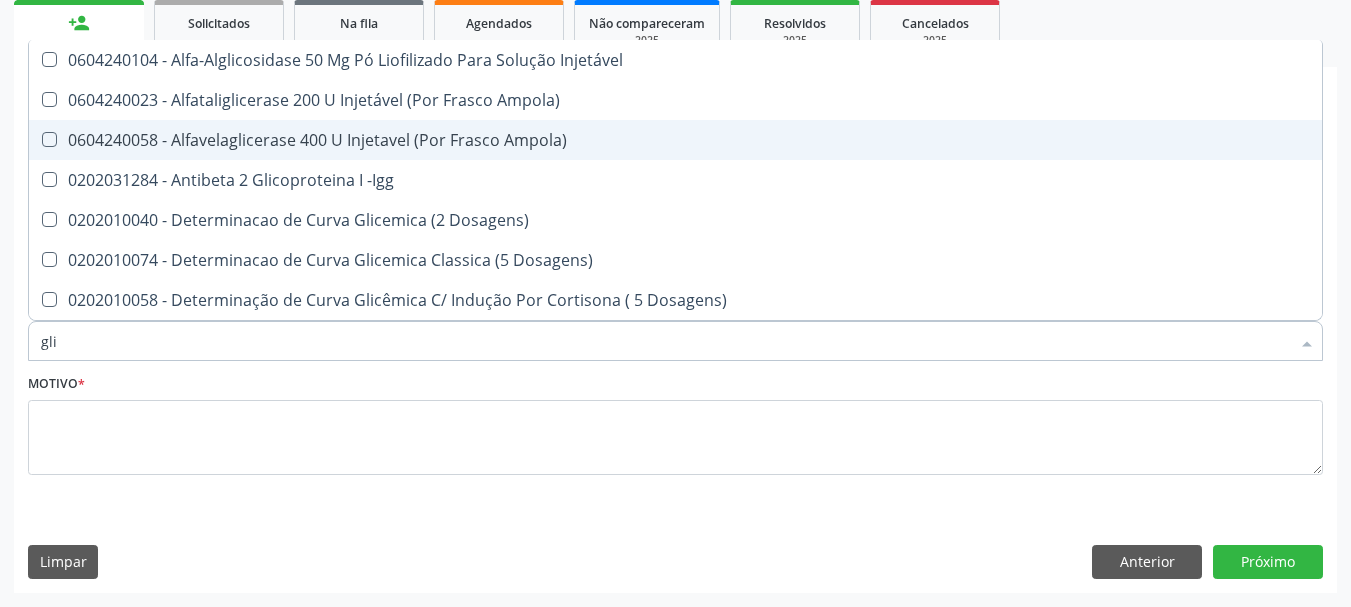 checkbox on "false" 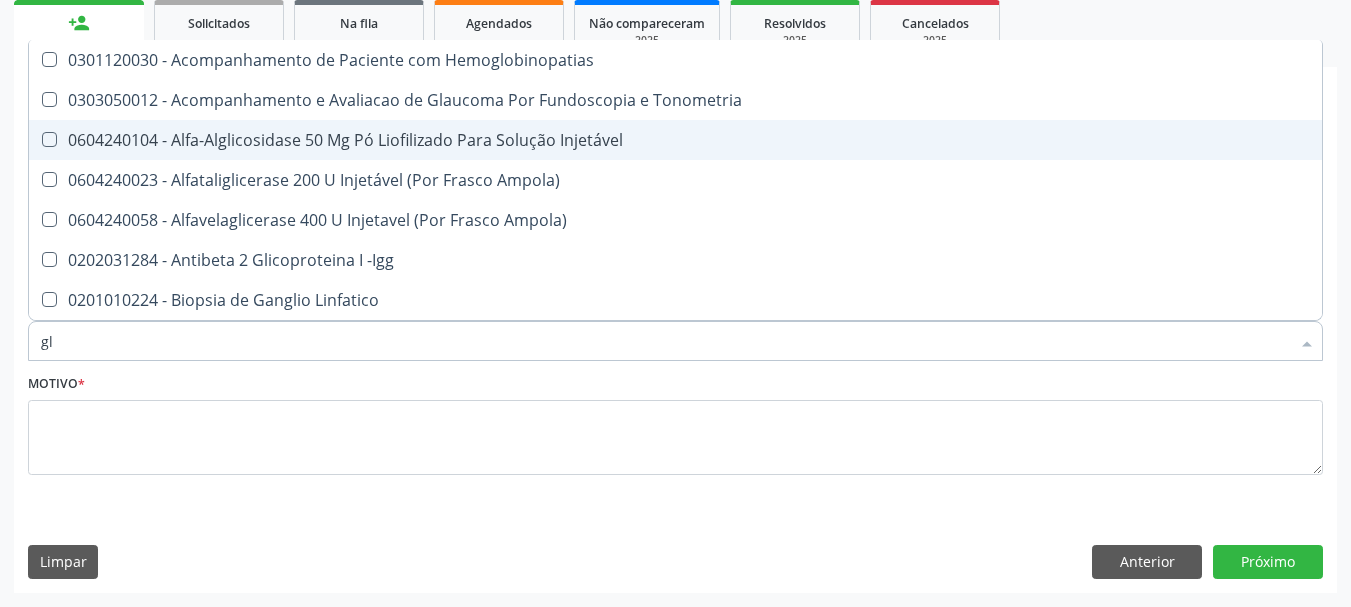 type on "g" 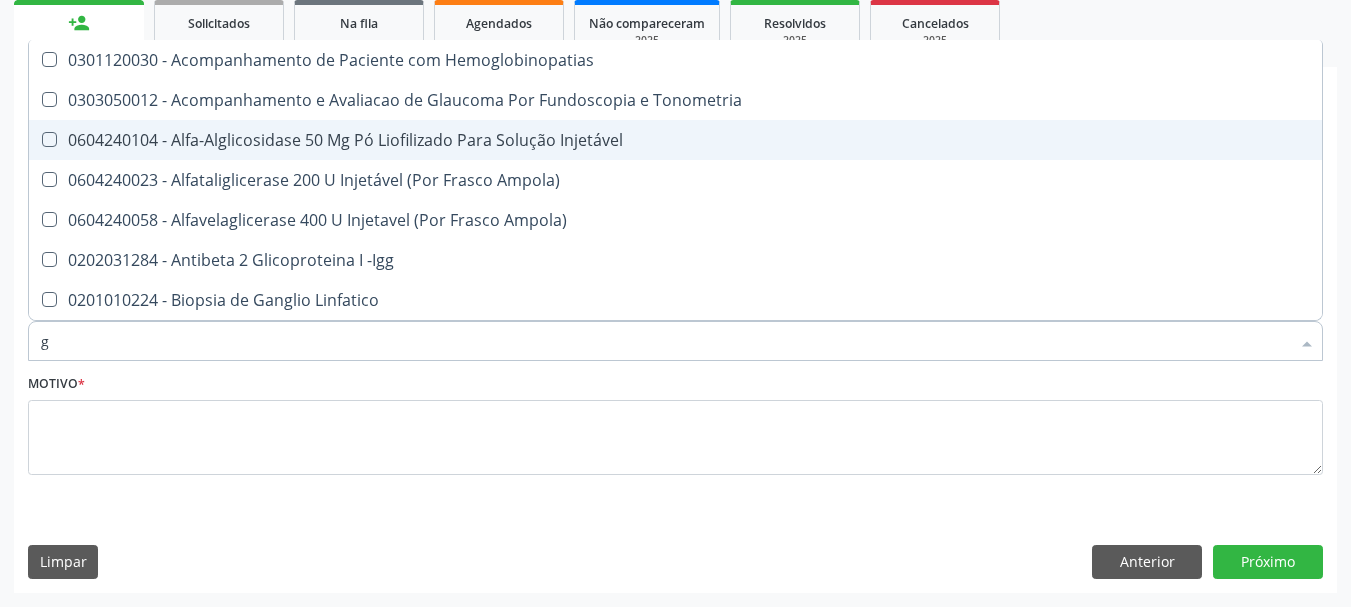 checkbox on "false" 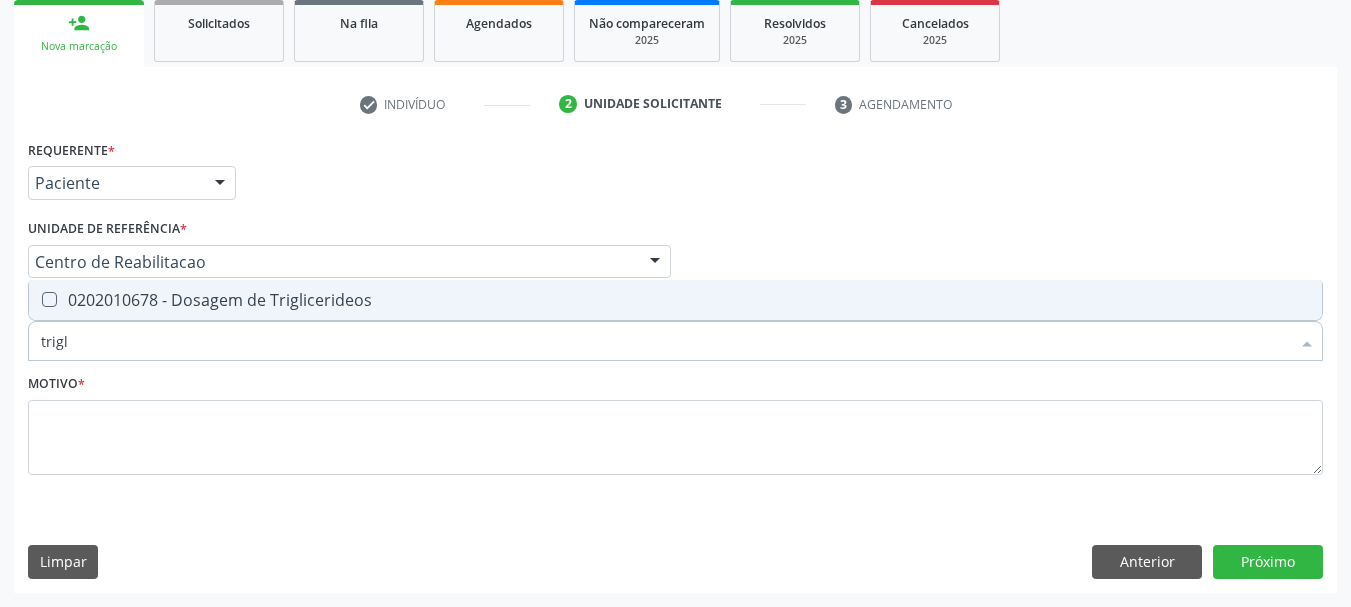 type on "trigli" 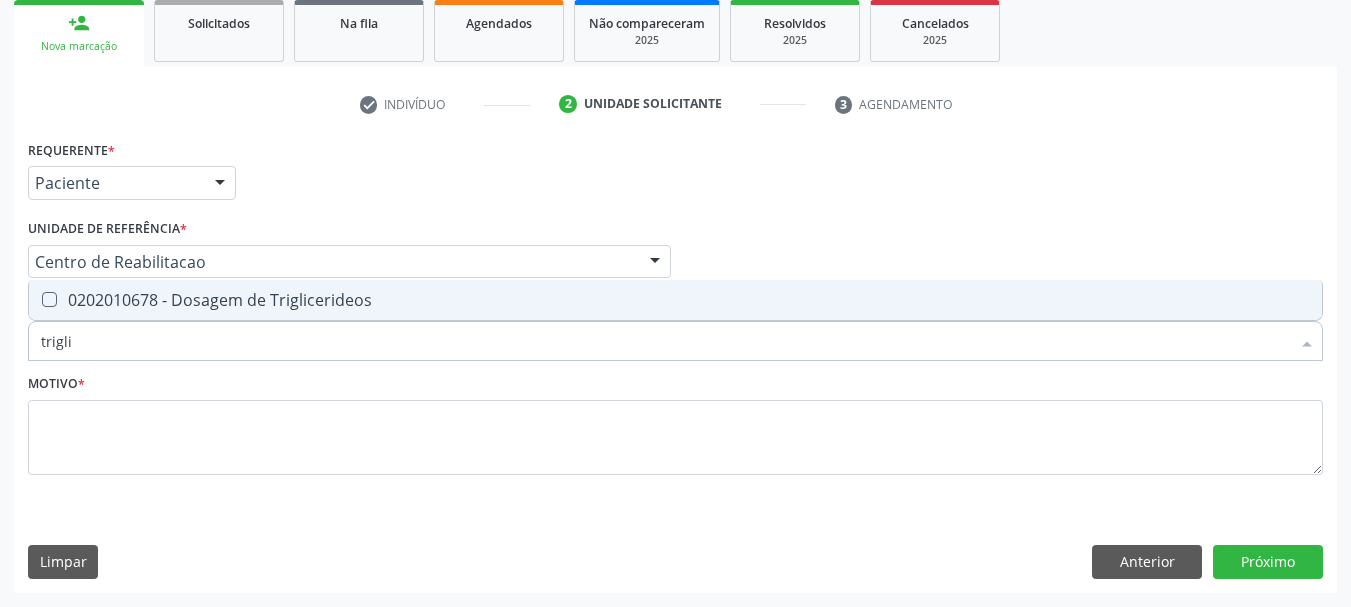 click at bounding box center [49, 299] 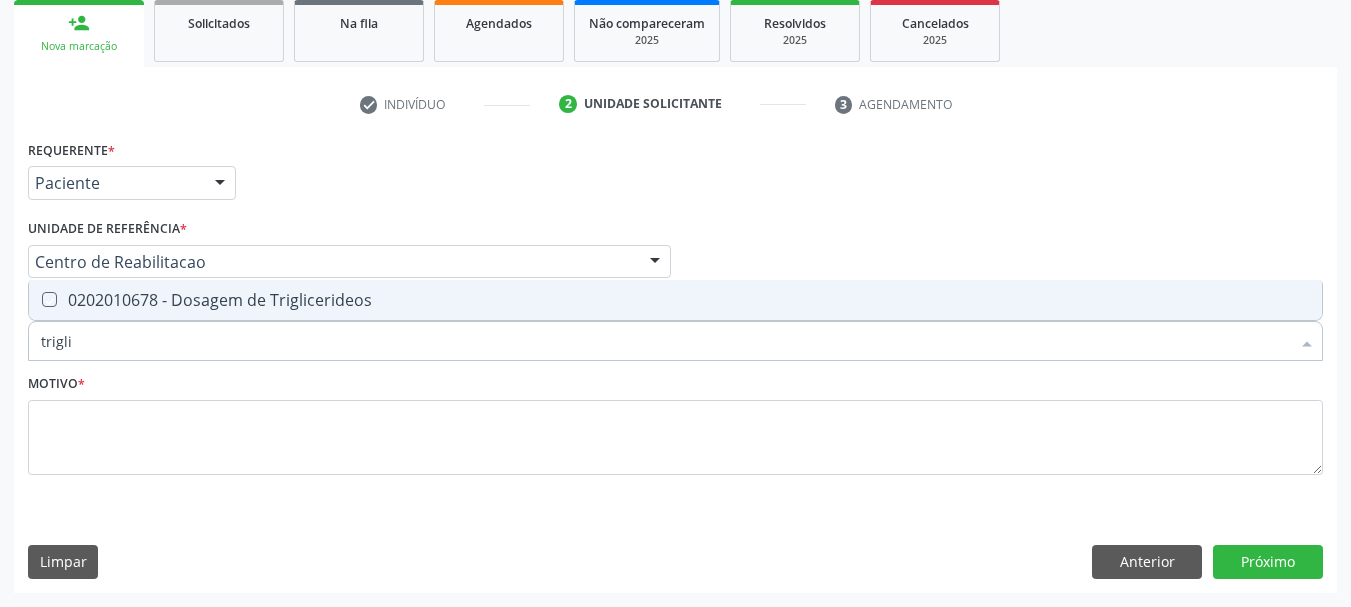 click at bounding box center (35, 299) 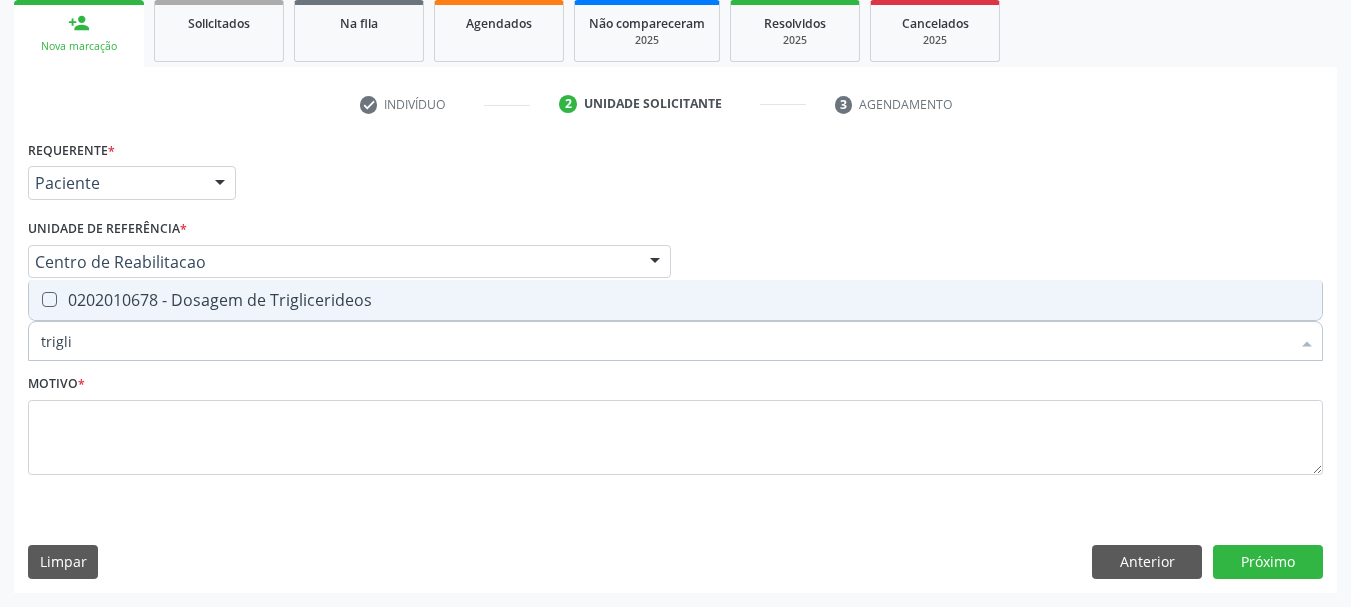 checkbox on "true" 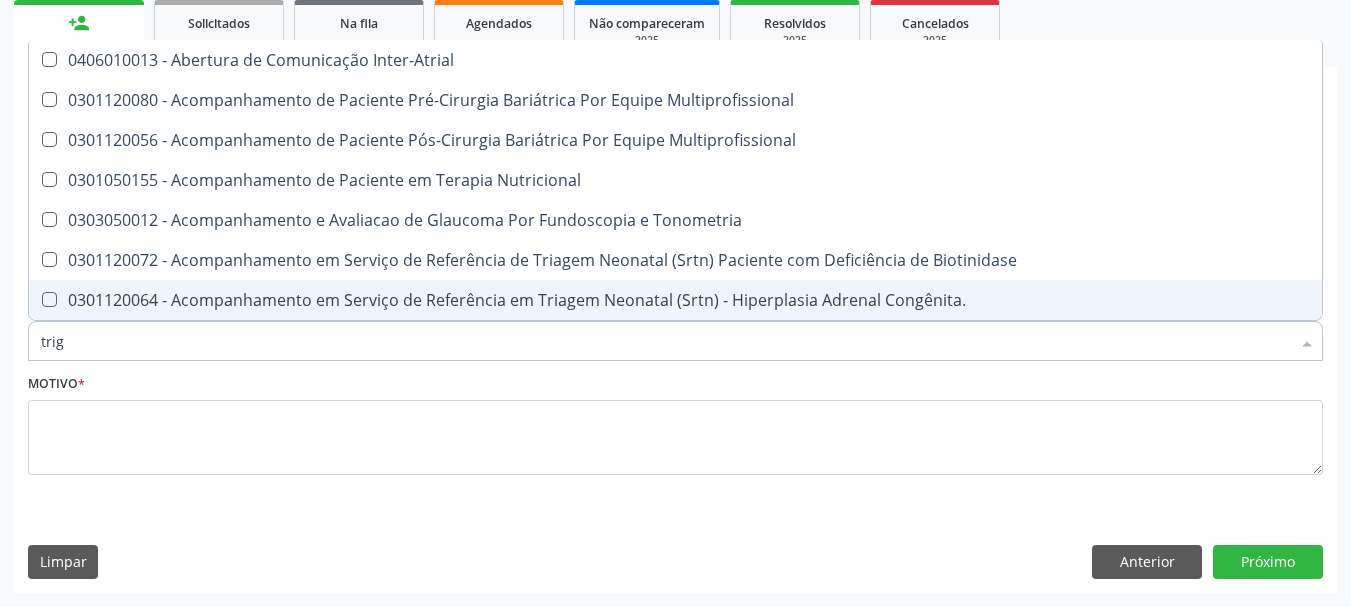 type on "tri" 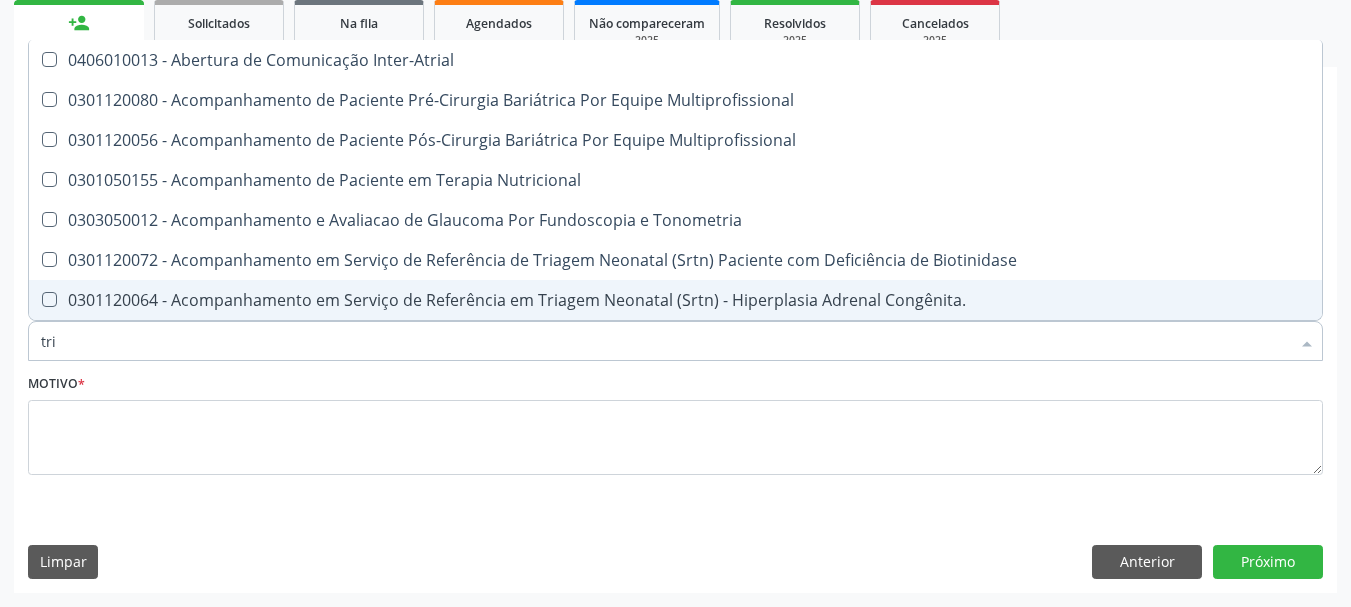type on "tr" 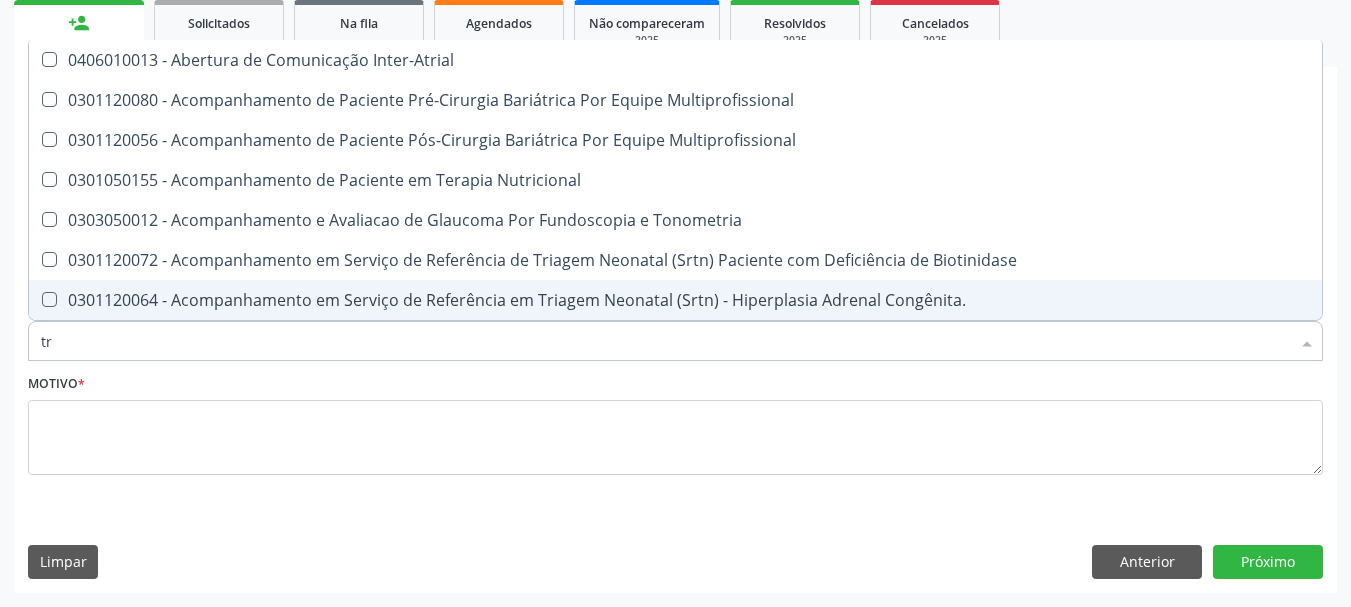 checkbox on "false" 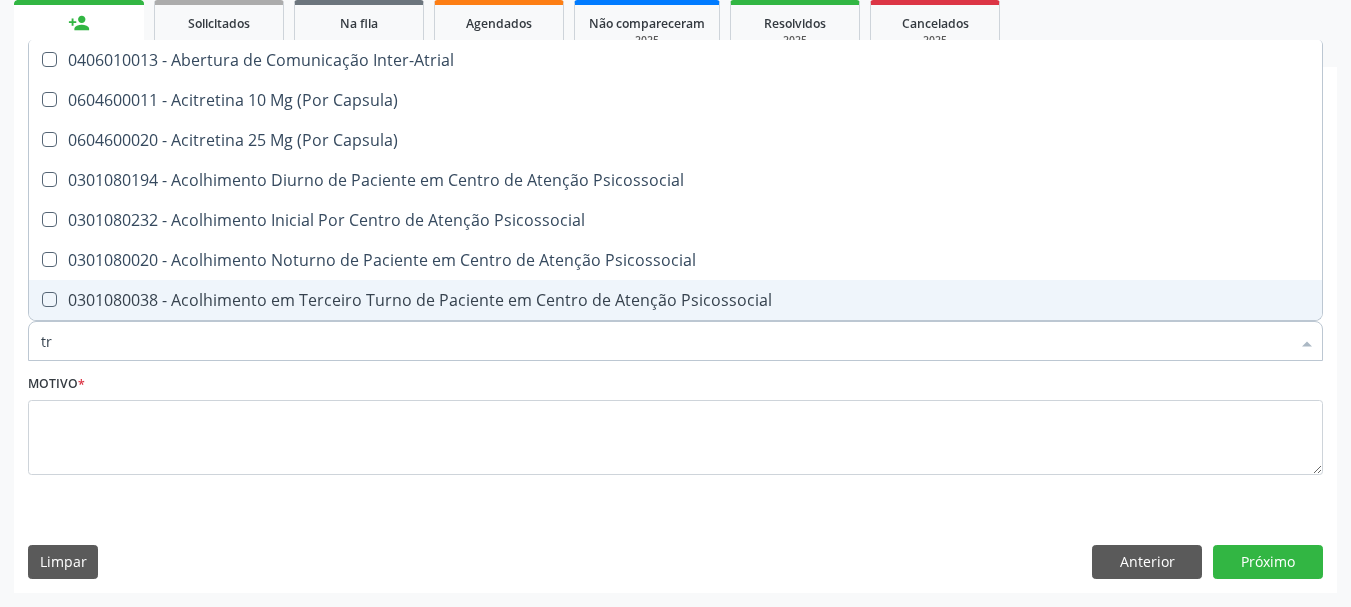 type on "t" 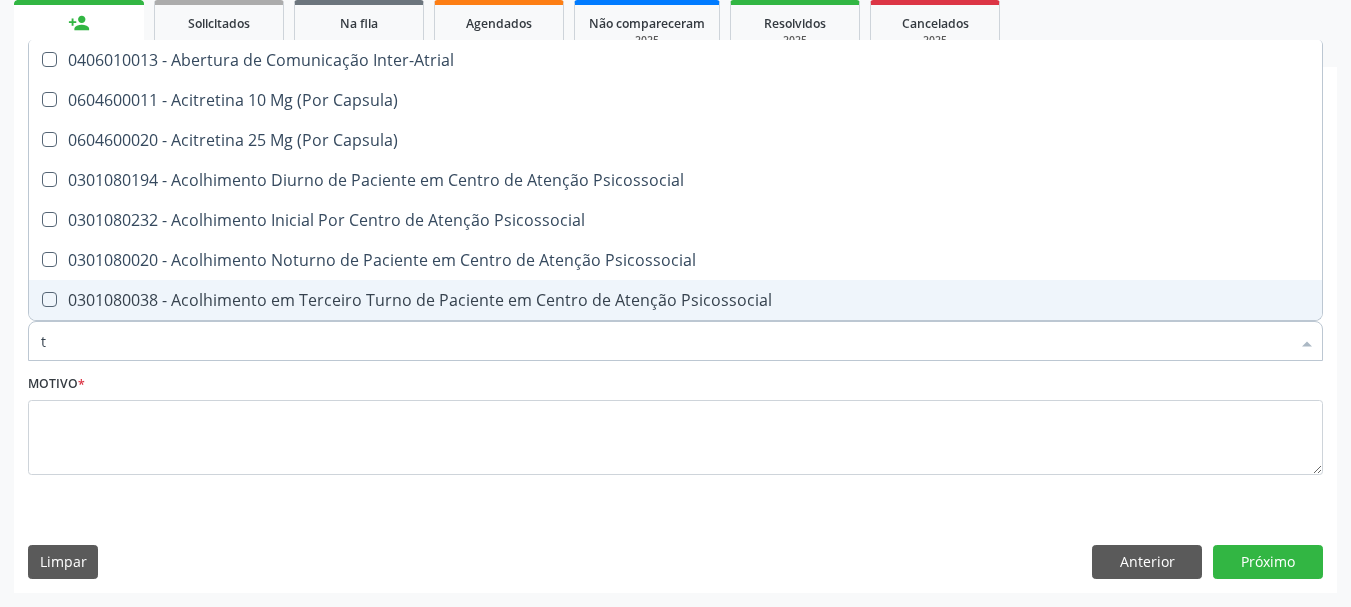 checkbox on "false" 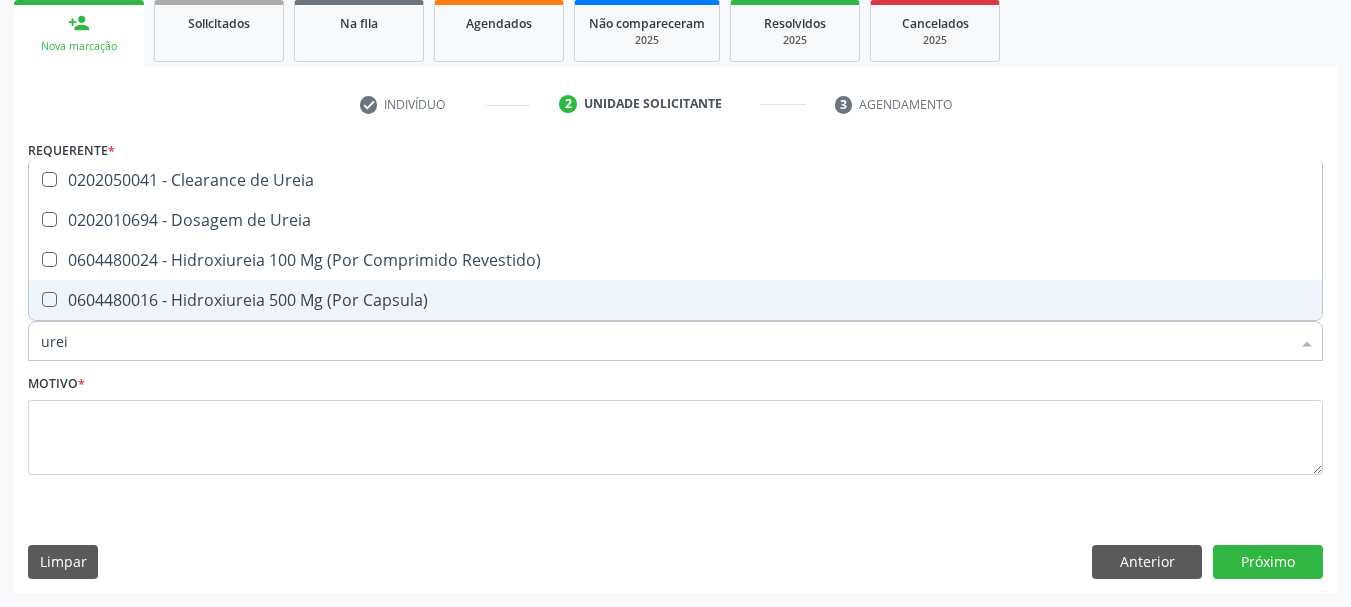 type on "ureia" 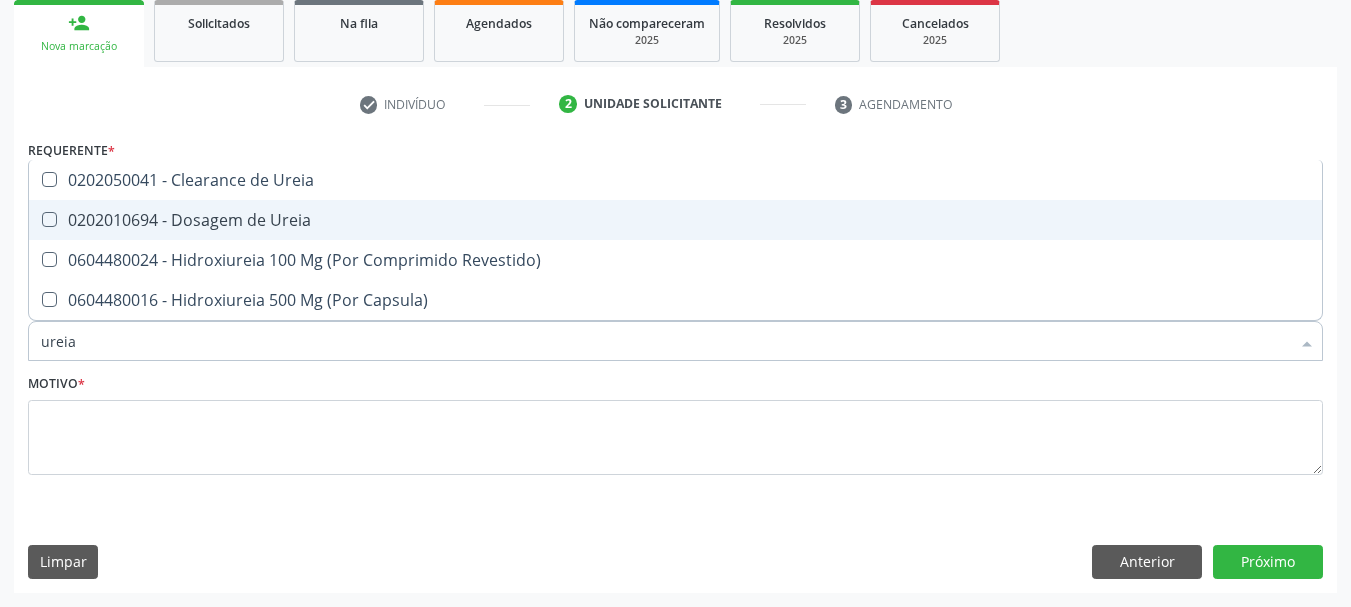 click on "0202010694 - Dosagem de Ureia" at bounding box center (675, 220) 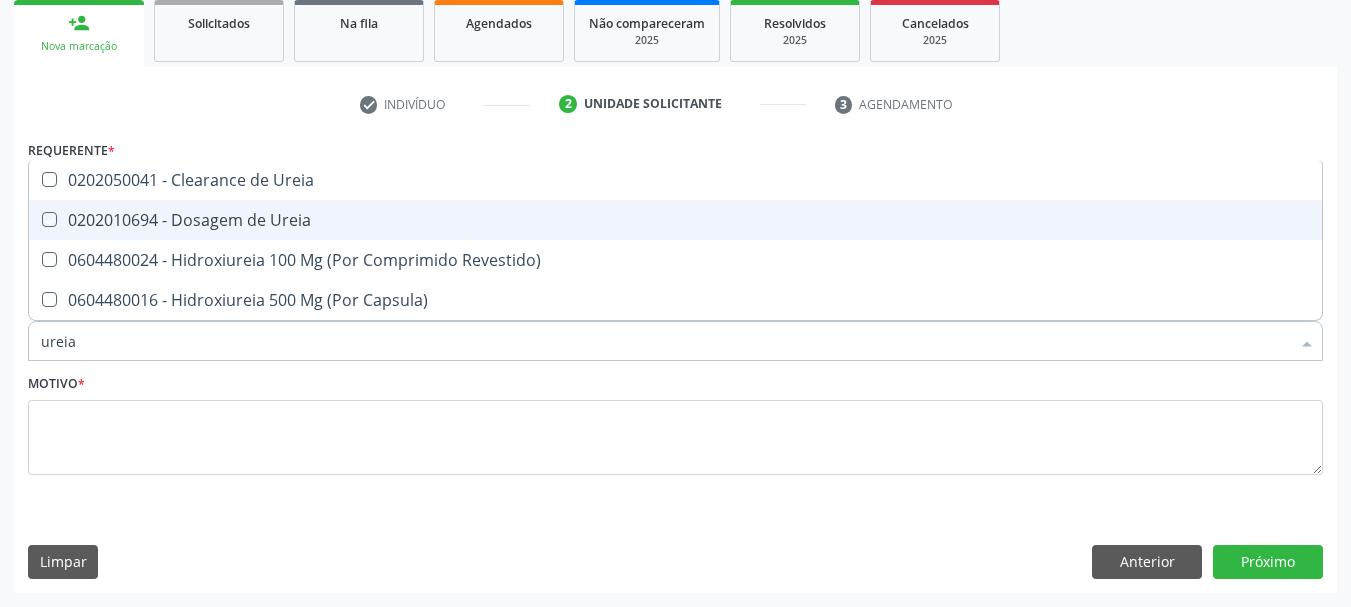 checkbox on "true" 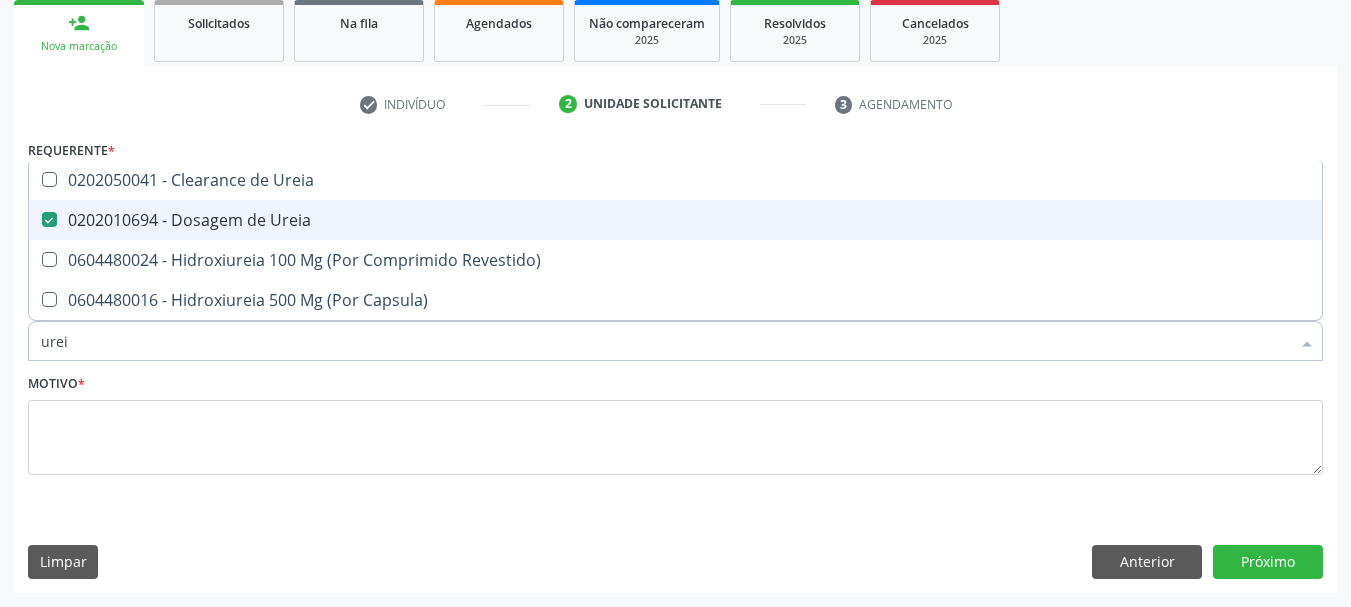 type on "ure" 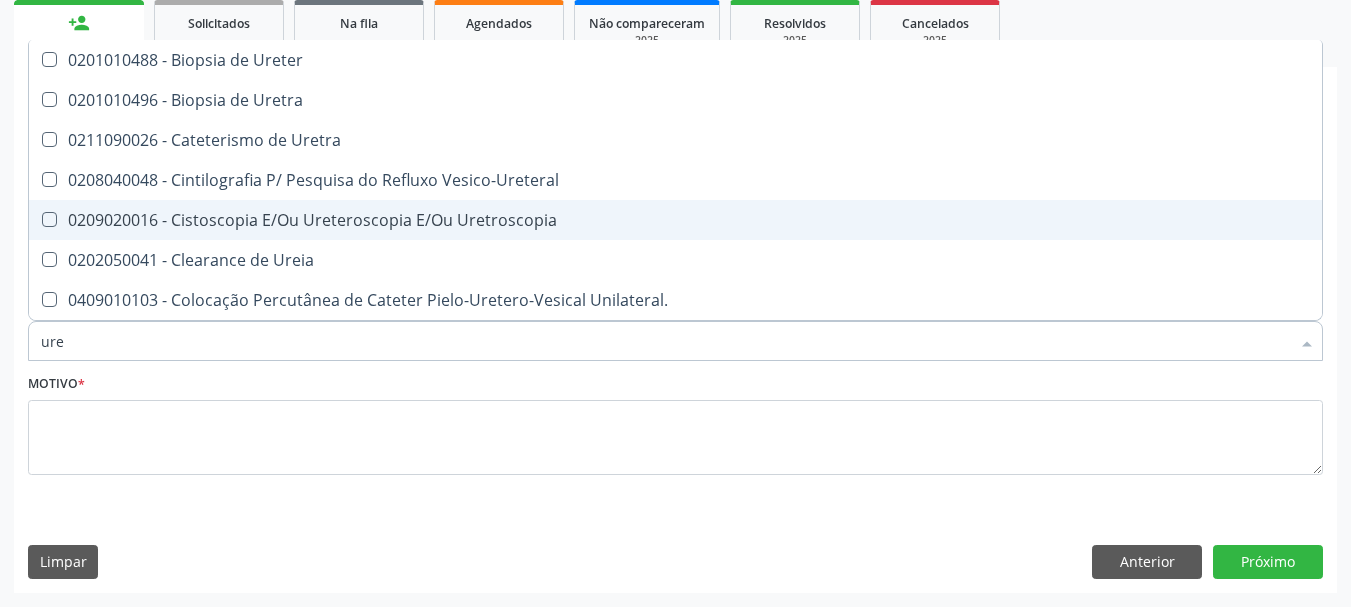 type on "ur" 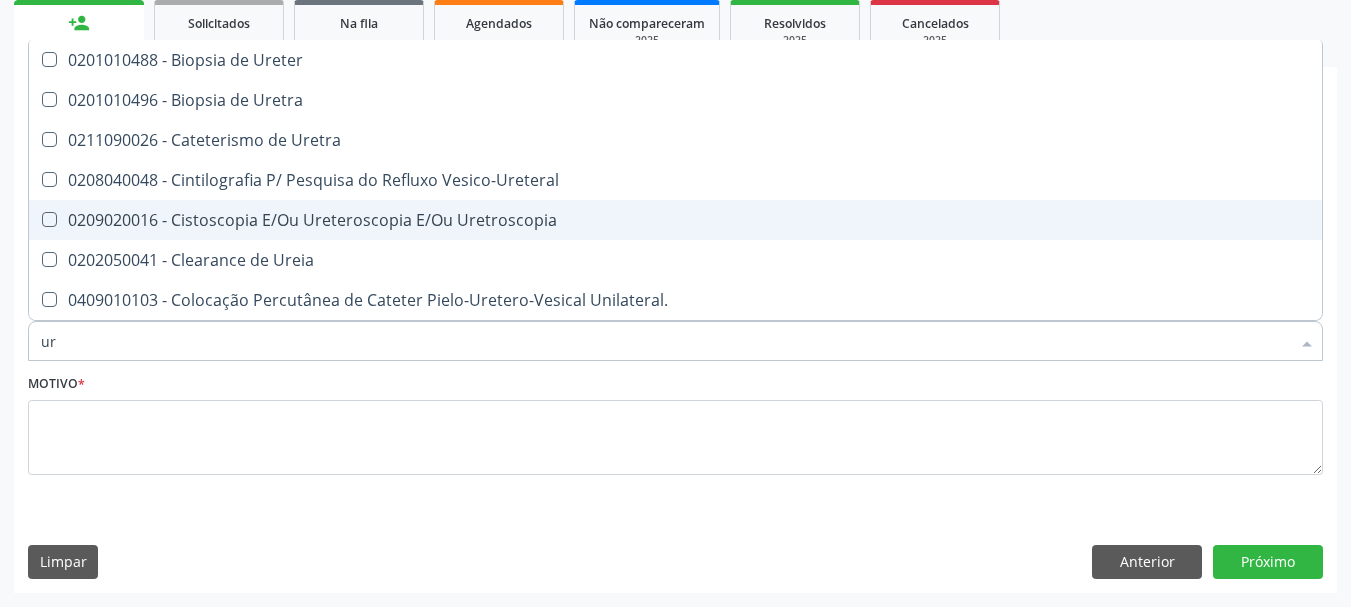 checkbox on "false" 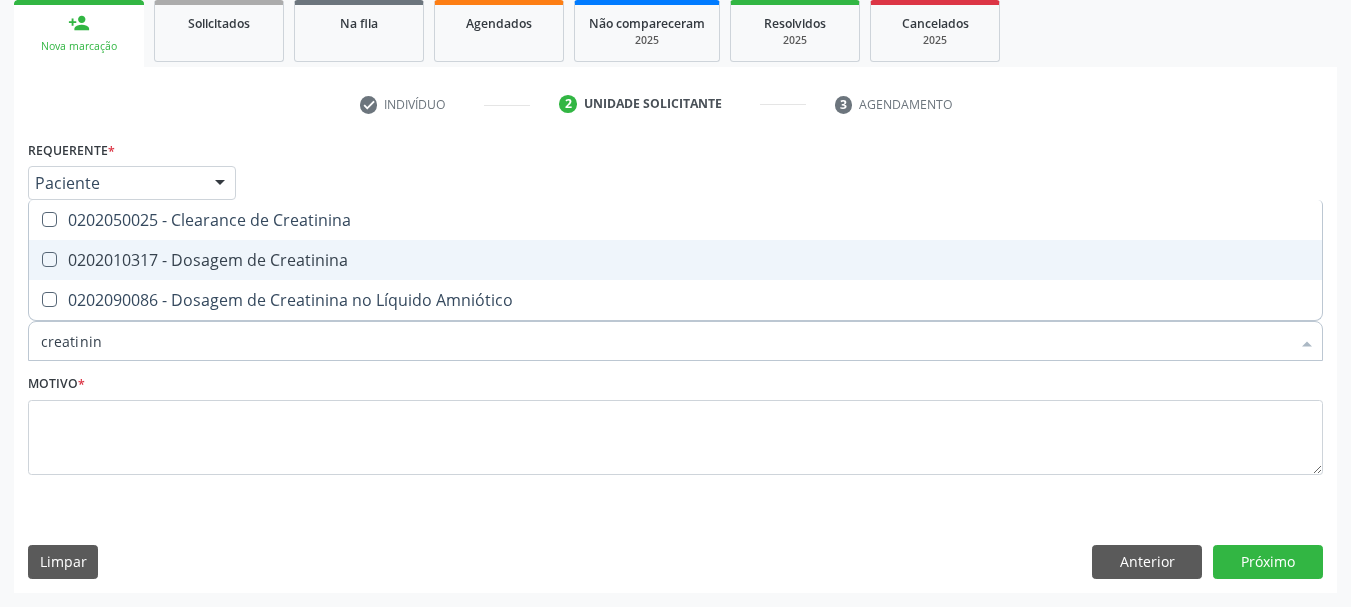type on "creatinina" 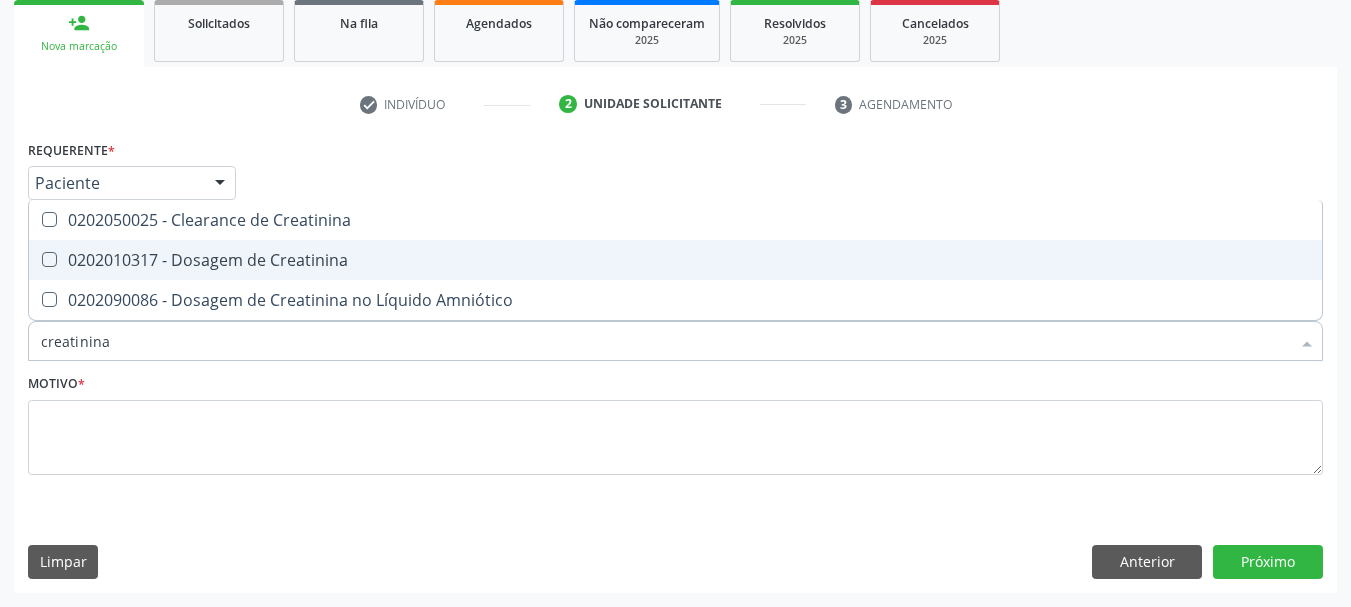 click on "0202010317 - Dosagem de Creatinina" at bounding box center [675, 260] 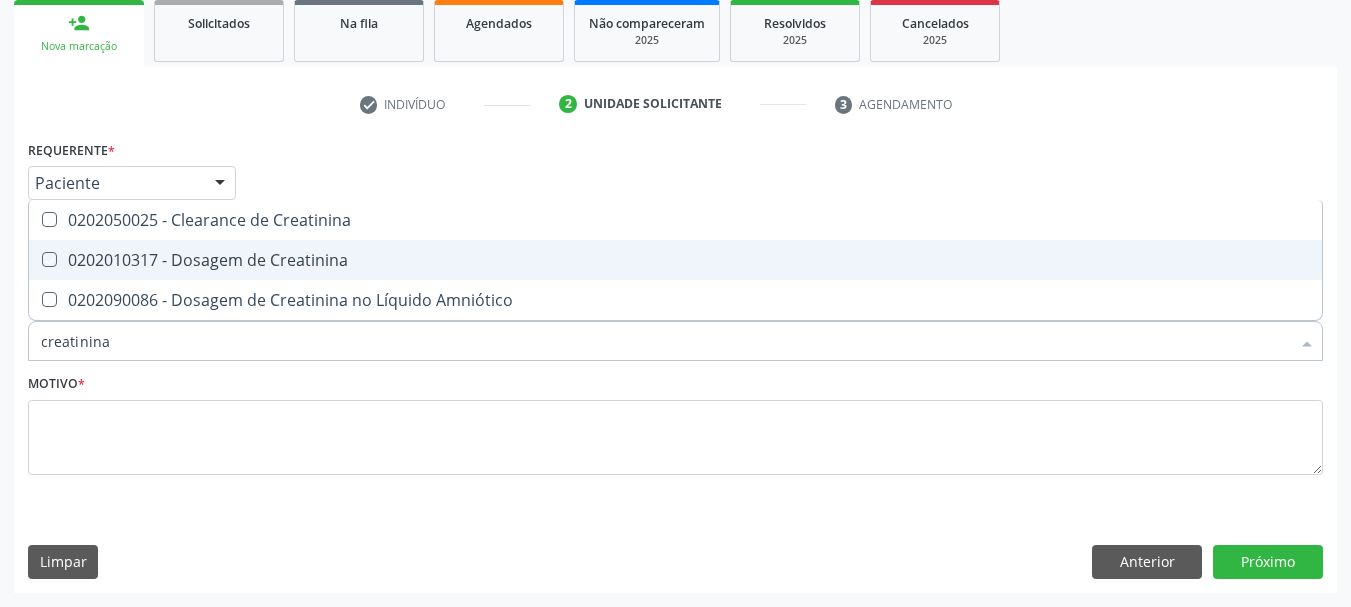 checkbox on "true" 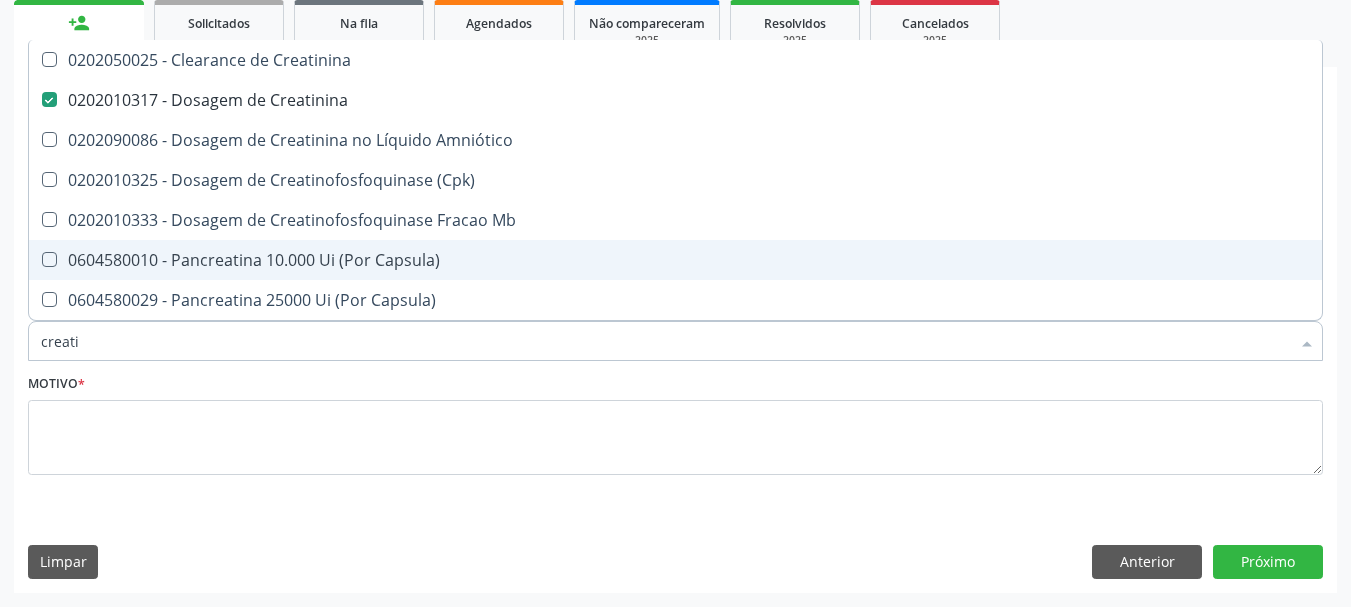 type on "creat" 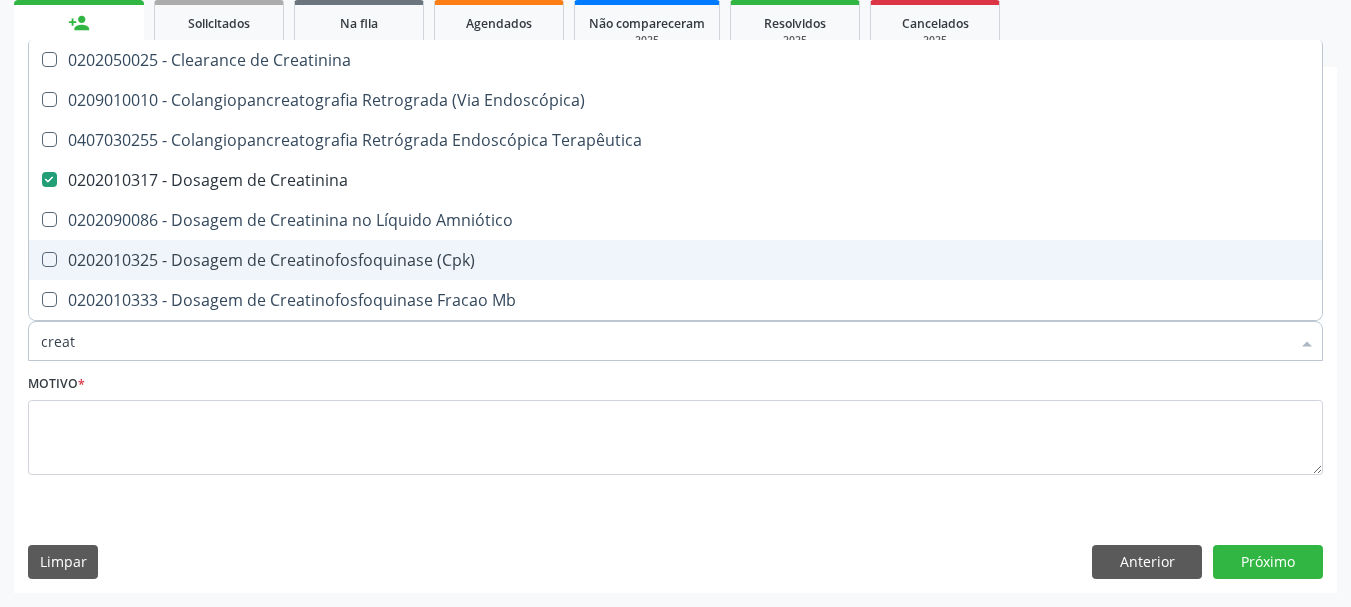 type on "crea" 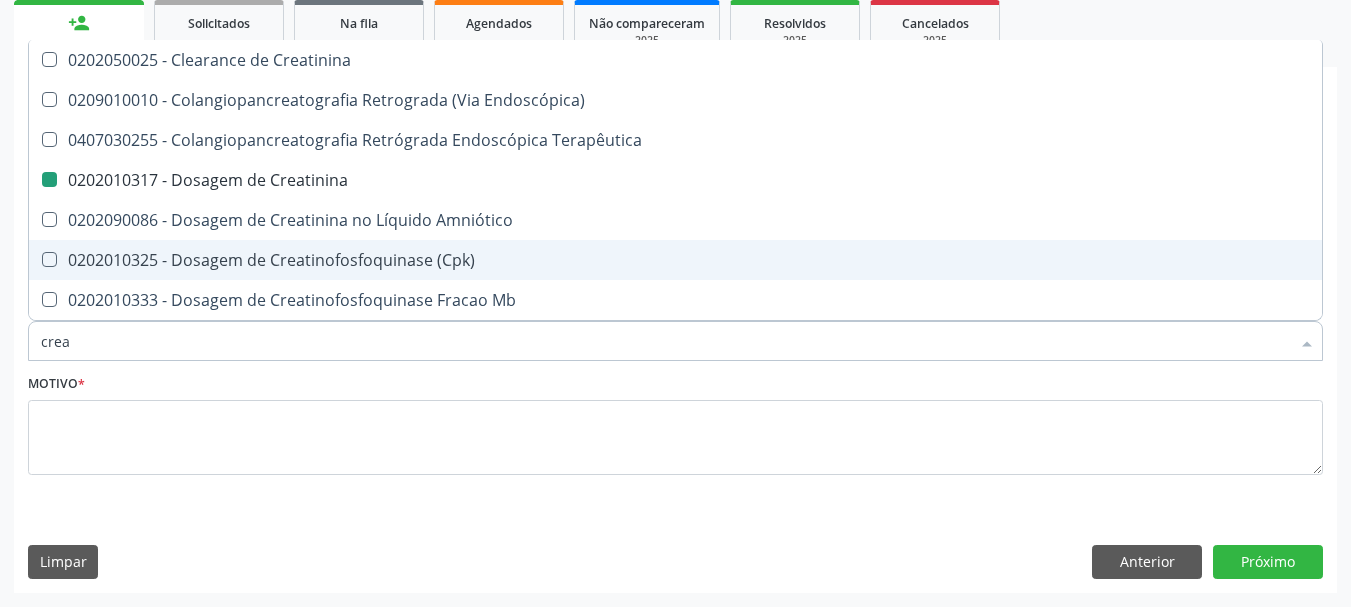 type on "cre" 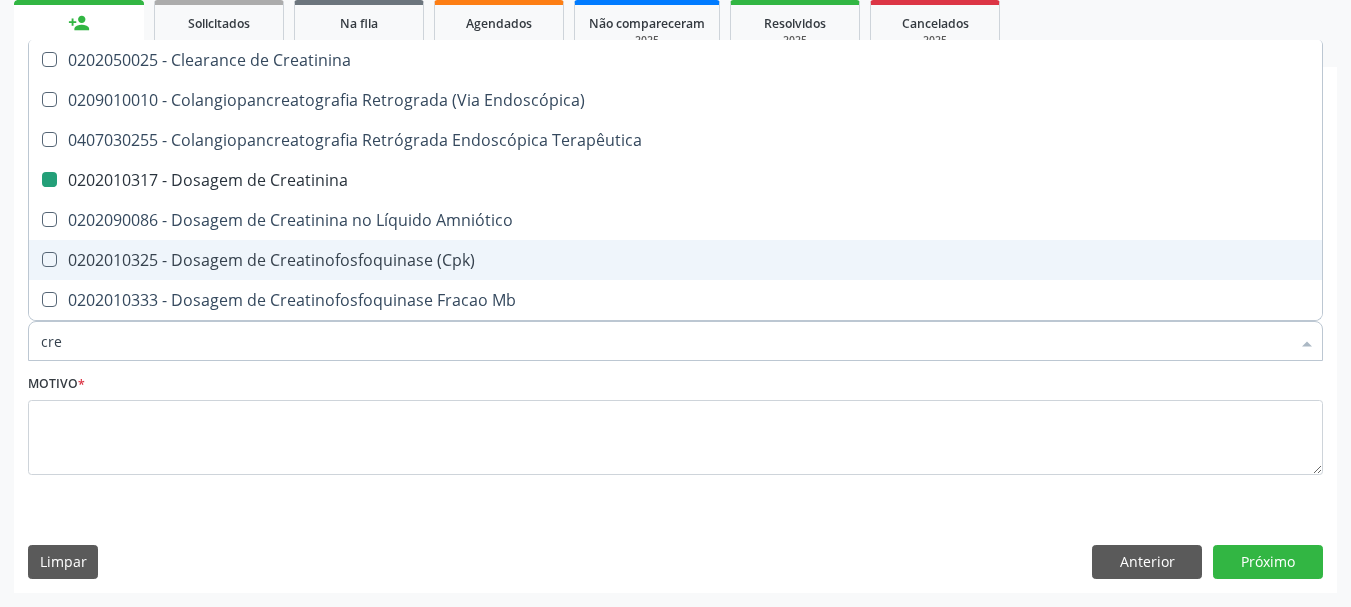 checkbox on "true" 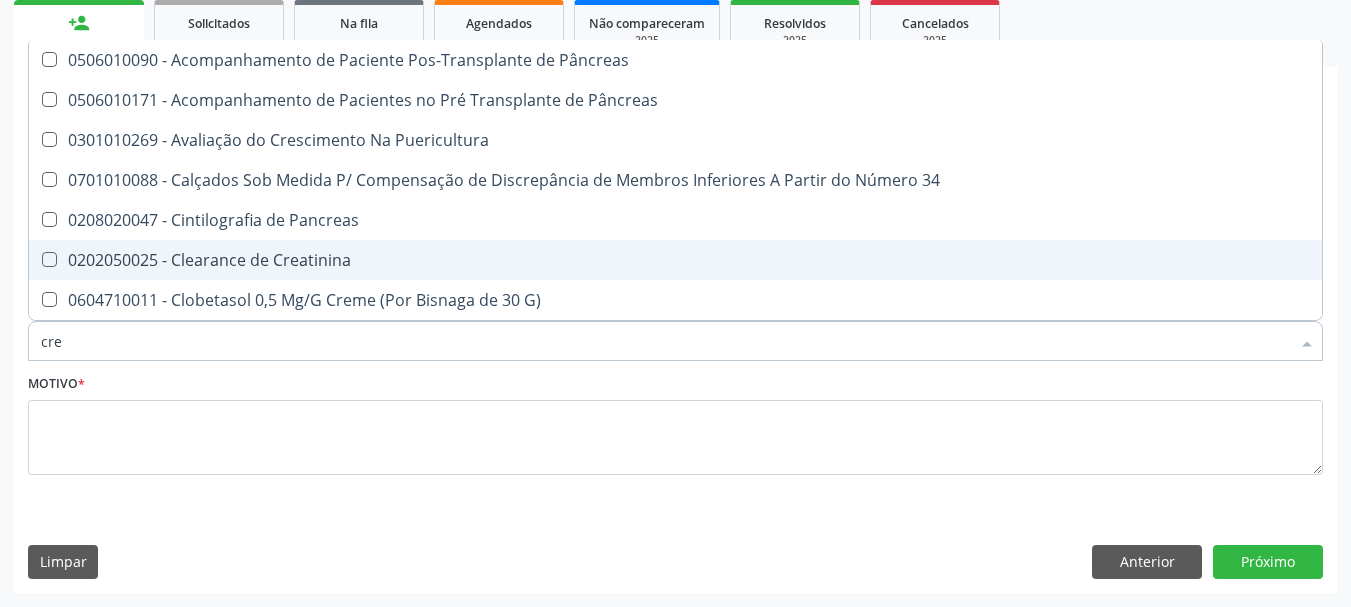 type on "cr" 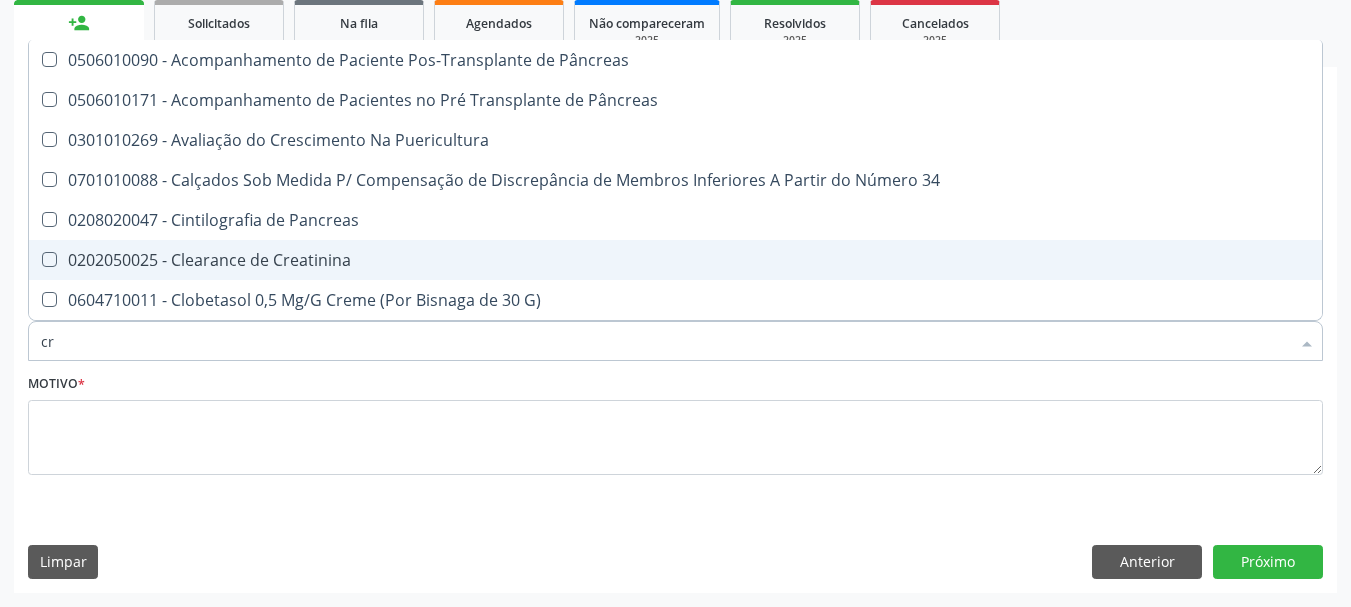 checkbox on "false" 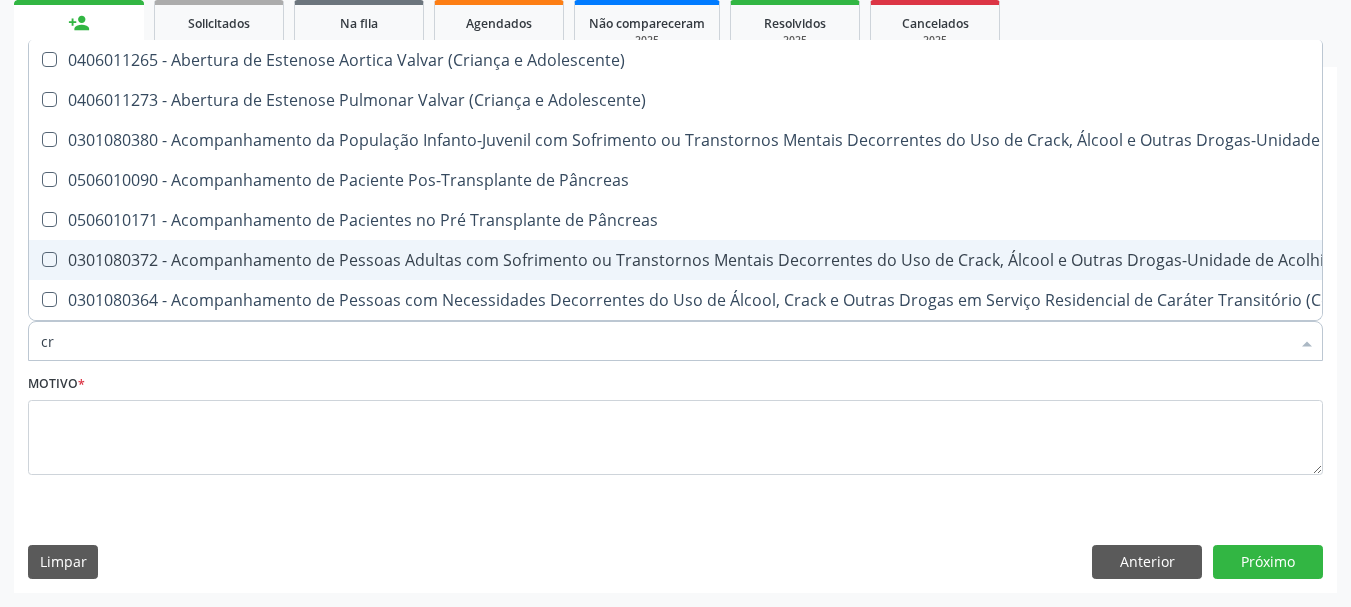 type on "c" 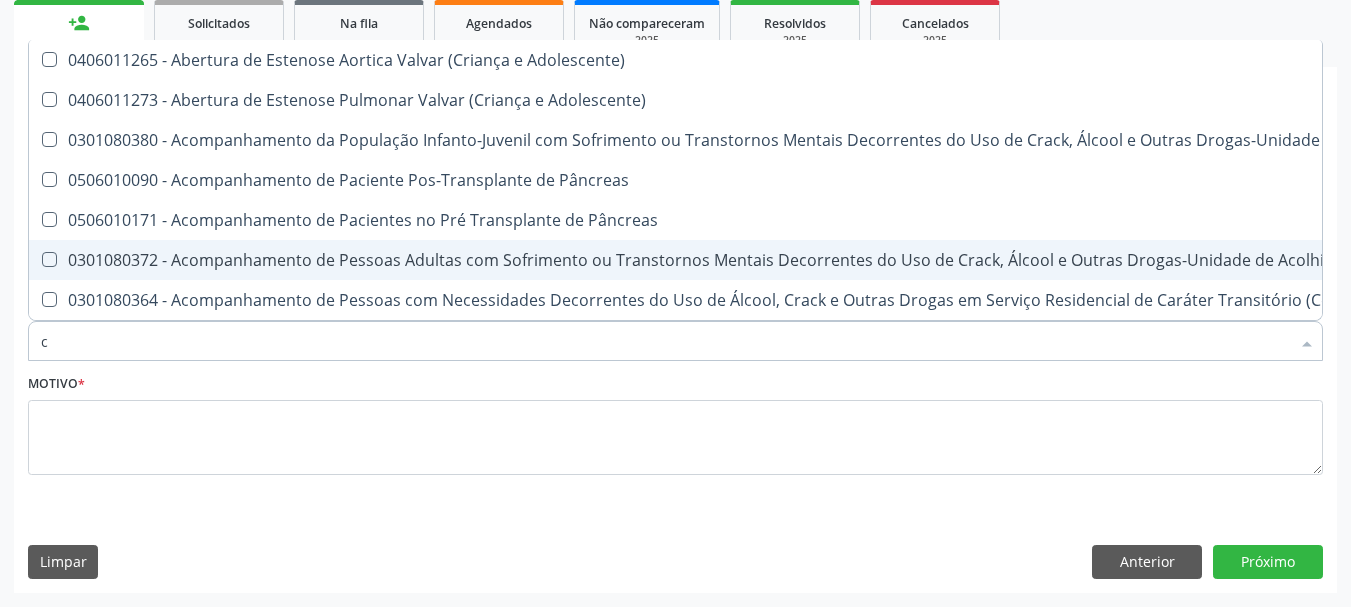 checkbox on "false" 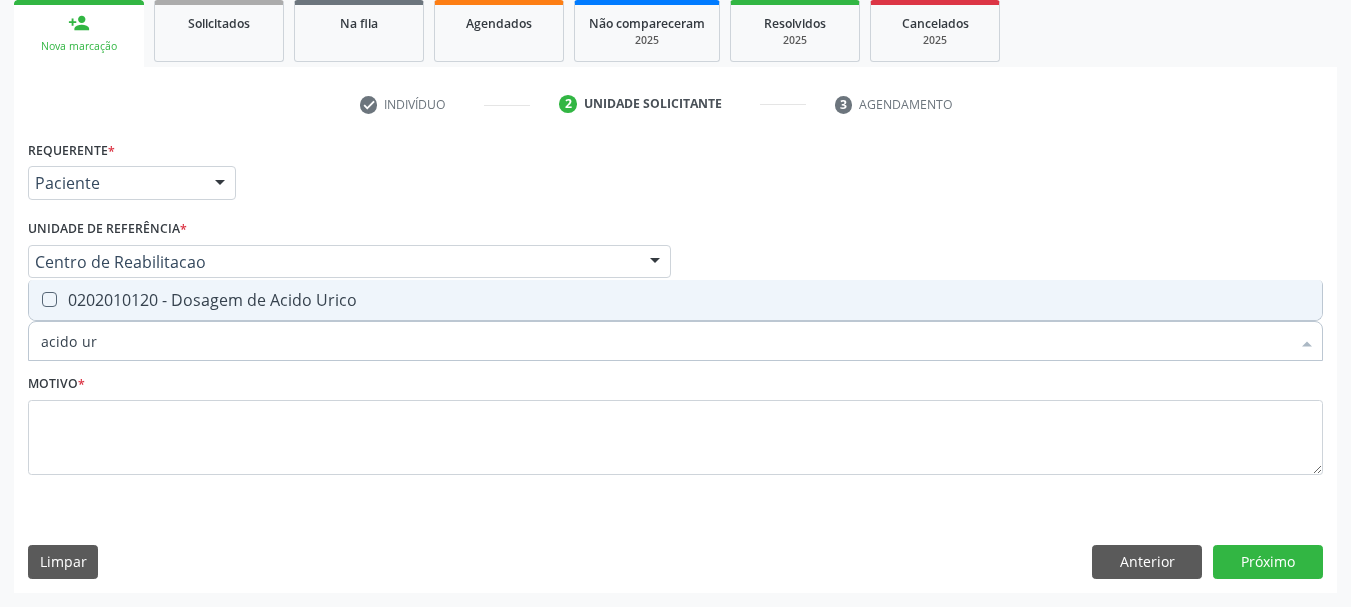 type on "acido uri" 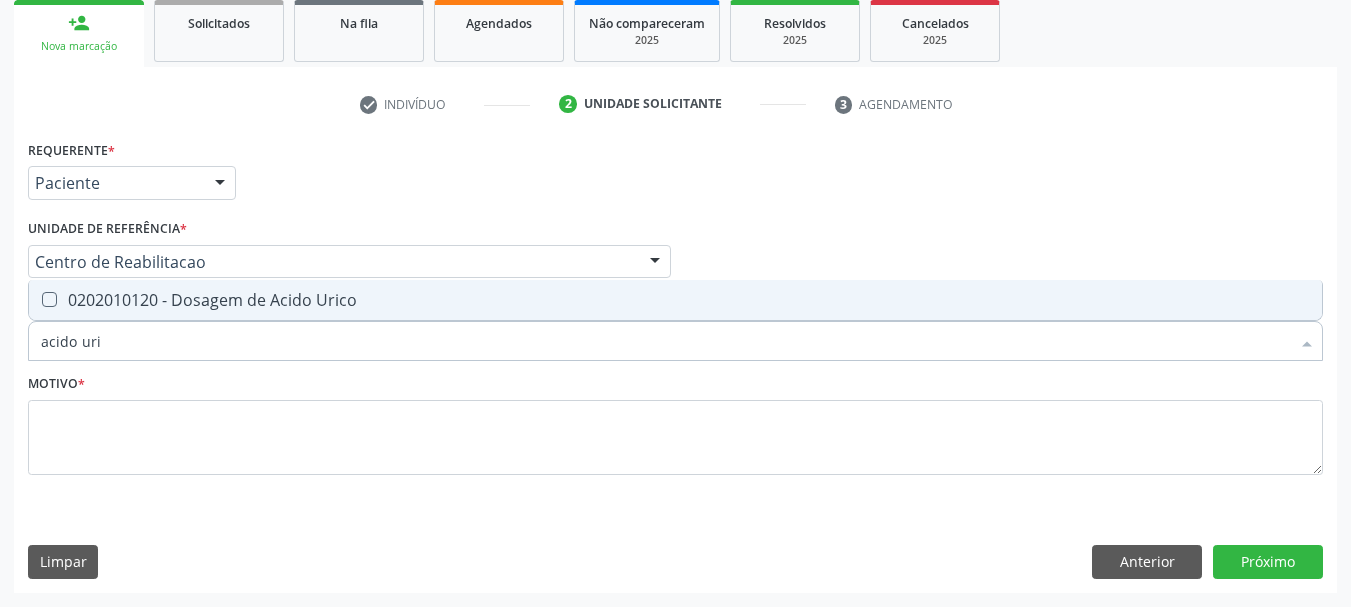 click on "0202010120 - Dosagem de Acido Urico" at bounding box center (675, 300) 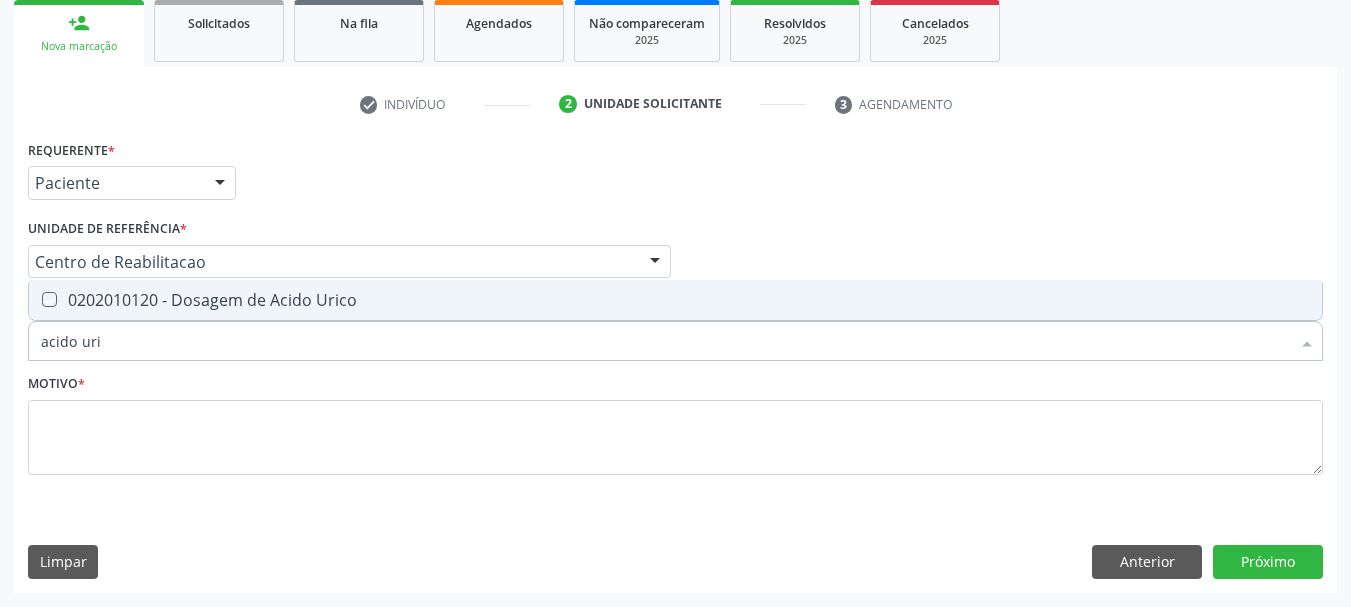 checkbox on "true" 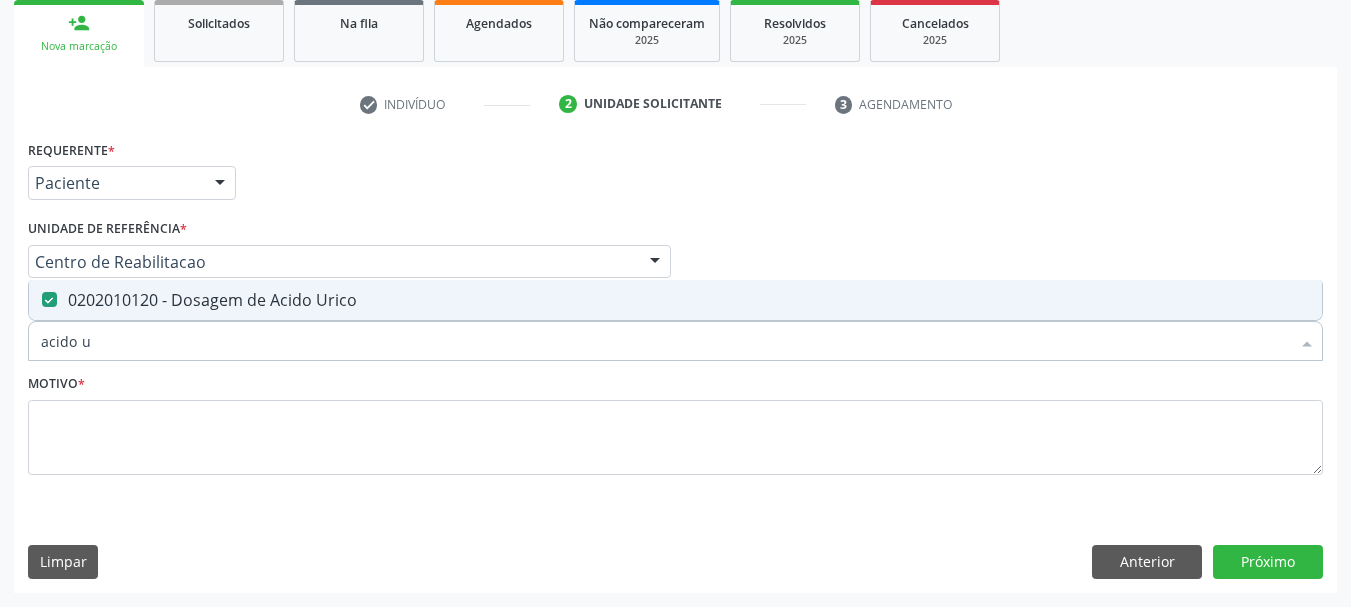 type on "acido" 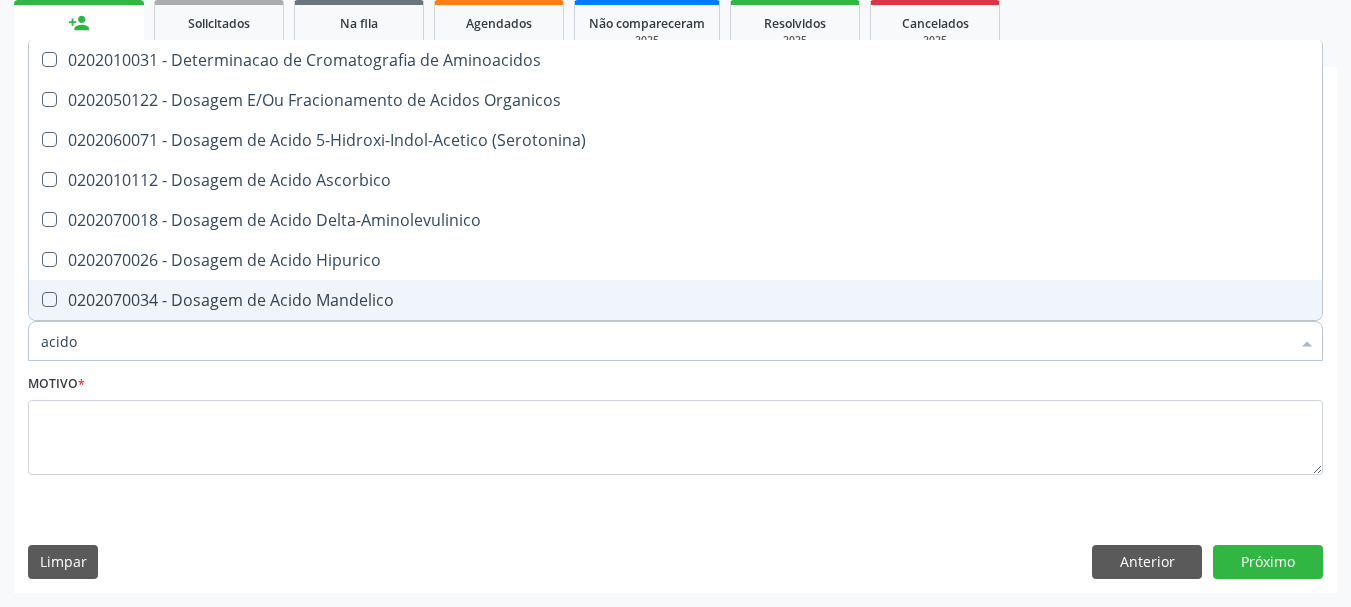 type on "acid" 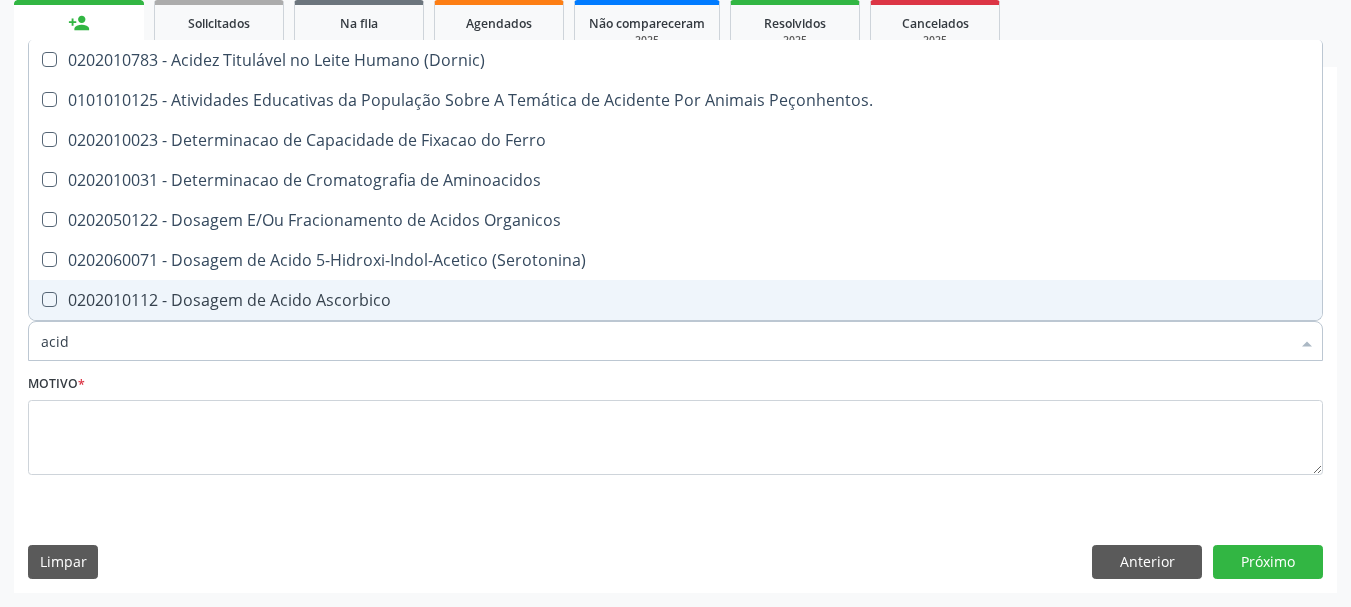 type on "aci" 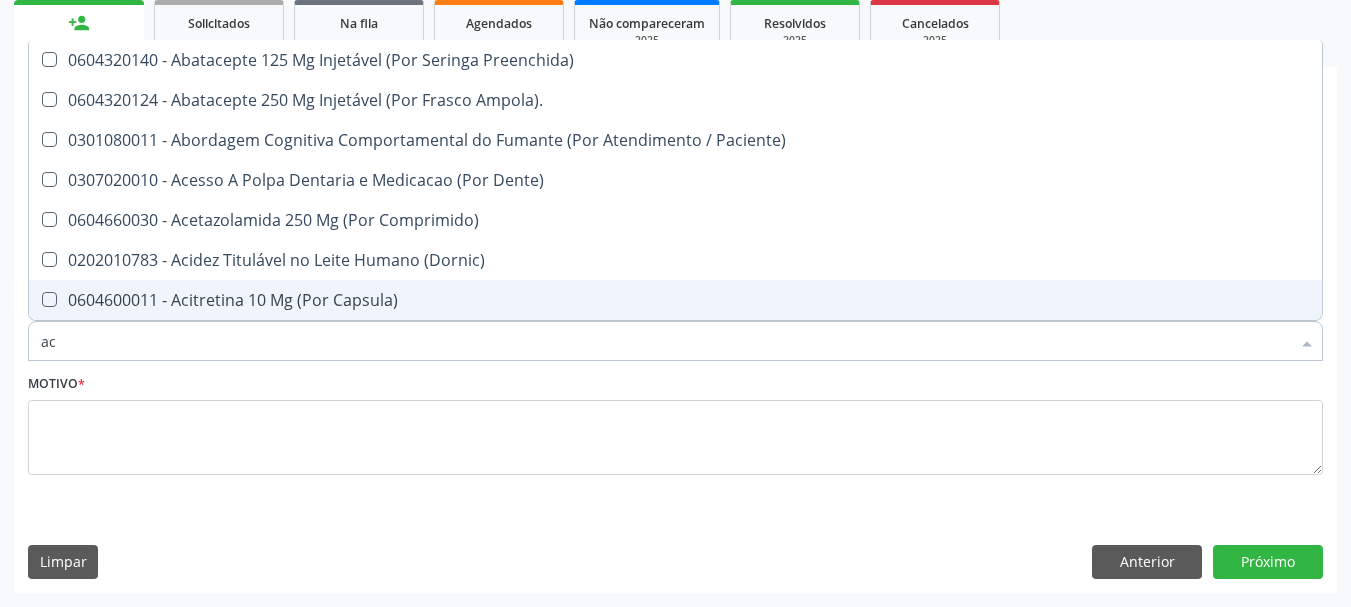 type on "a" 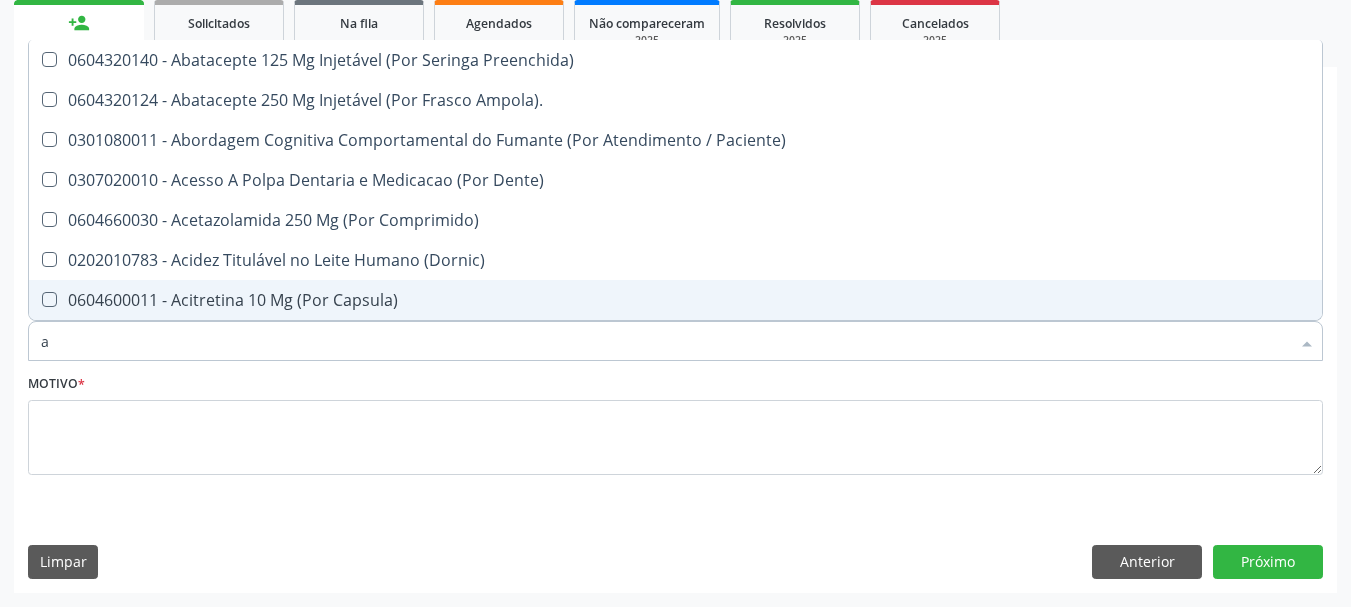 checkbox on "false" 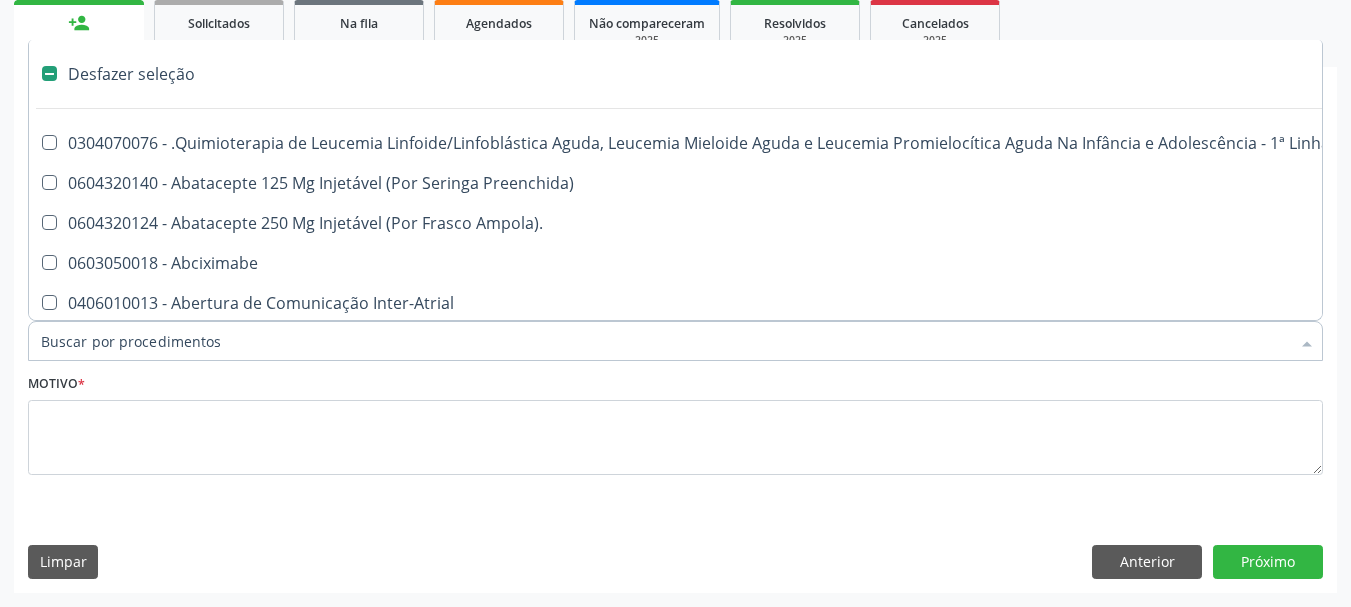 type on "u" 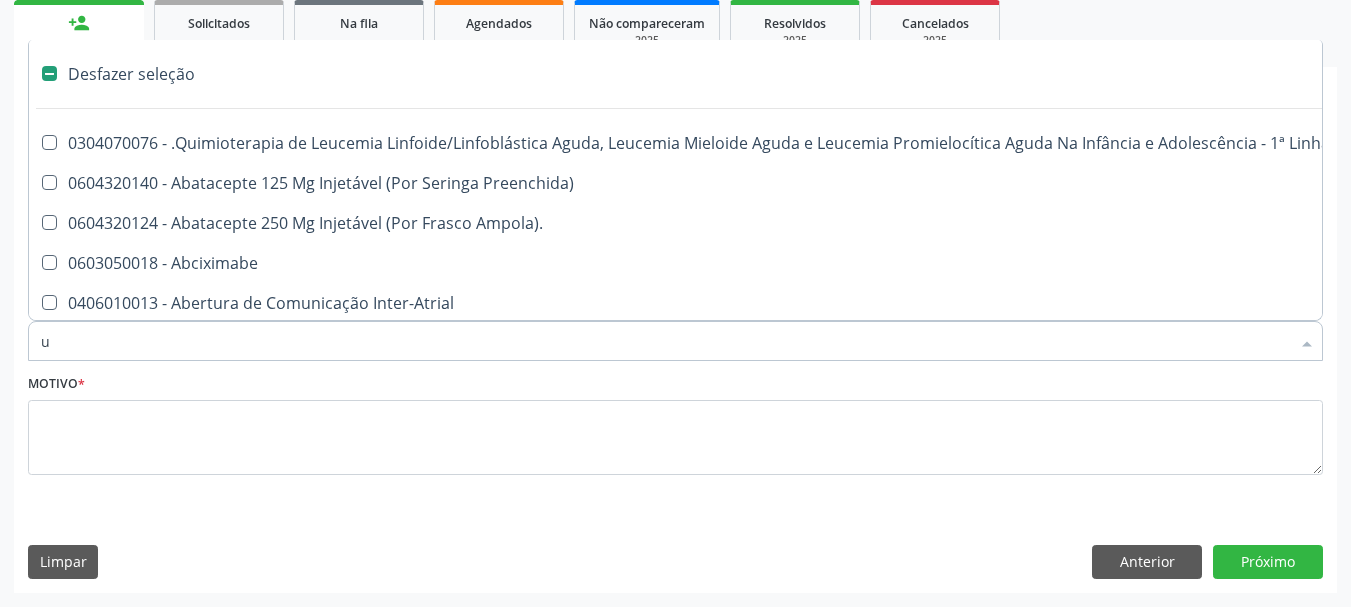checkbox on "true" 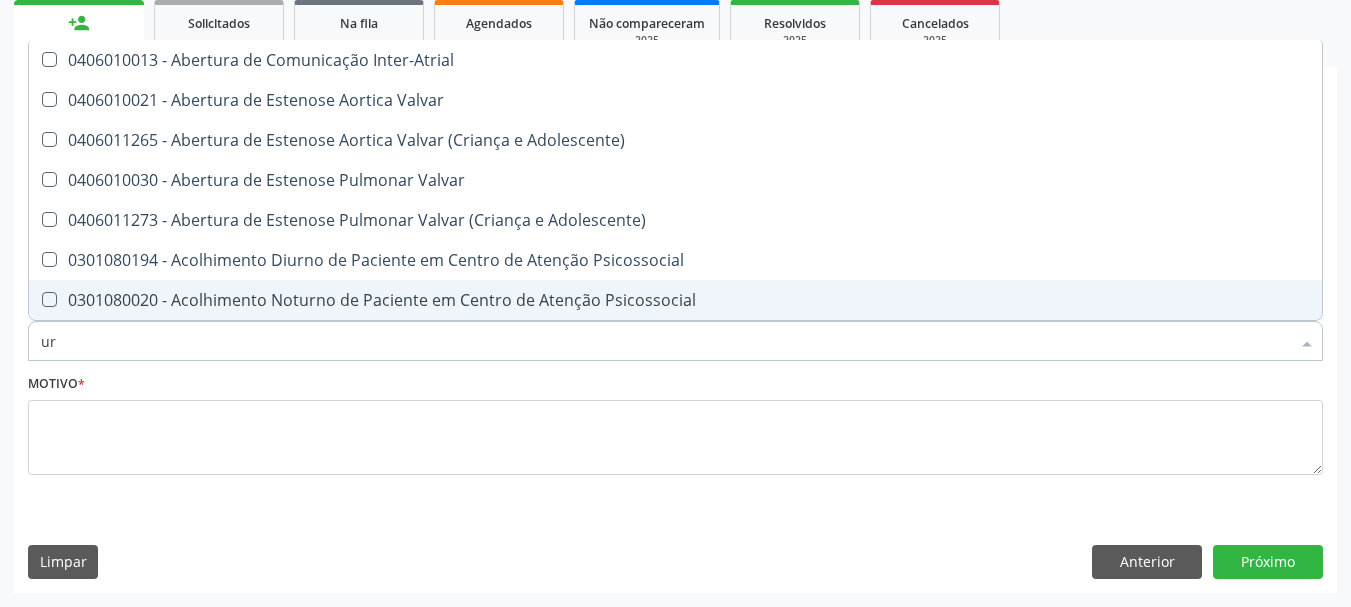 type on "uri" 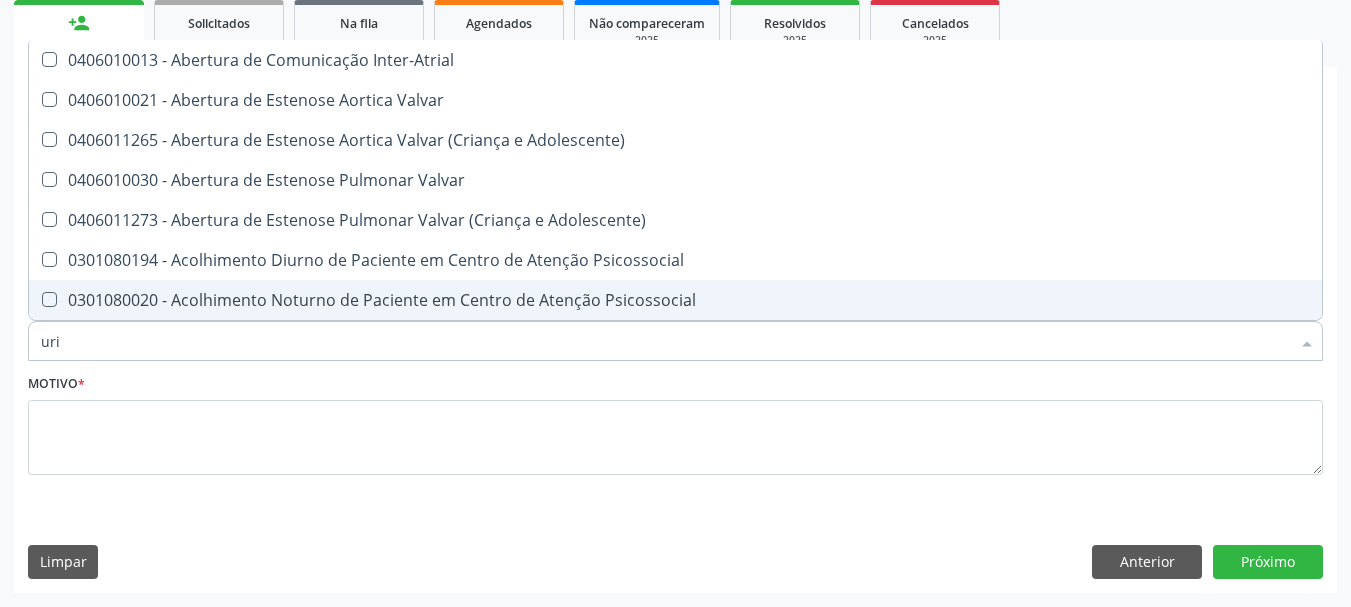 checkbox on "true" 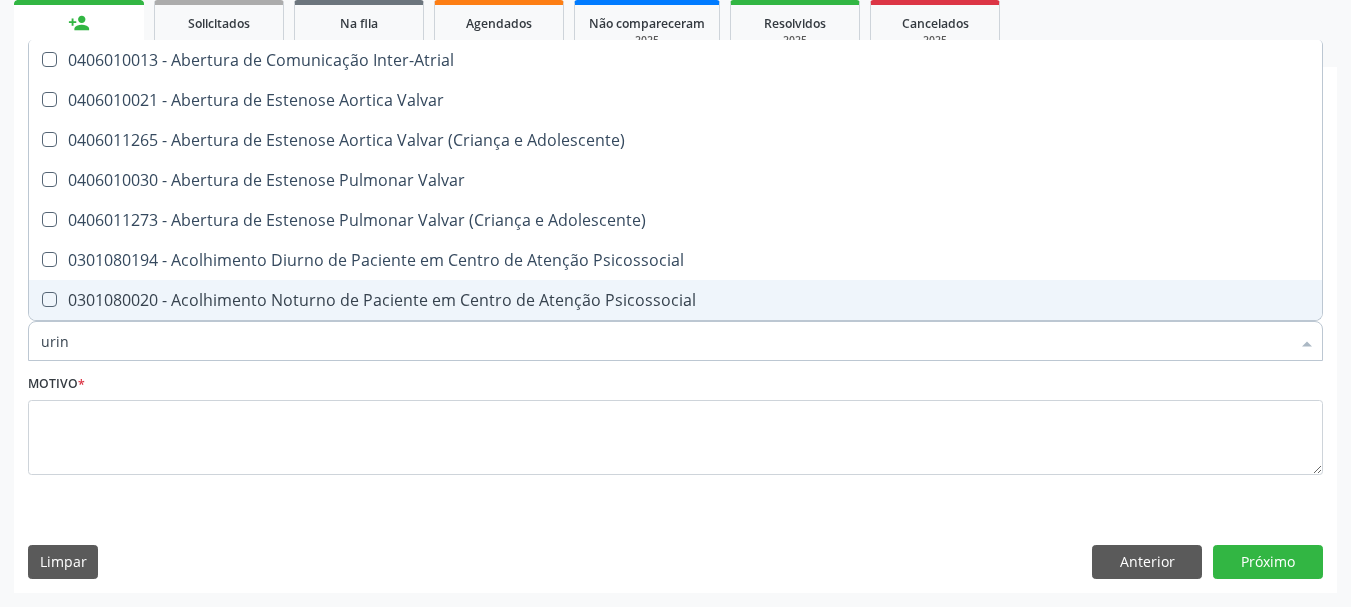 checkbox on "false" 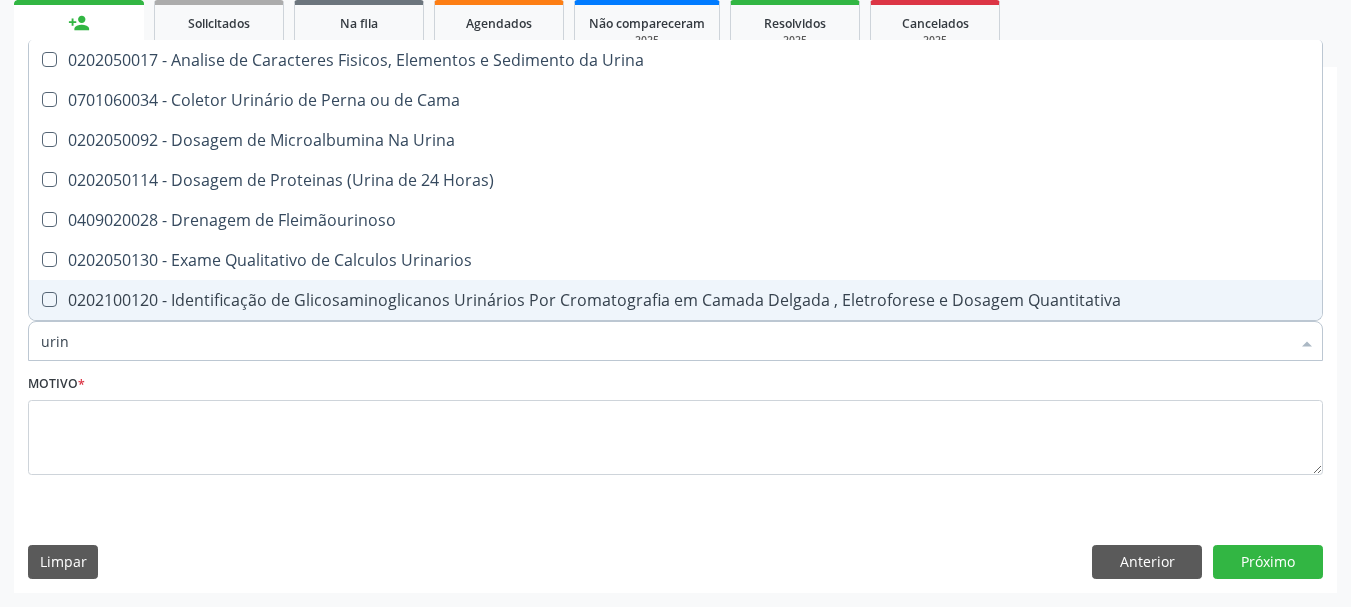 type on "urina" 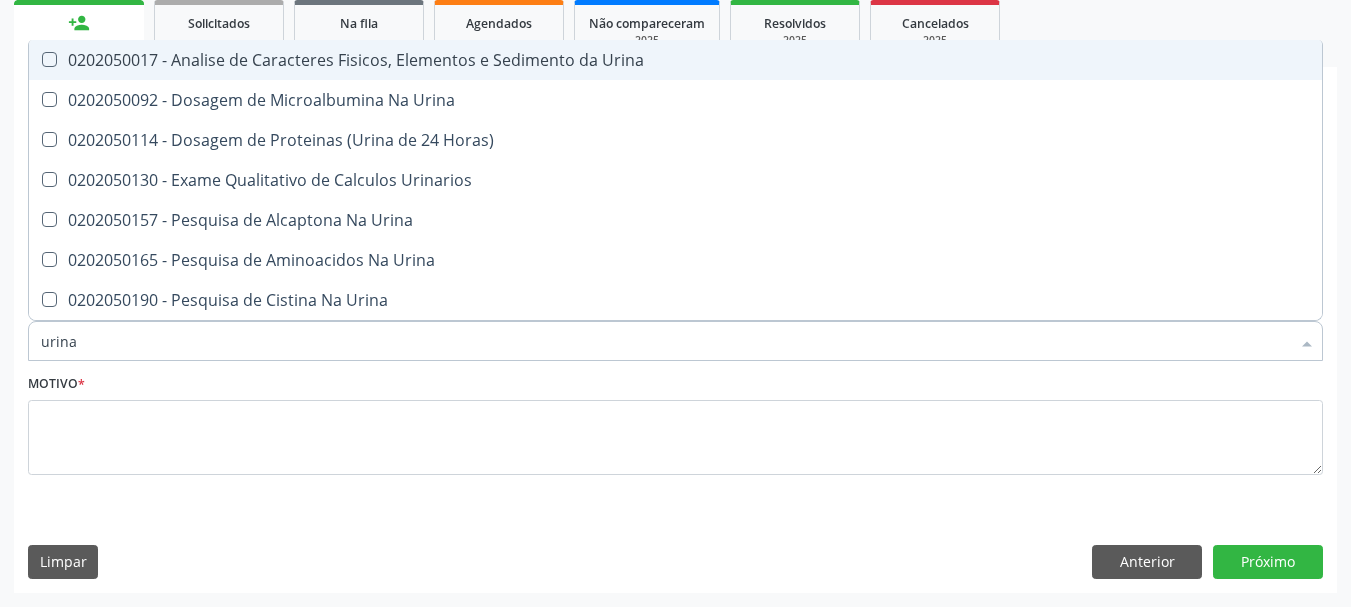 click on "0202050017 - Analise de Caracteres Fisicos, Elementos e Sedimento da Urina" at bounding box center [675, 60] 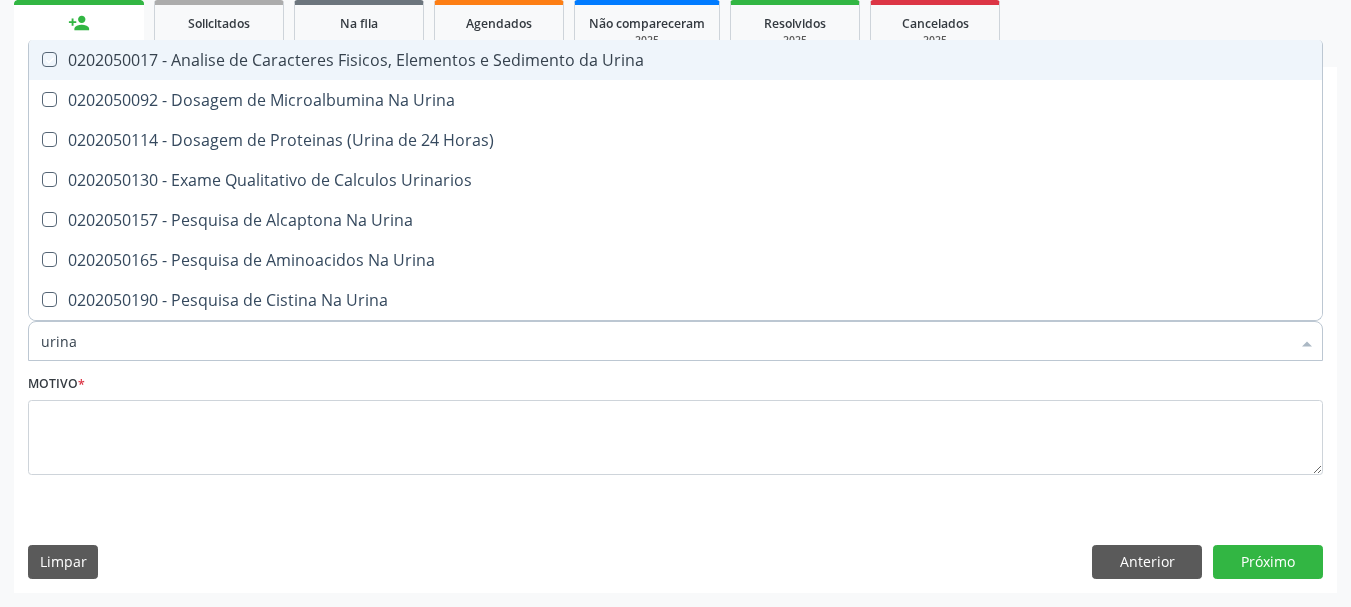 checkbox on "true" 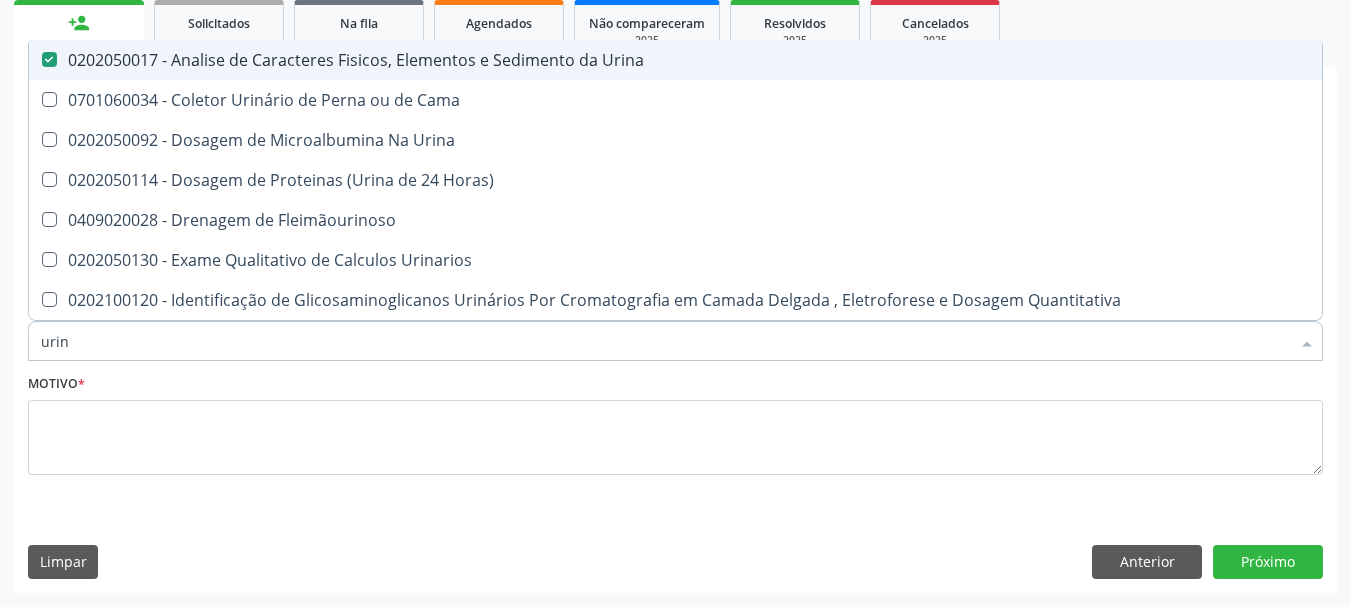 type on "uri" 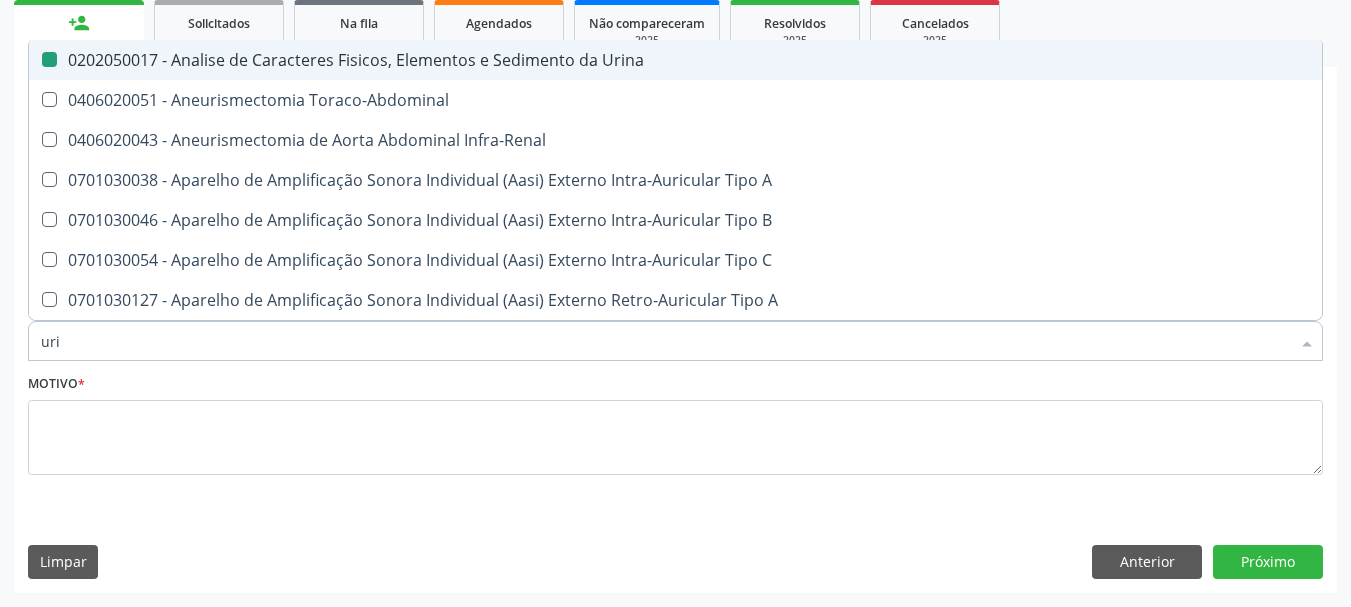 type on "ur" 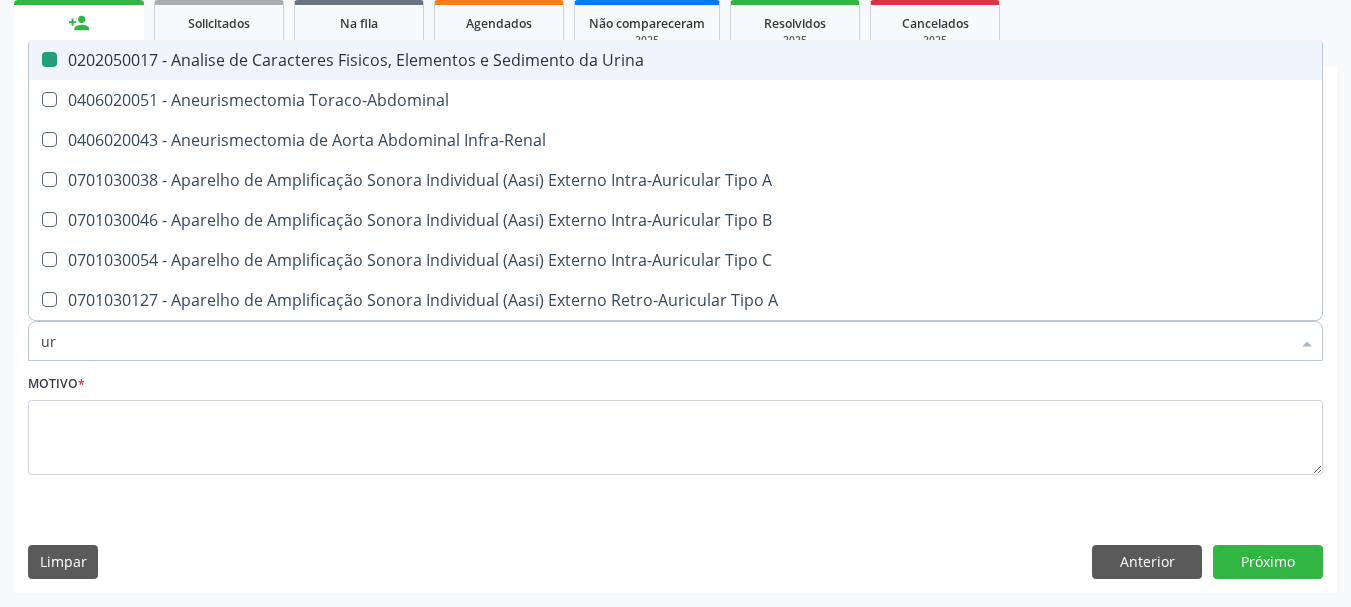 checkbox on "false" 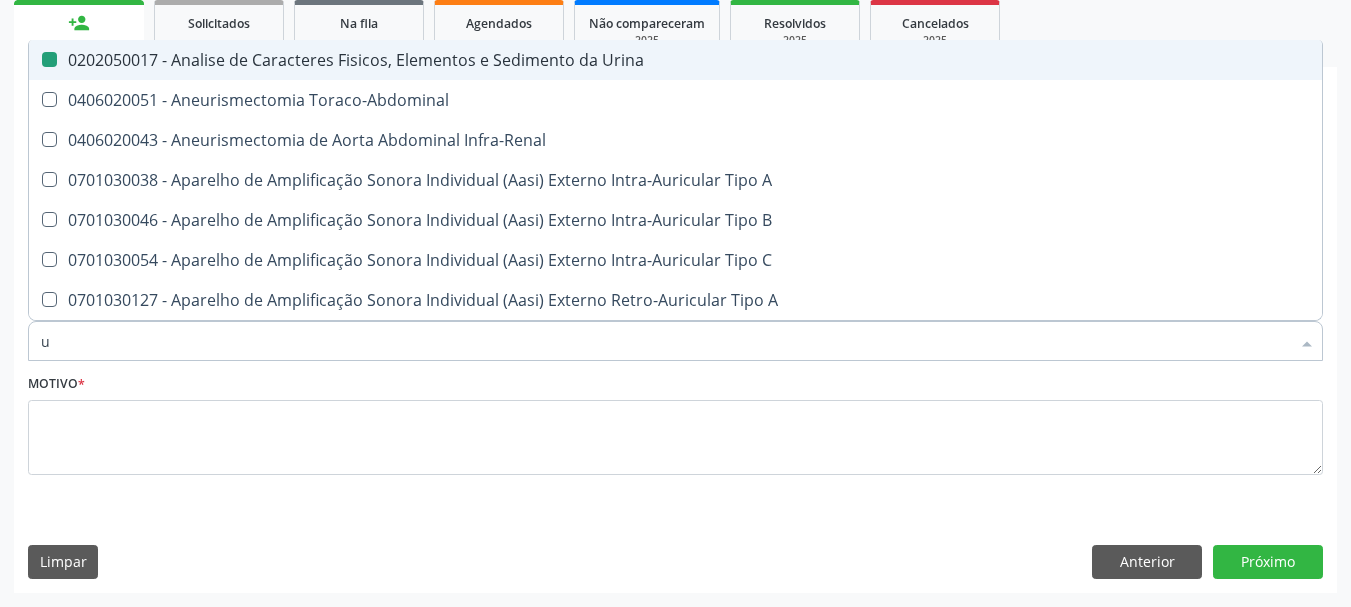 checkbox on "false" 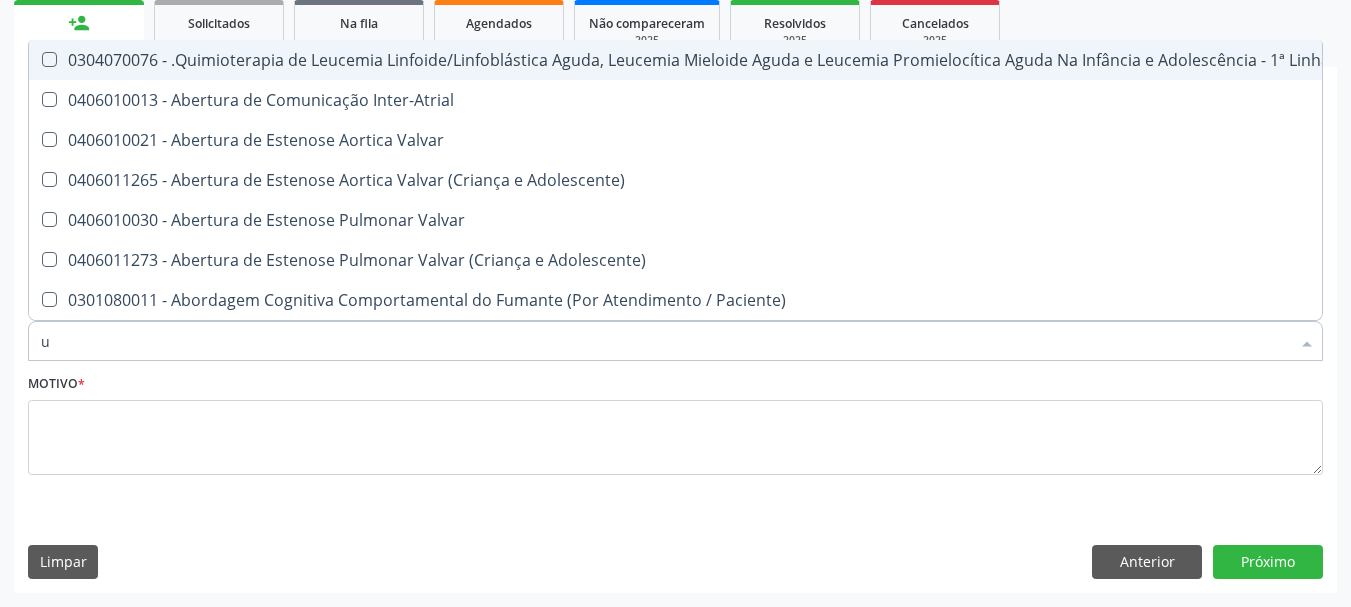 type 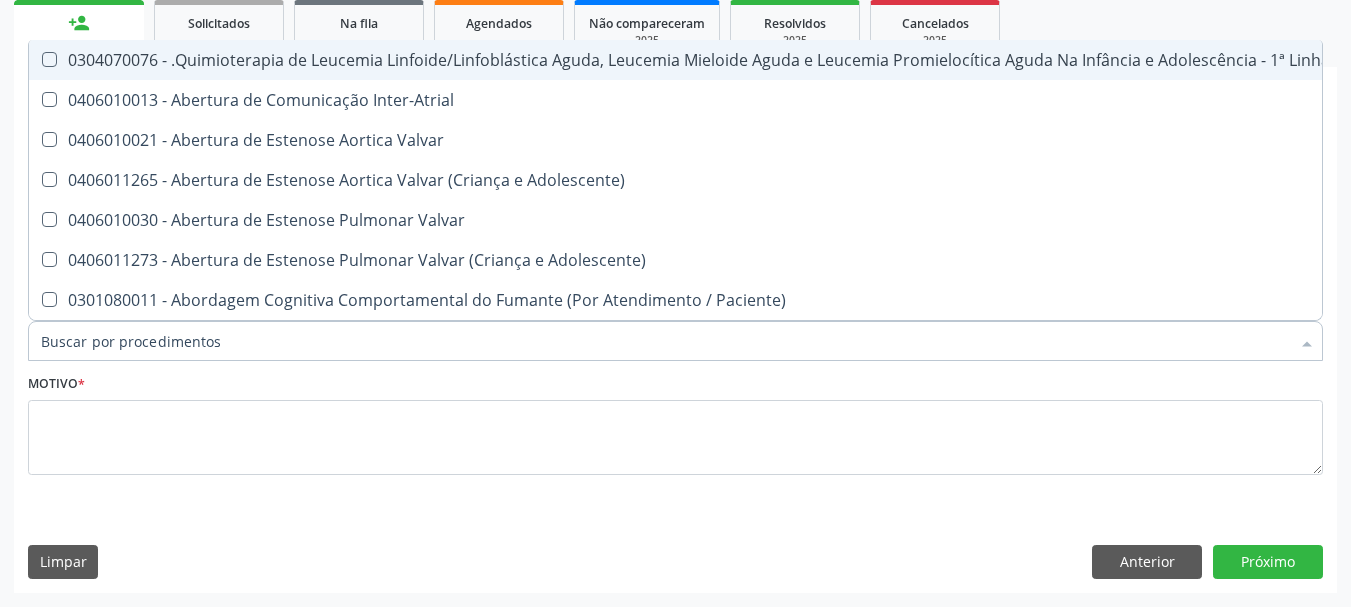 checkbox on "false" 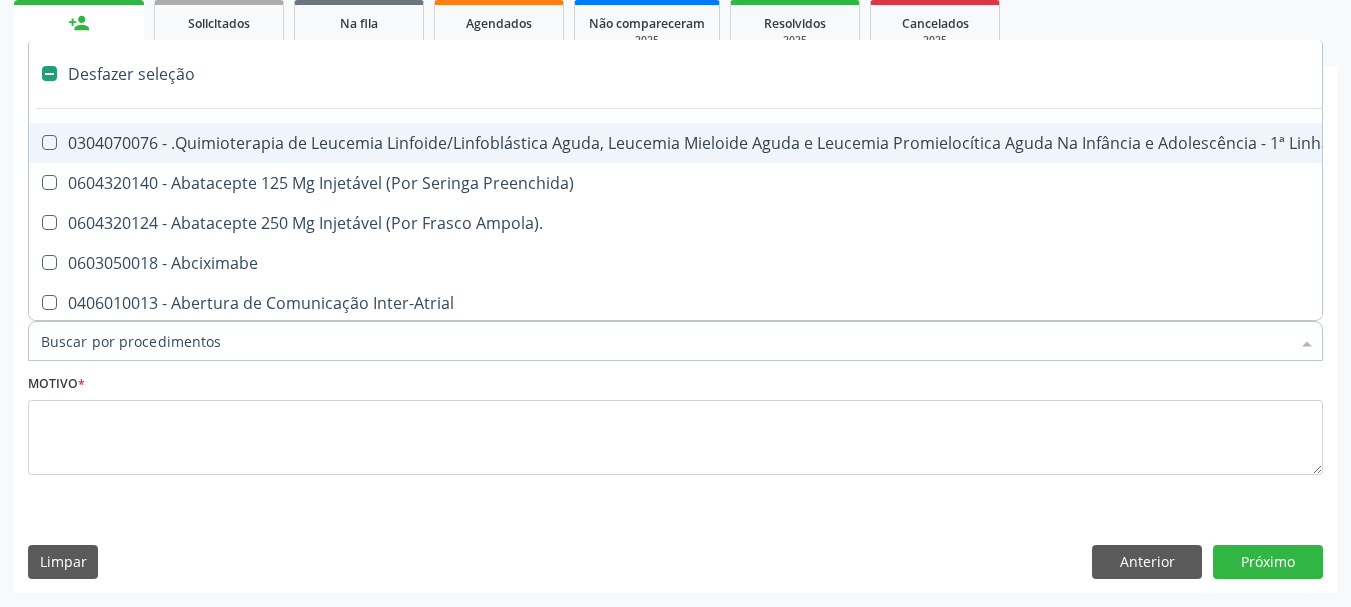 type on "t" 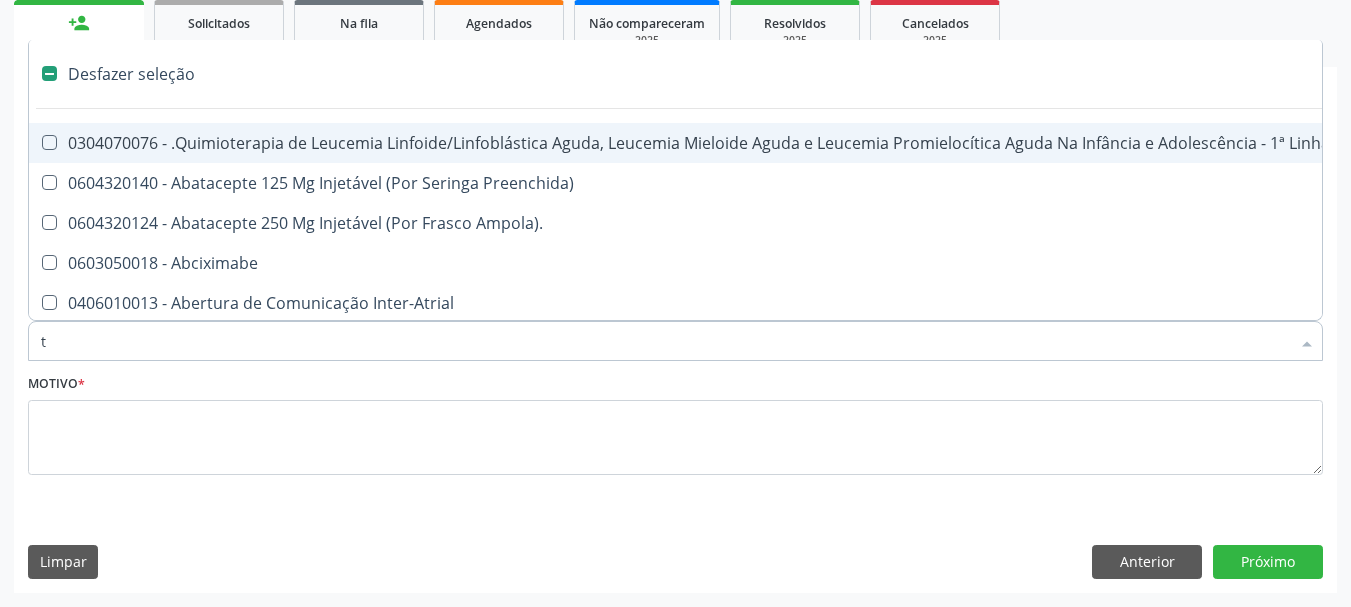 checkbox on "true" 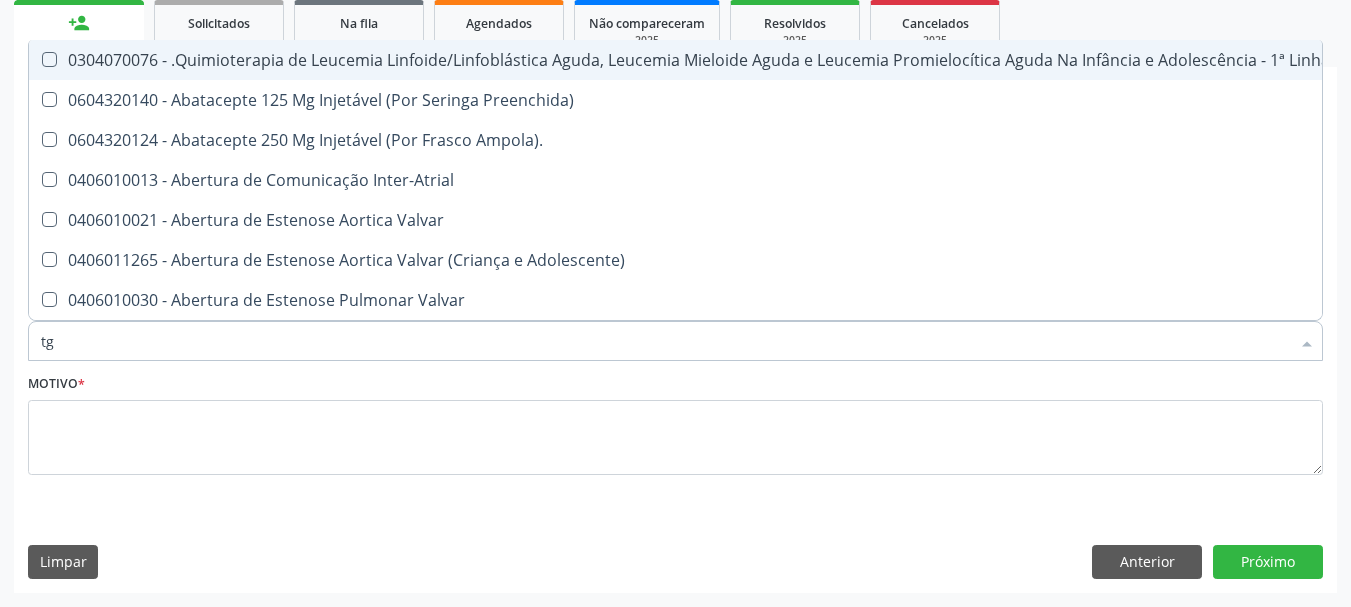 type on "tgo" 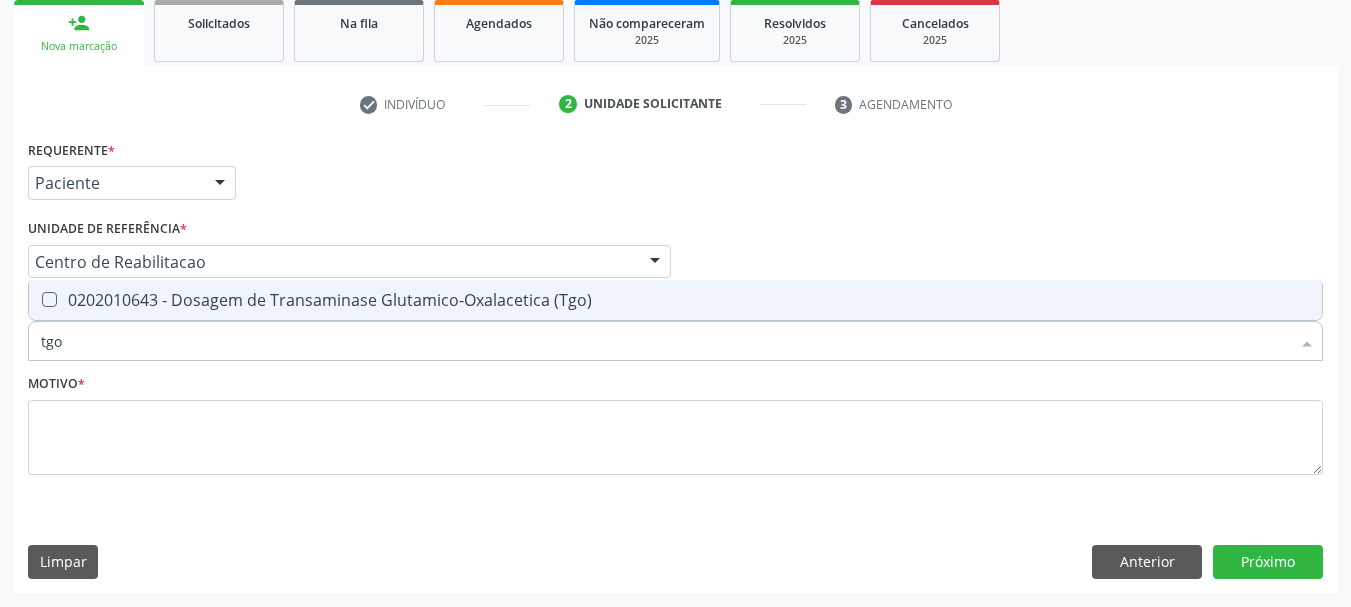 click on "0202010643 - Dosagem de Transaminase Glutamico-Oxalacetica (Tgo)" at bounding box center (675, 300) 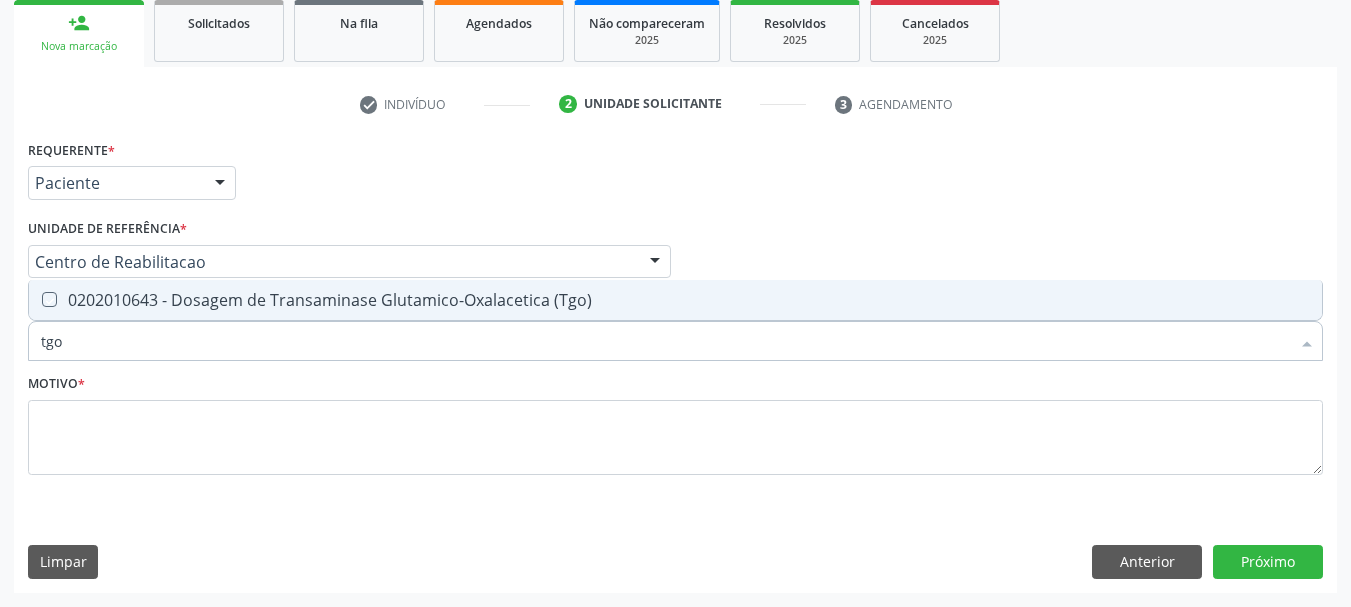 checkbox on "true" 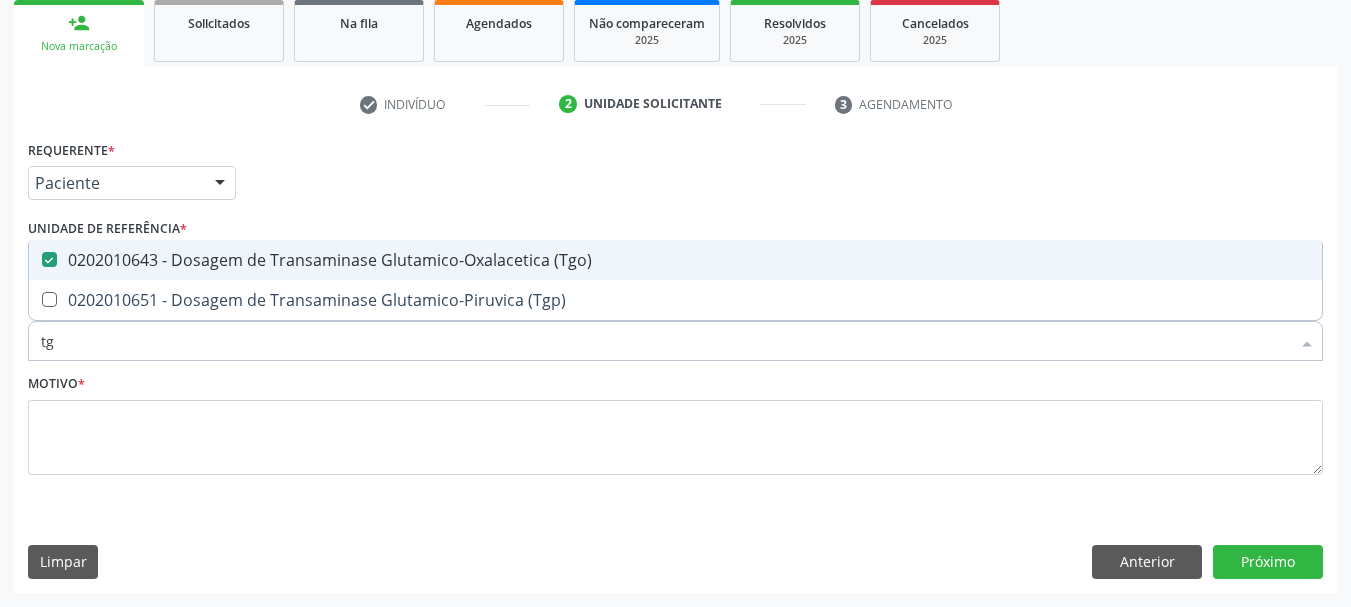 type on "tgp" 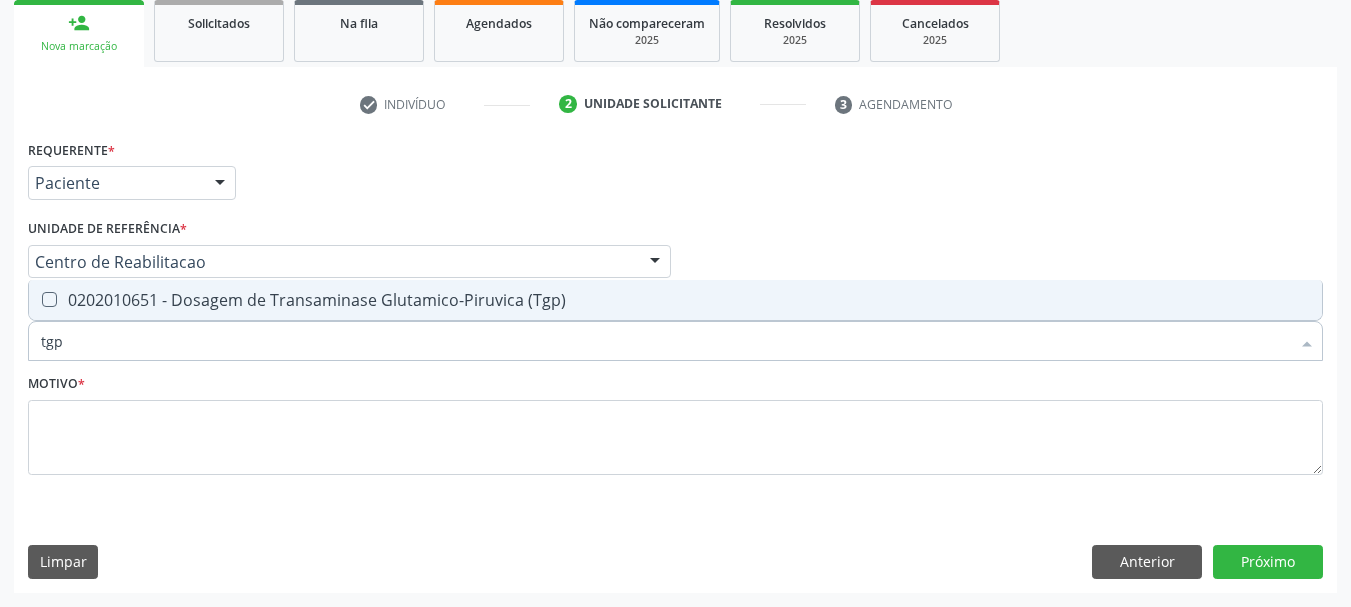 click on "0202010651 - Dosagem de Transaminase Glutamico-Piruvica (Tgp)" at bounding box center (675, 300) 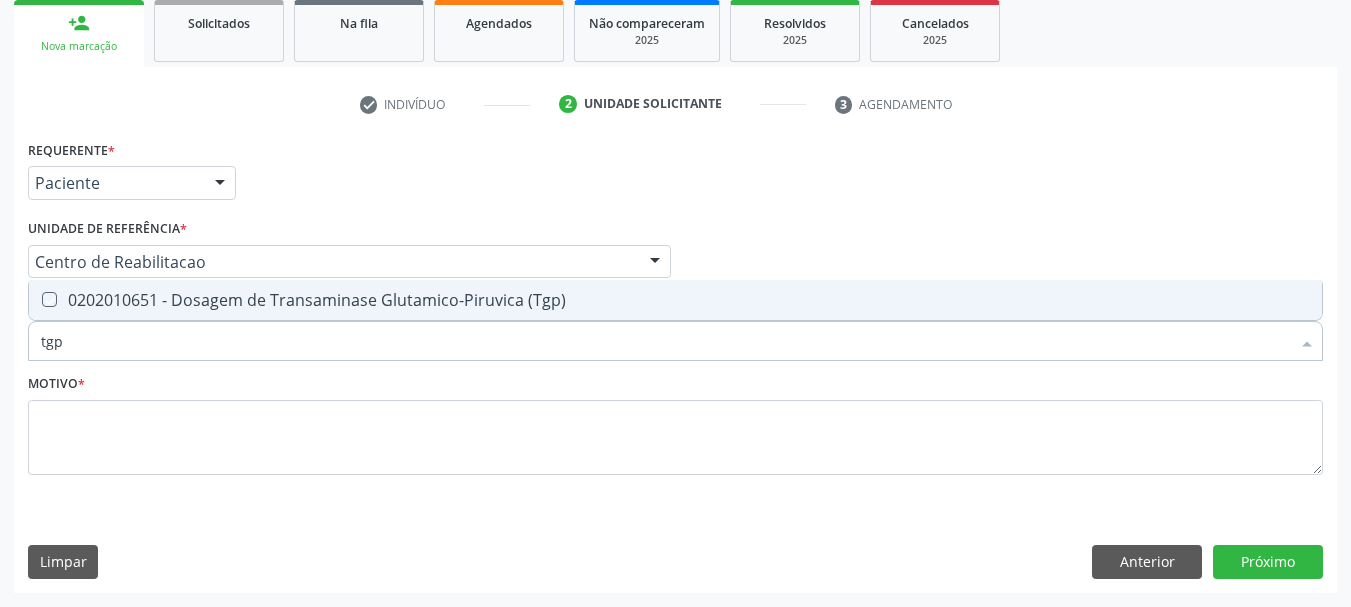checkbox on "true" 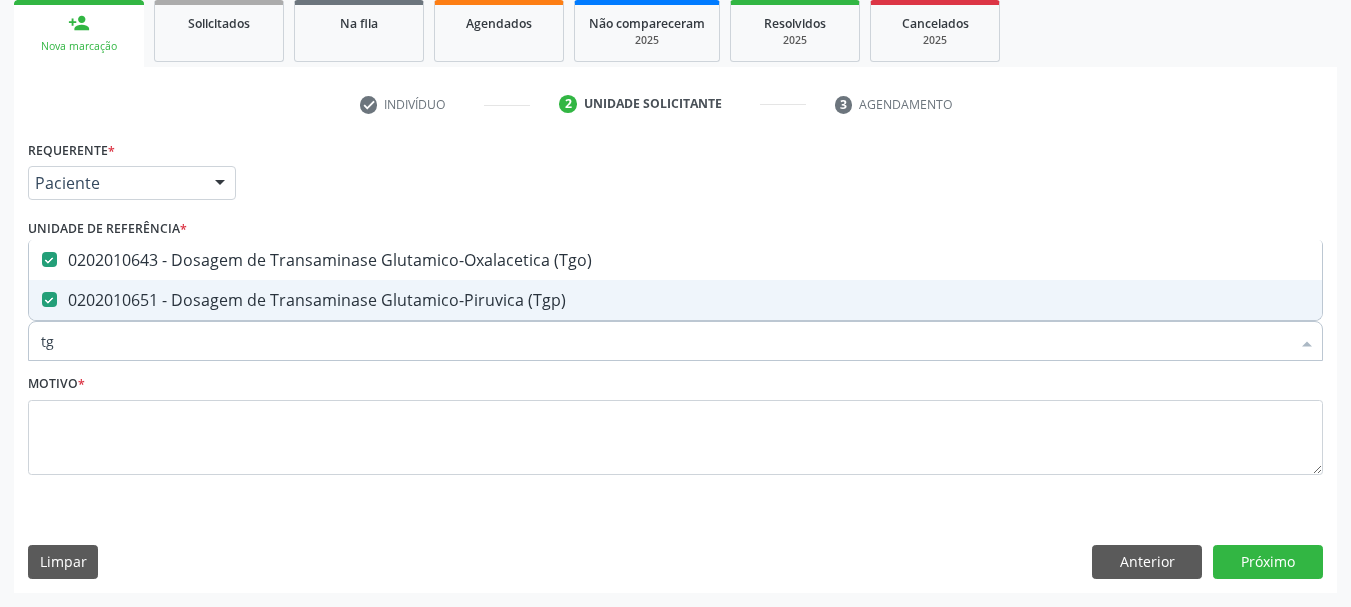type on "t" 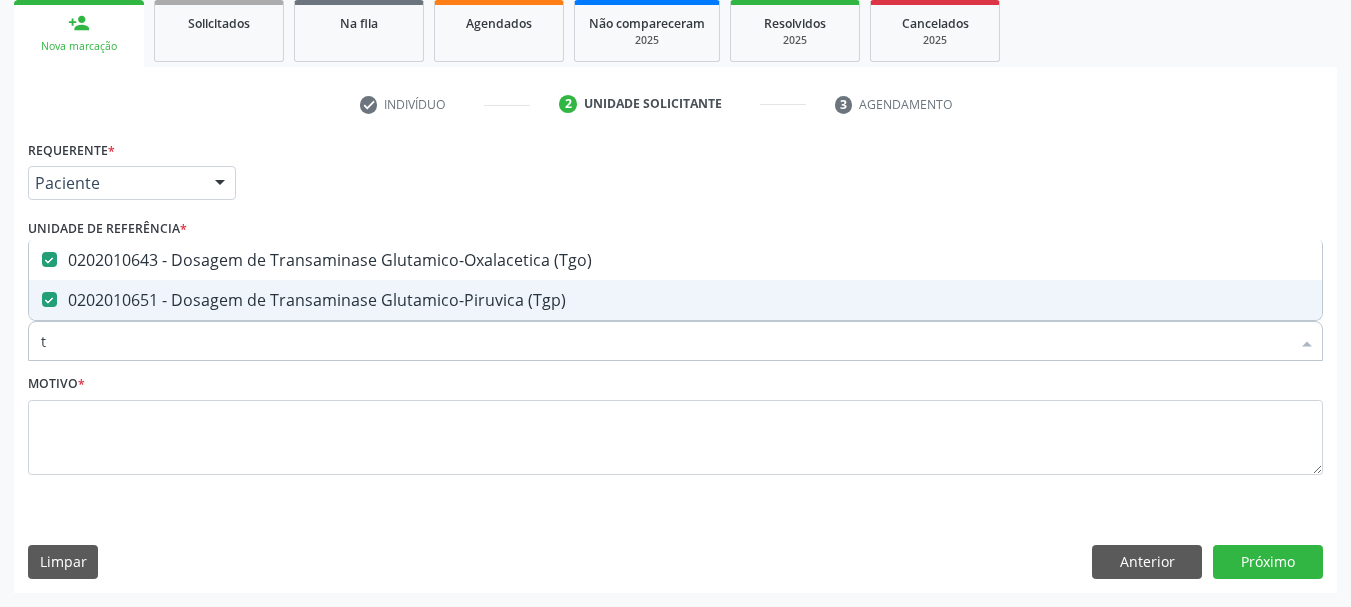 type 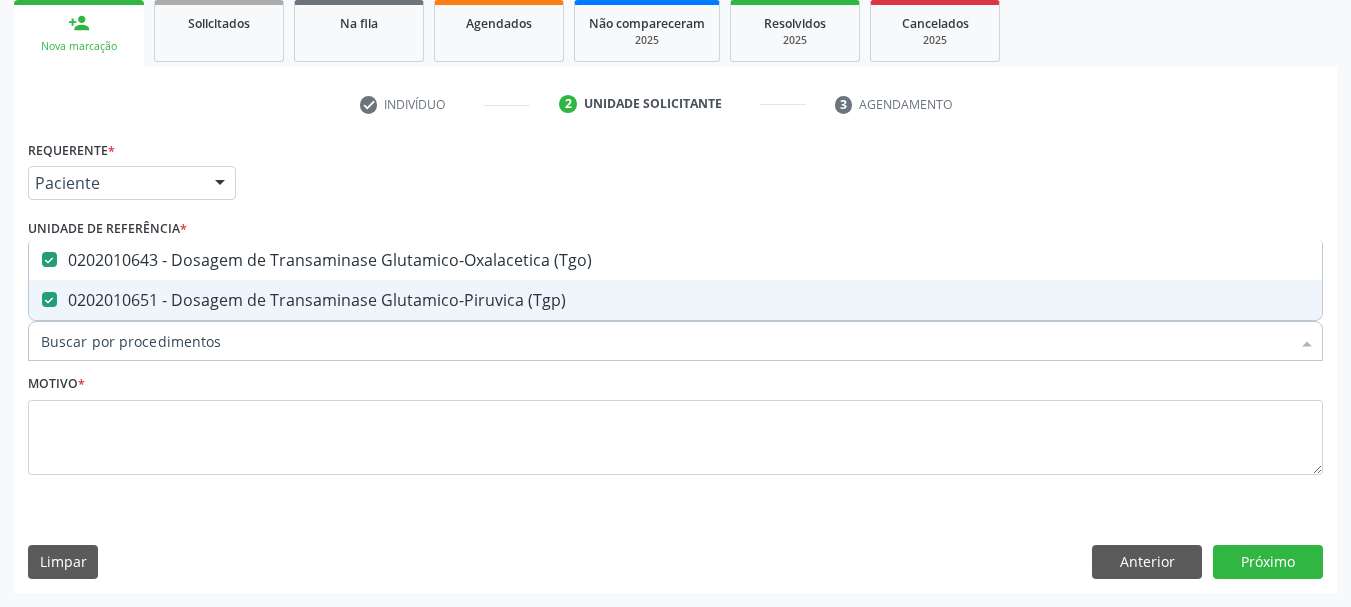 checkbox on "false" 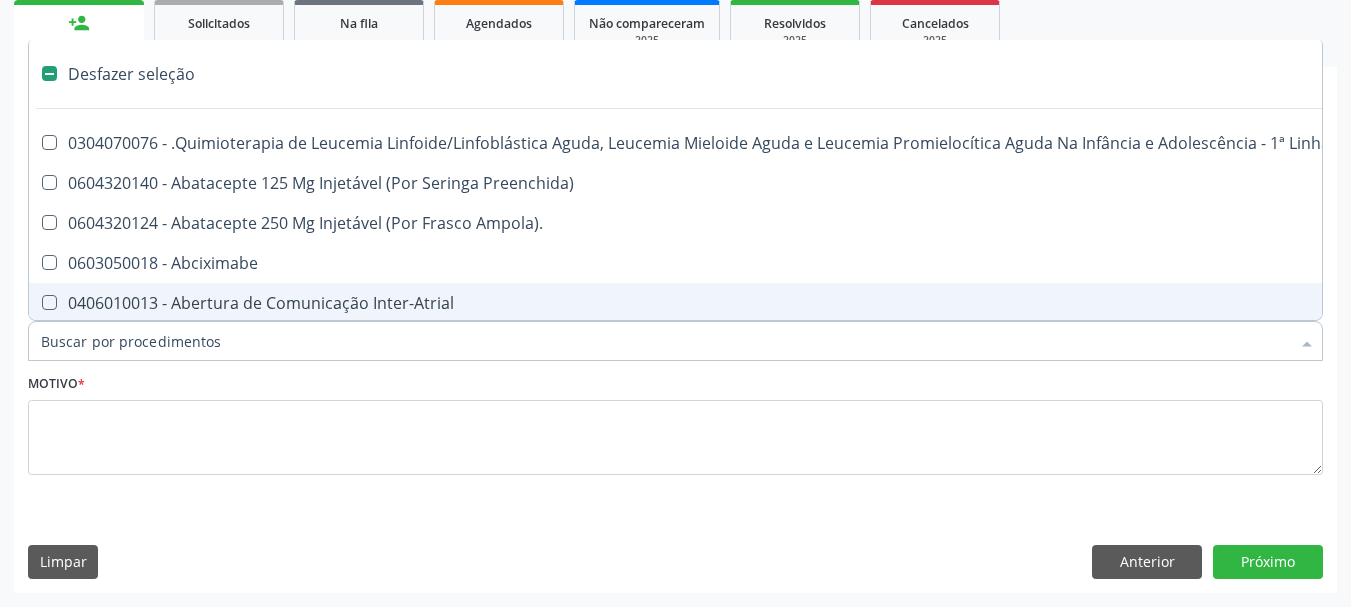 type on "b" 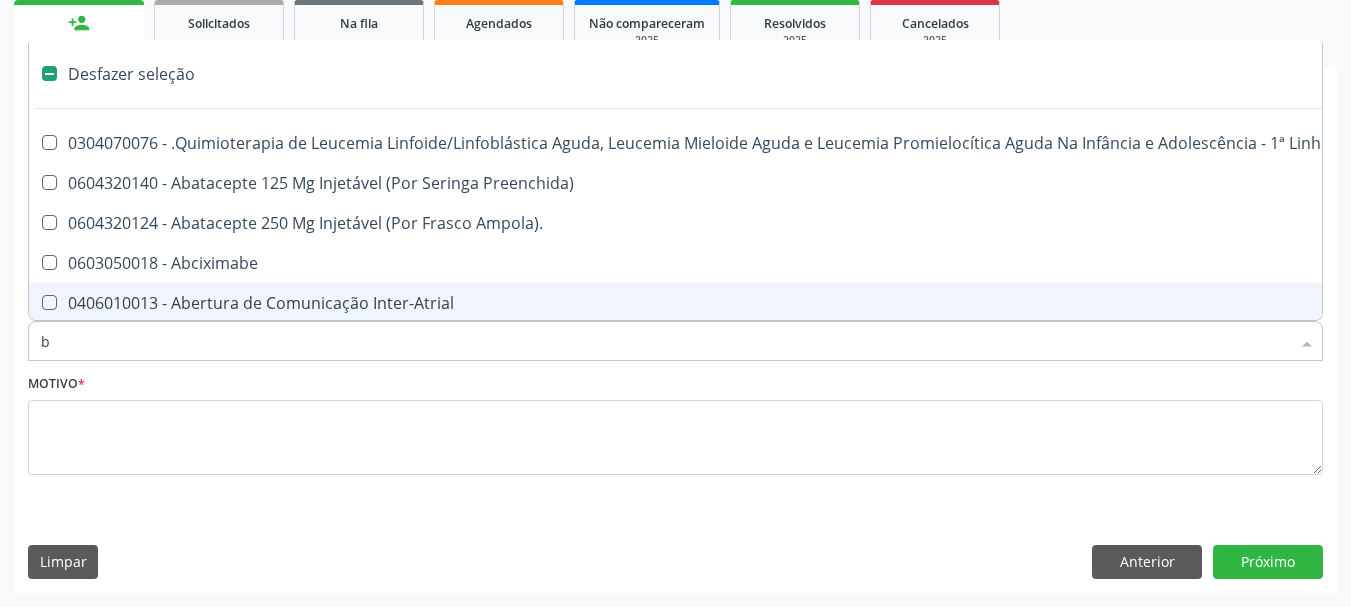 checkbox on "false" 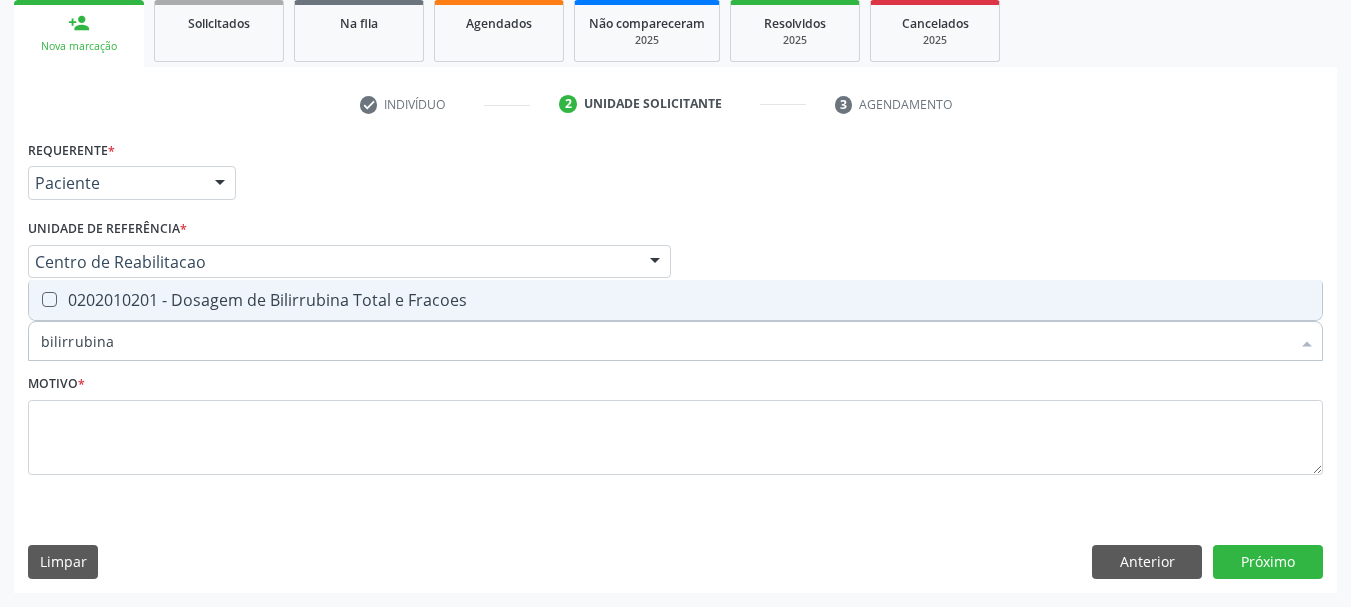 click on "Requerente
*
Paciente         Médico(a)   Enfermeiro(a)   Paciente
Nenhum resultado encontrado para: "   "
Não há nenhuma opção para ser exibida.
UF
PE         PE
Nenhum resultado encontrado para: "   "
Não há nenhuma opção para ser exibida.
Município
Serra Talhada         Serra Talhada
Nenhum resultado encontrado para: "   "
Não há nenhuma opção para ser exibida.
Médico Solicitante
Por favor, selecione a Unidade de Atendimento primeiro
Nenhum resultado encontrado para: "   "
Não há nenhuma opção para ser exibida.
Unidade de referência
*
Centro de Reabilitacao         Usf do Mutirao   Usf Cohab   Usf Caicarinha da Penha Tauapiranga   Posto de Saude Bernardo Vieira   Usf Borborema   Usf Bom Jesus I   Usf Ipsep   Usf Sao Cristovao" at bounding box center (675, 319) 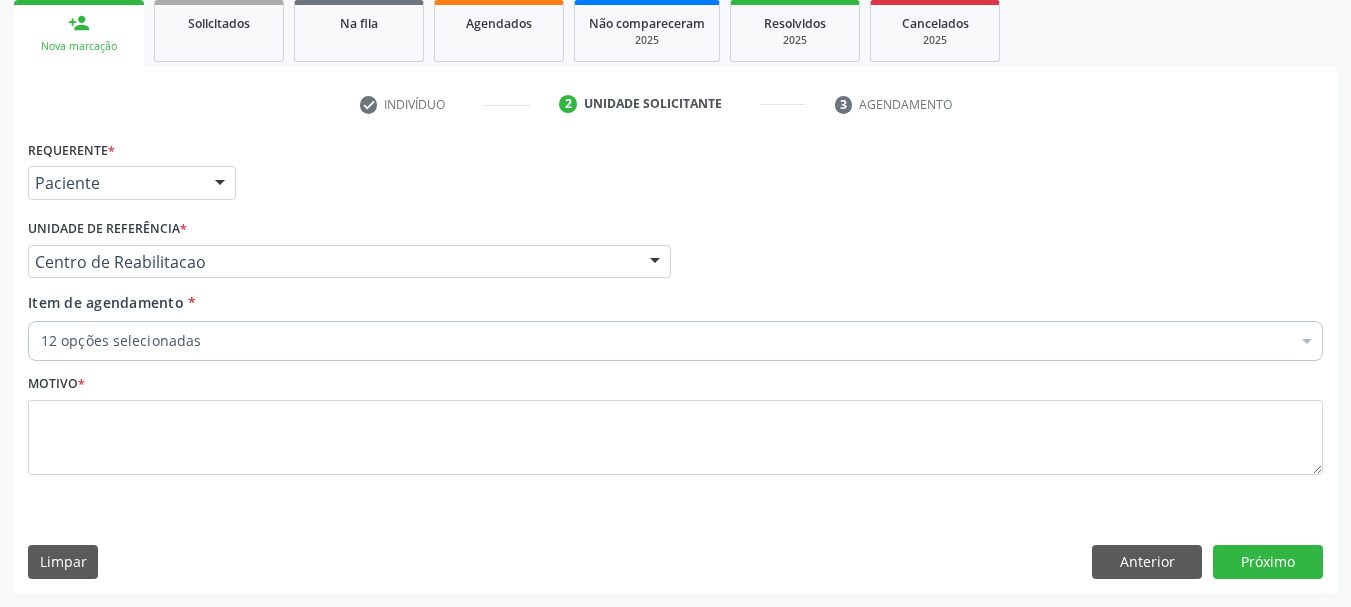 click on "Item de agendamento
*
12 opções selecionadas
Desfazer seleção
Selecionados
0202020380 - Hemograma Completo
0202010279 - Dosagem de Colesterol Hdl
0202010287 - Dosagem de Colesterol Ldl
0202010295 - Dosagem de Colesterol Total
0202010473 - Dosagem de Glicose
0202010678 - Dosagem de Triglicerideos
0202010694 - Dosagem de Ureia
0202010317 - Dosagem de Creatinina
0202010120 - Dosagem de Acido Urico
0202050017 - Analise de Caracteres Fisicos, Elementos e Sedimento da Urina
0202010643 - Dosagem de Transaminase Glutamico-Oxalacetica (Tgo)
0202010651 - Dosagem de Transaminase Glutamico-Piruvica (Tgp)
Não selecionados
0604320140 - Abatacepte 125 Mg Injetável (Por Seringa Preenchida)
0604320124 - Abatacepte 250 Mg Injetável (Por Frasco Ampola)." at bounding box center (675, 323) 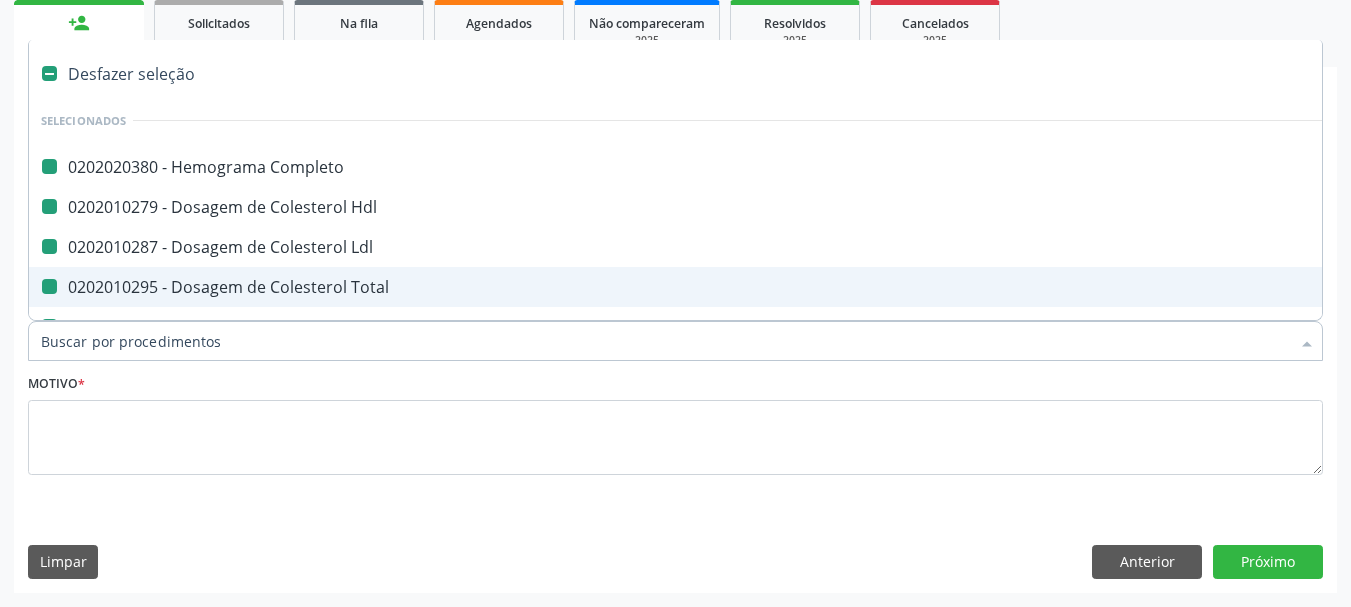 type on "b" 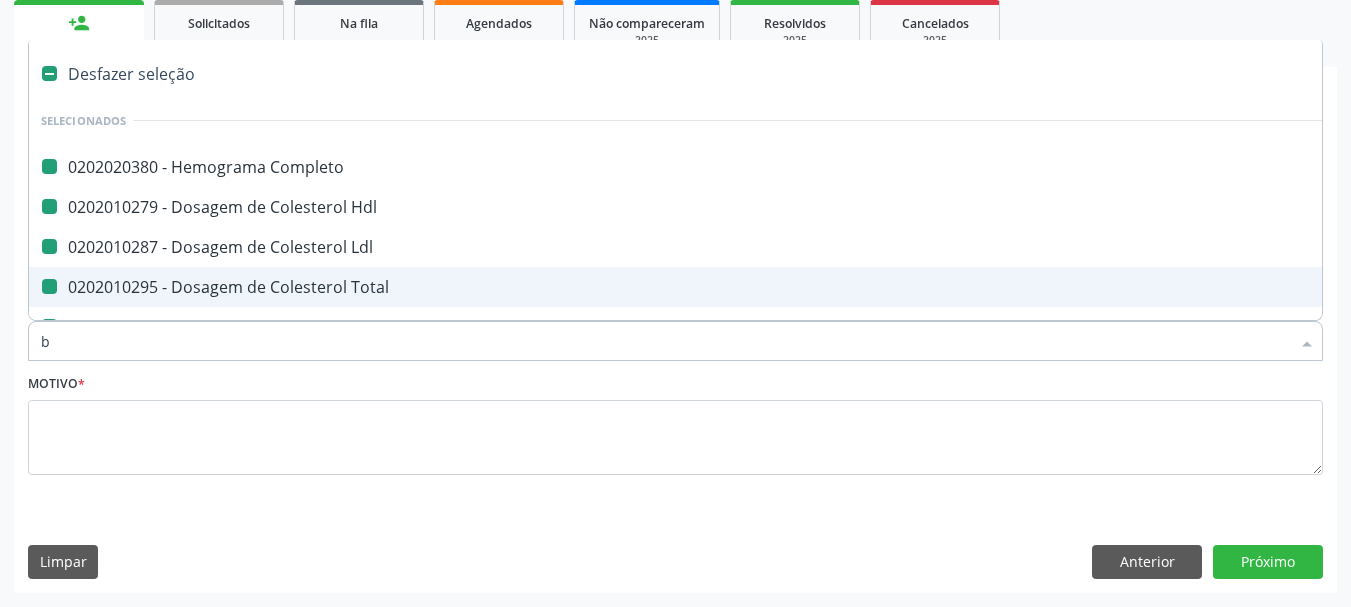 checkbox on "false" 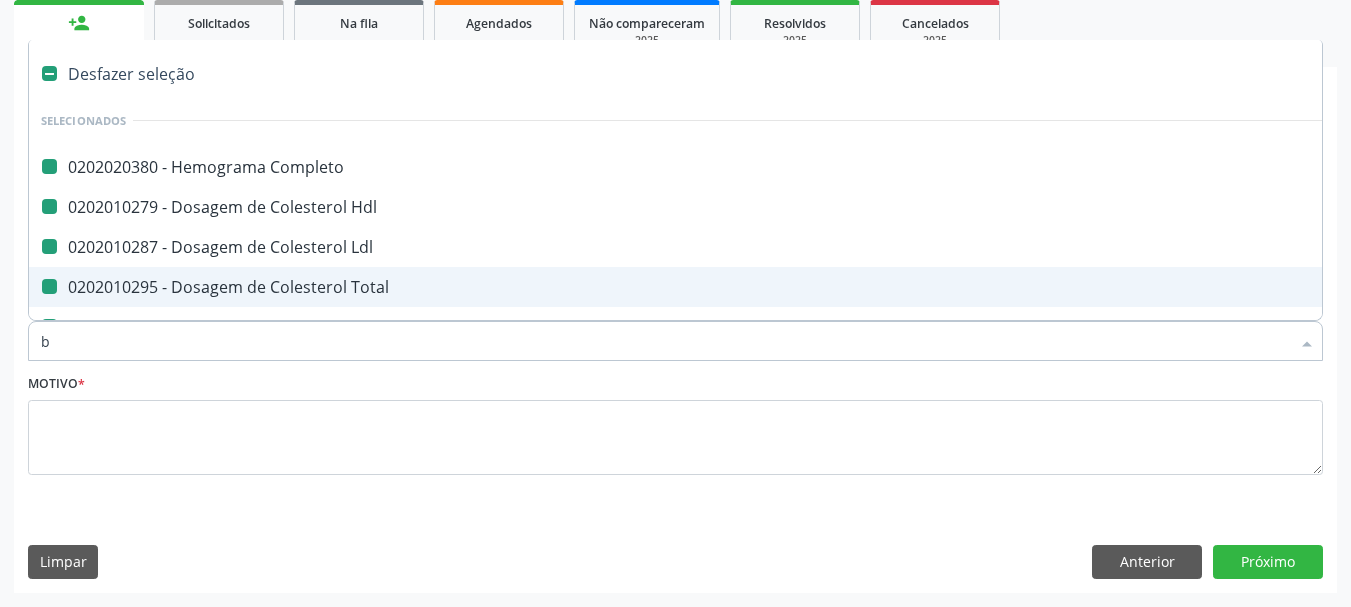 checkbox on "false" 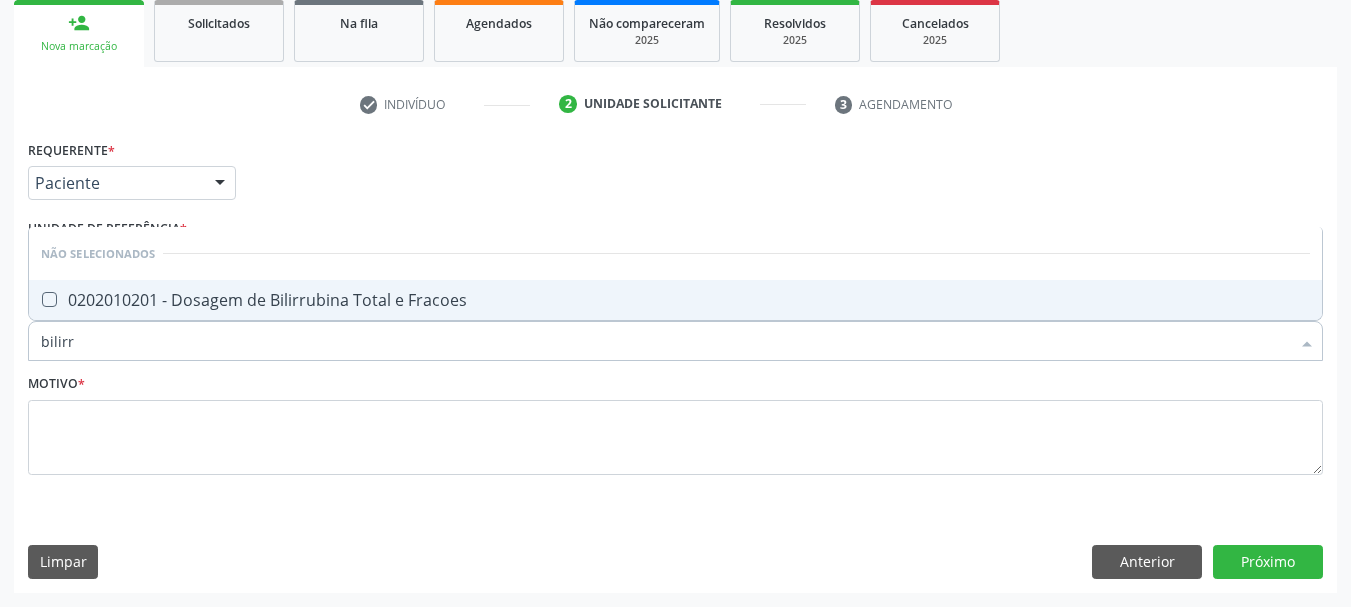 type on "bilirru" 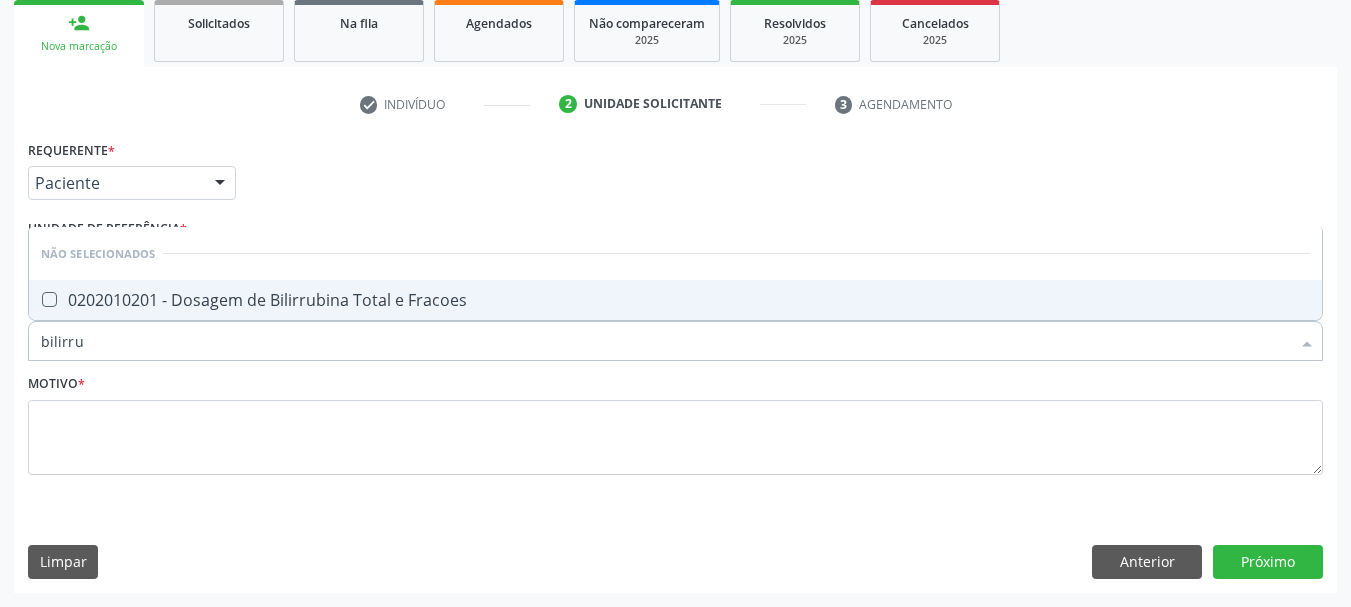 click on "0202010201 - Dosagem de Bilirrubina Total e Fracoes" at bounding box center (675, 300) 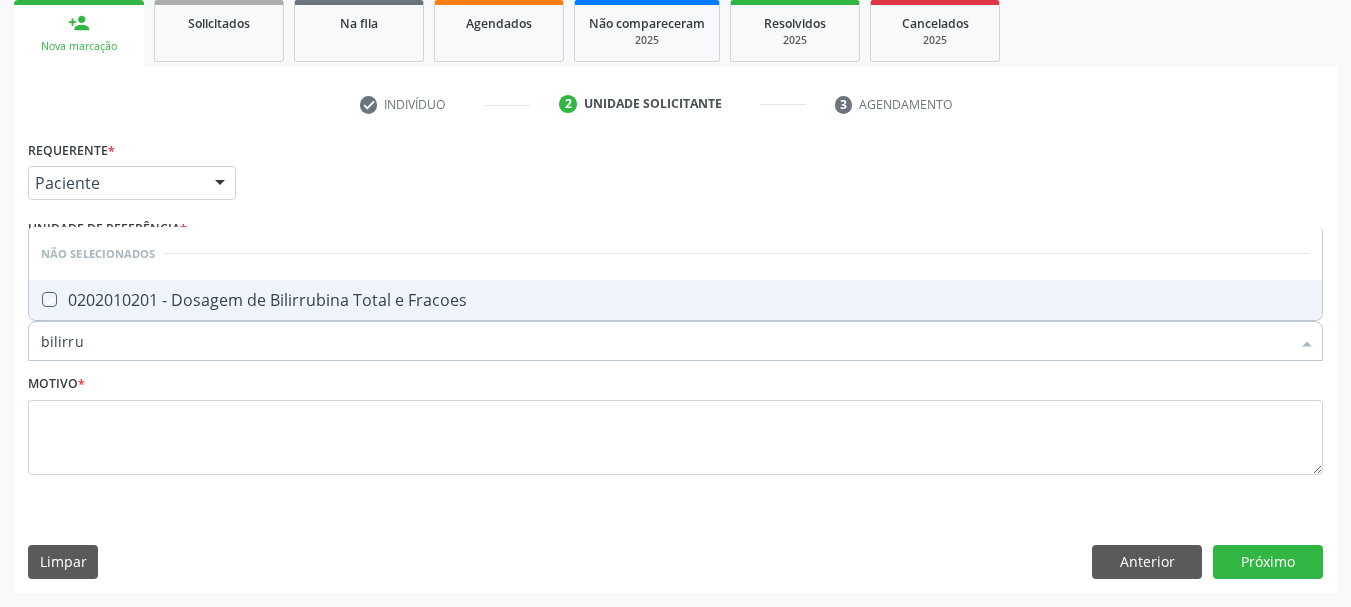 checkbox on "true" 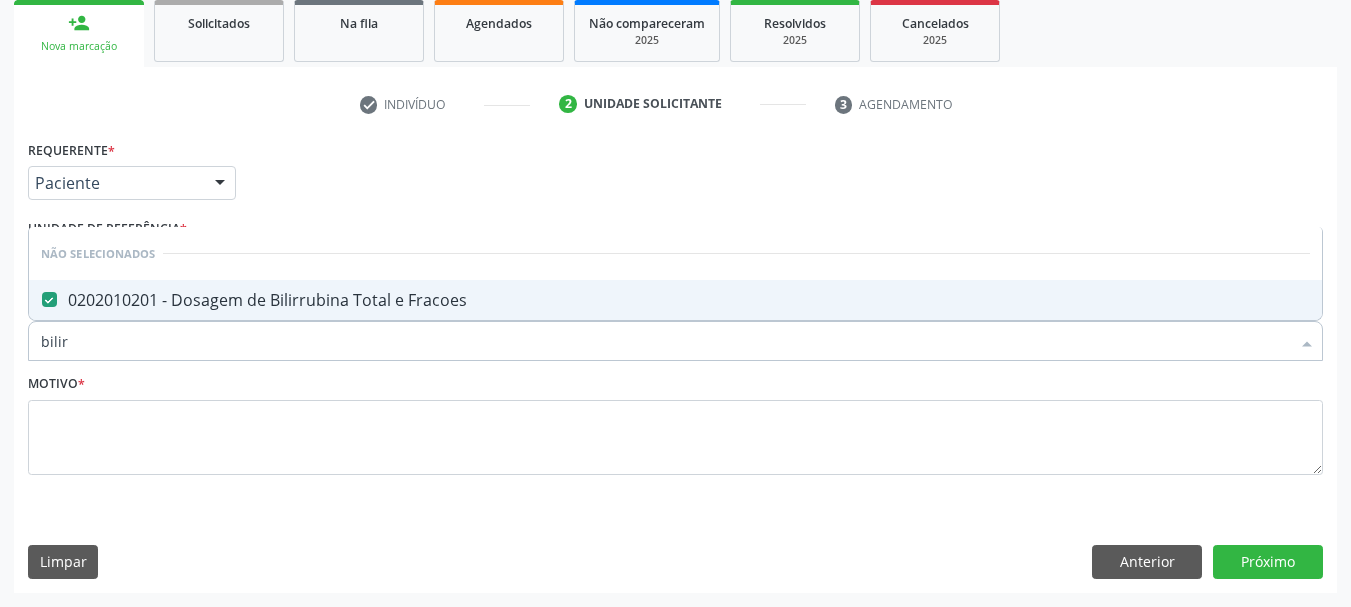 type on "bili" 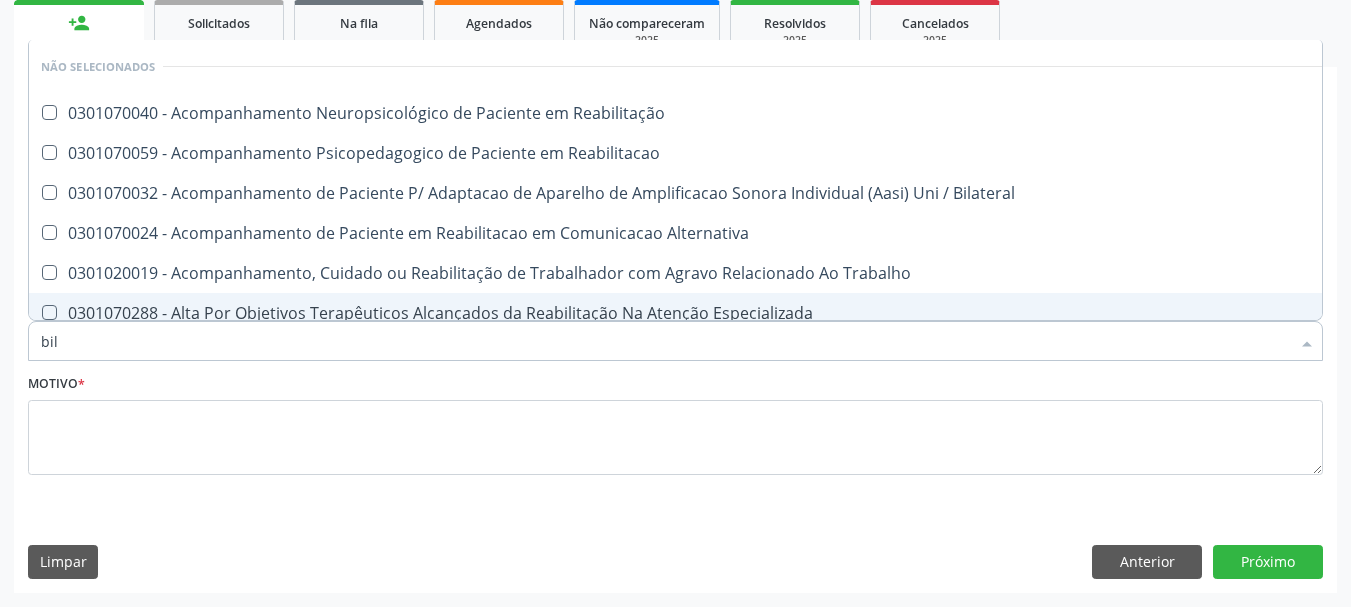 type on "bi" 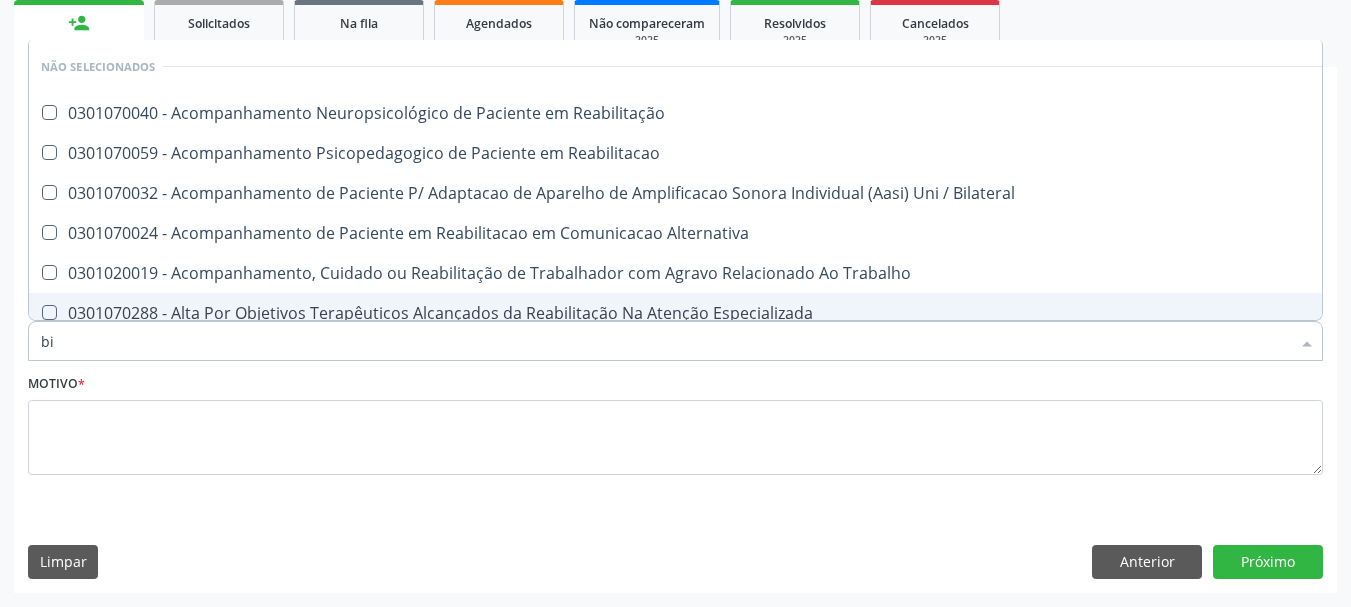 checkbox on "false" 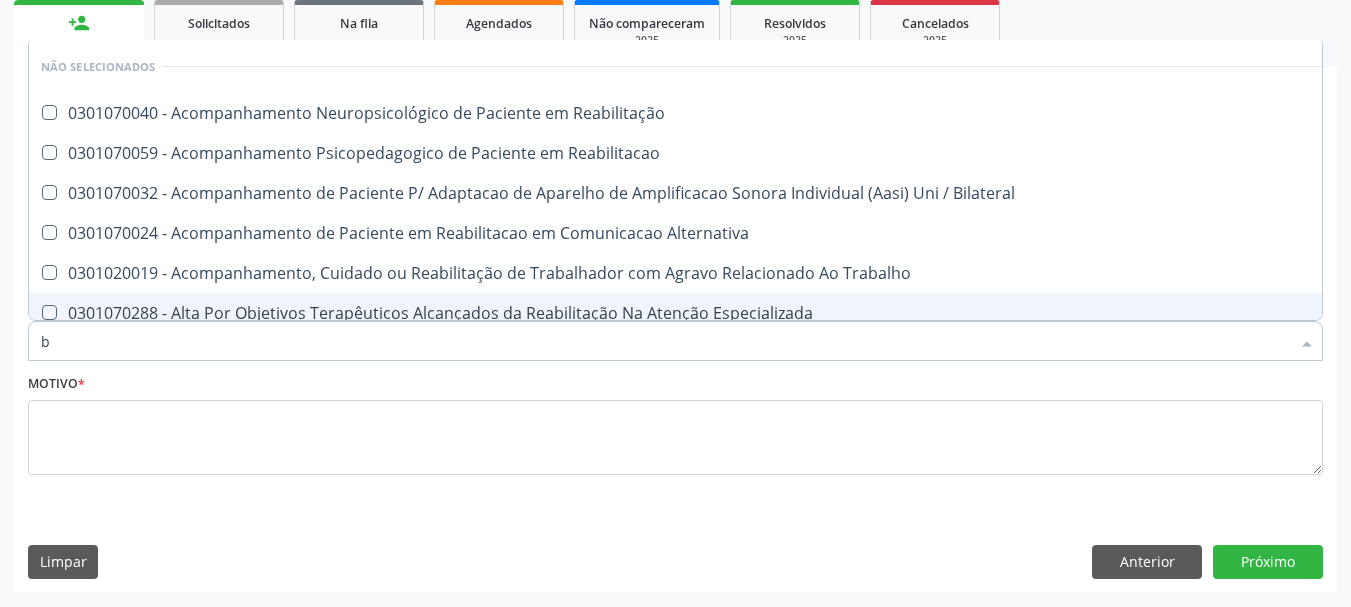 type 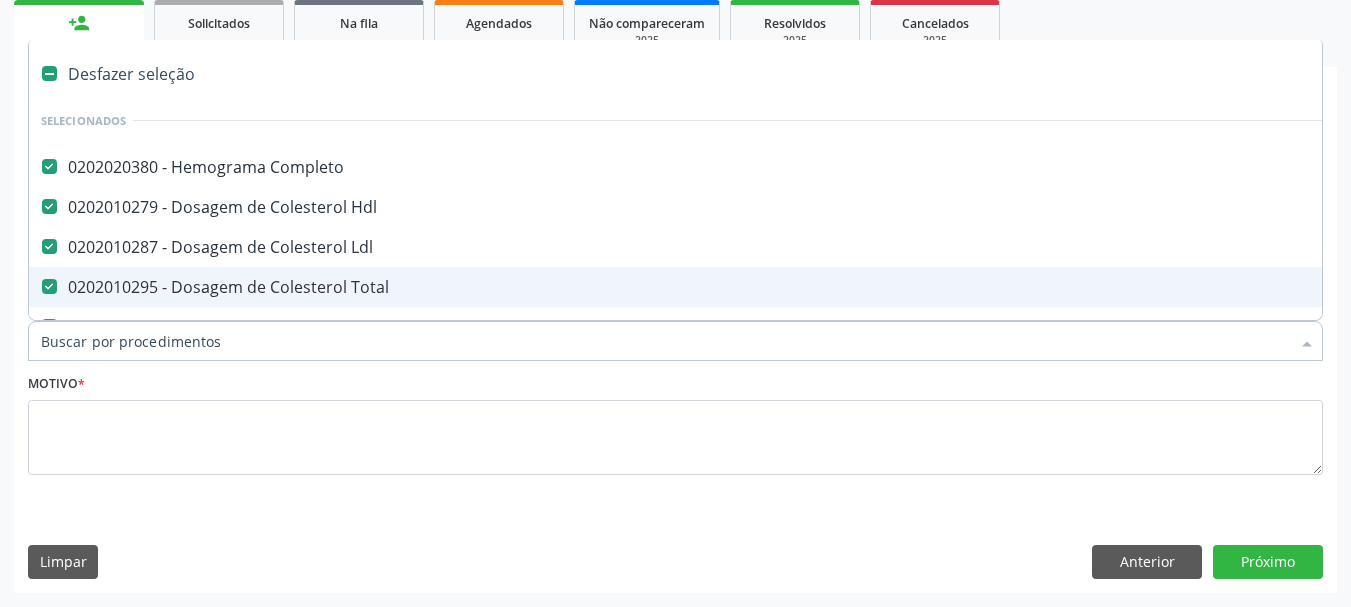 checkbox on "true" 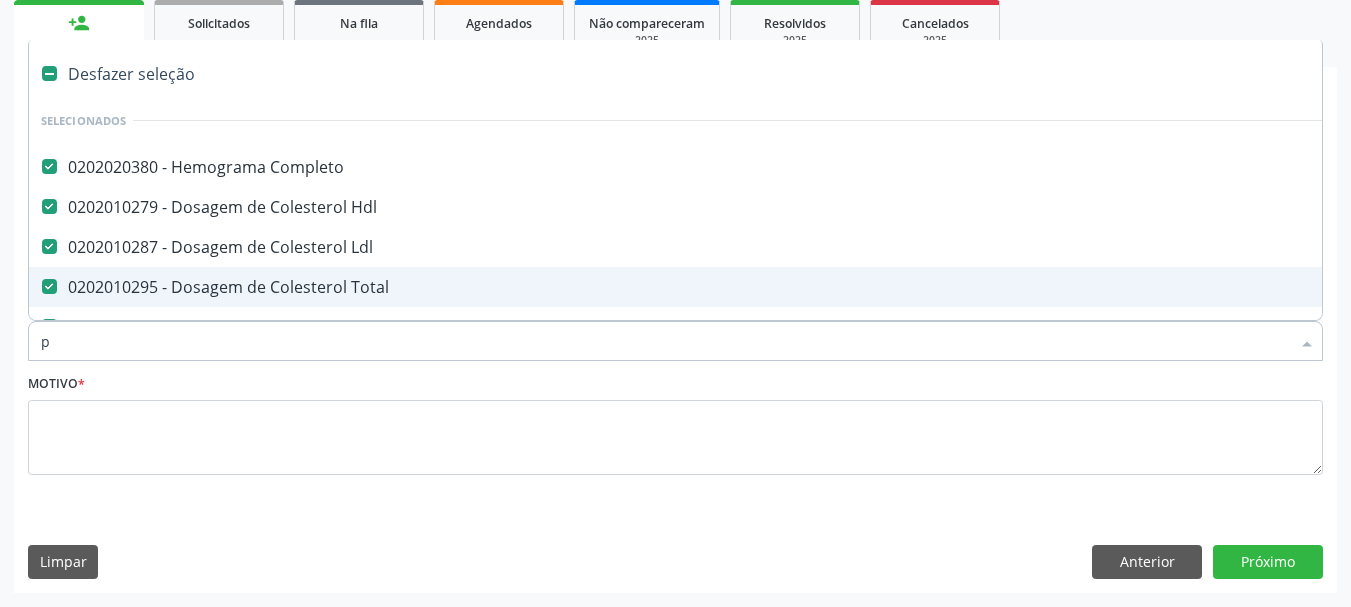 checkbox on "false" 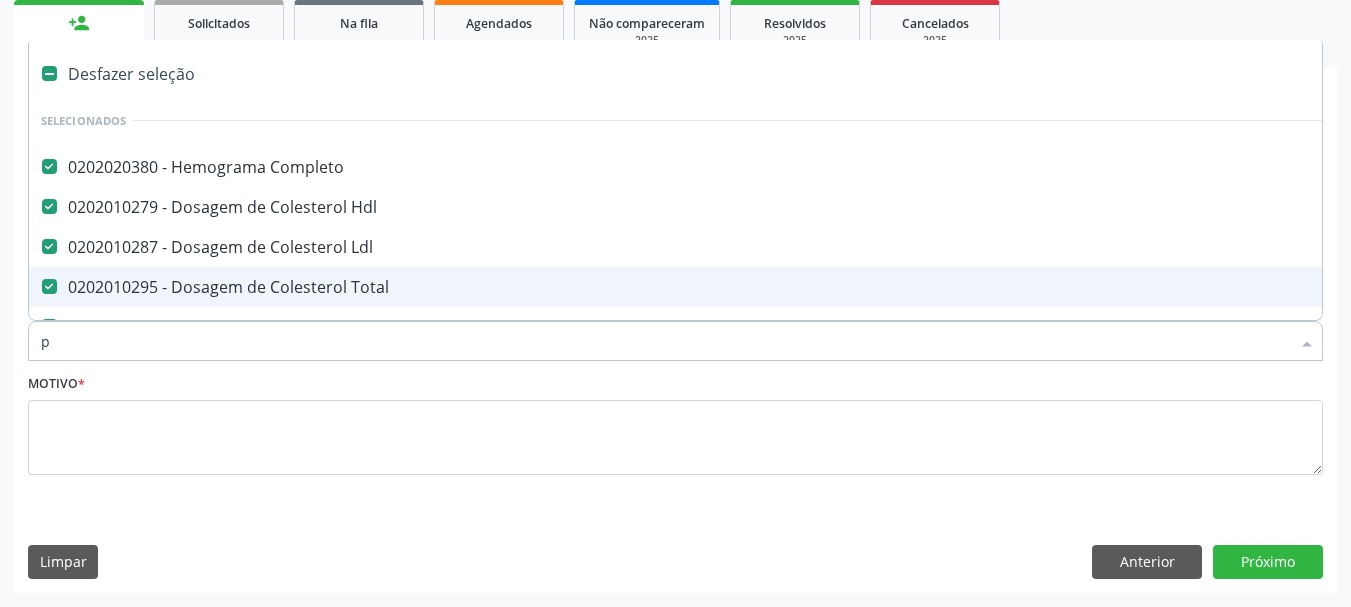 checkbox on "false" 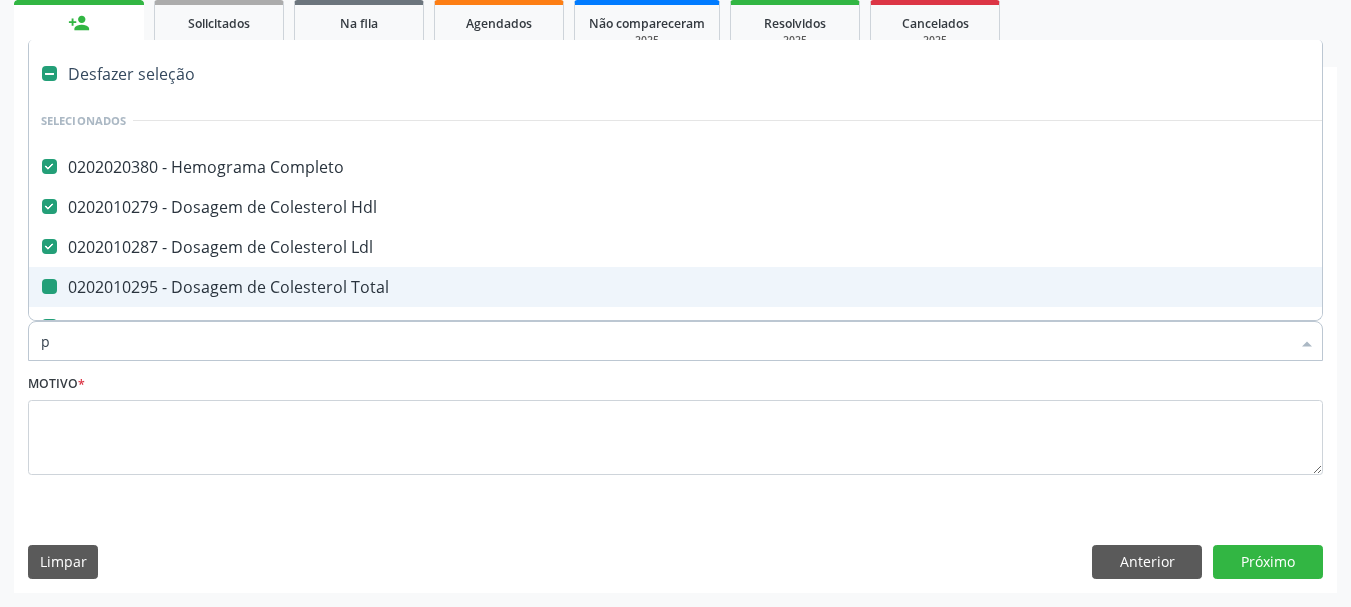 checkbox on "false" 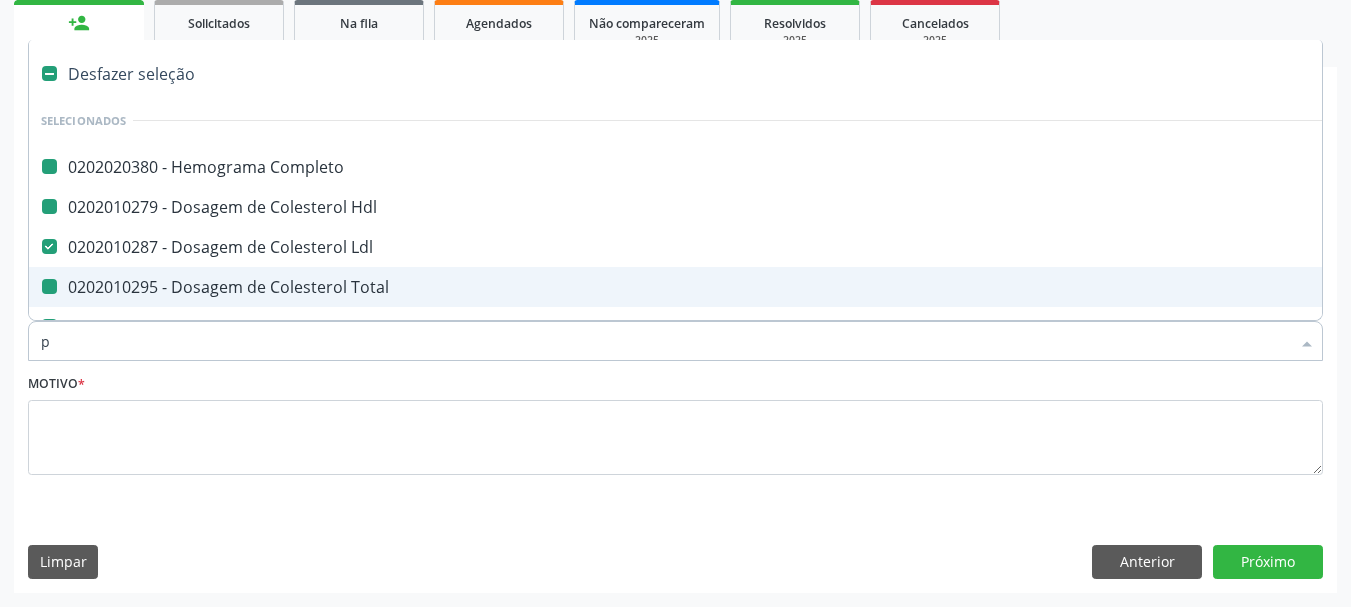type on "pr" 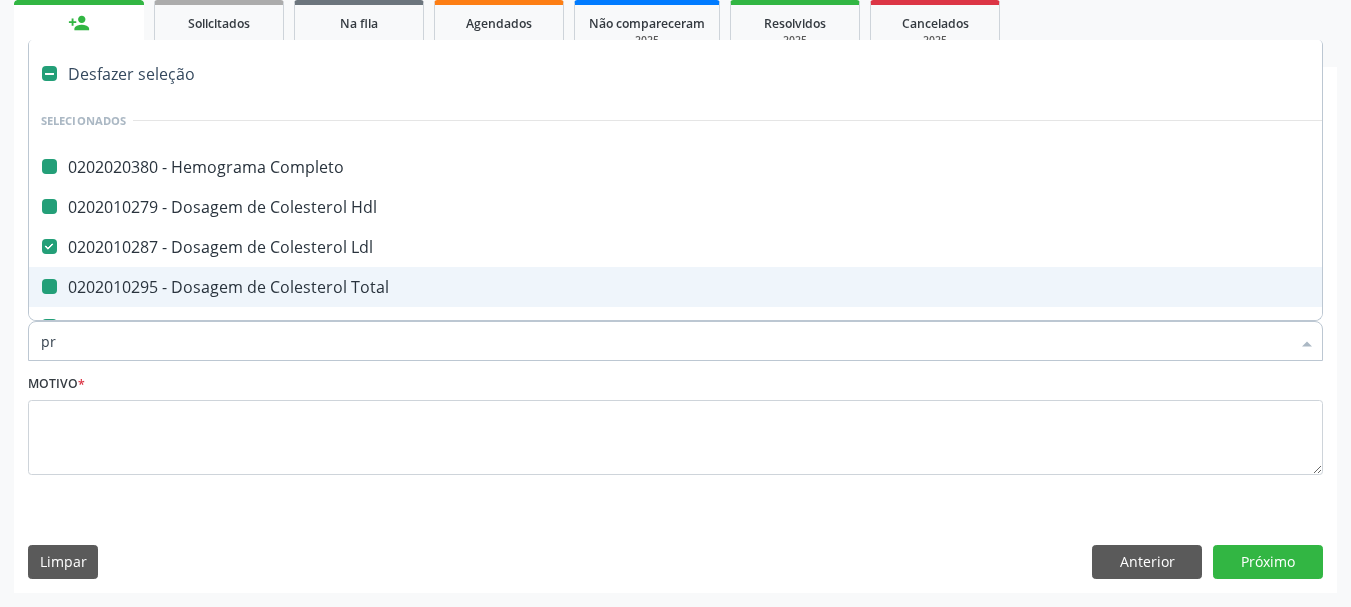 checkbox on "false" 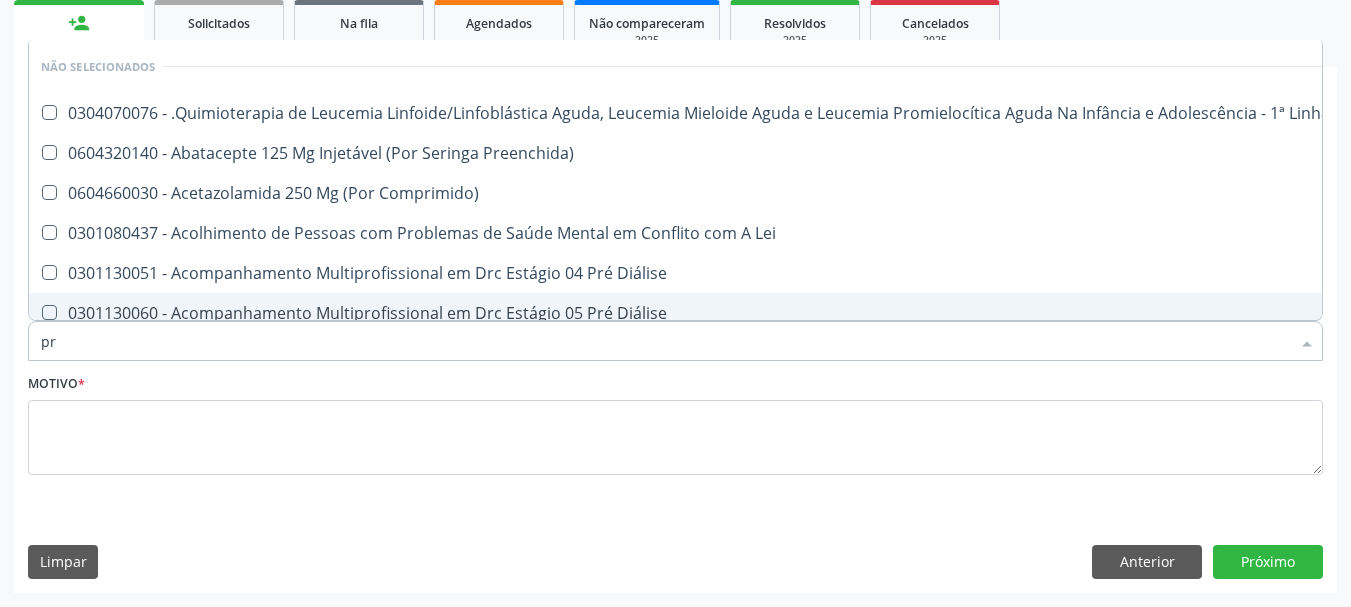 type on "p" 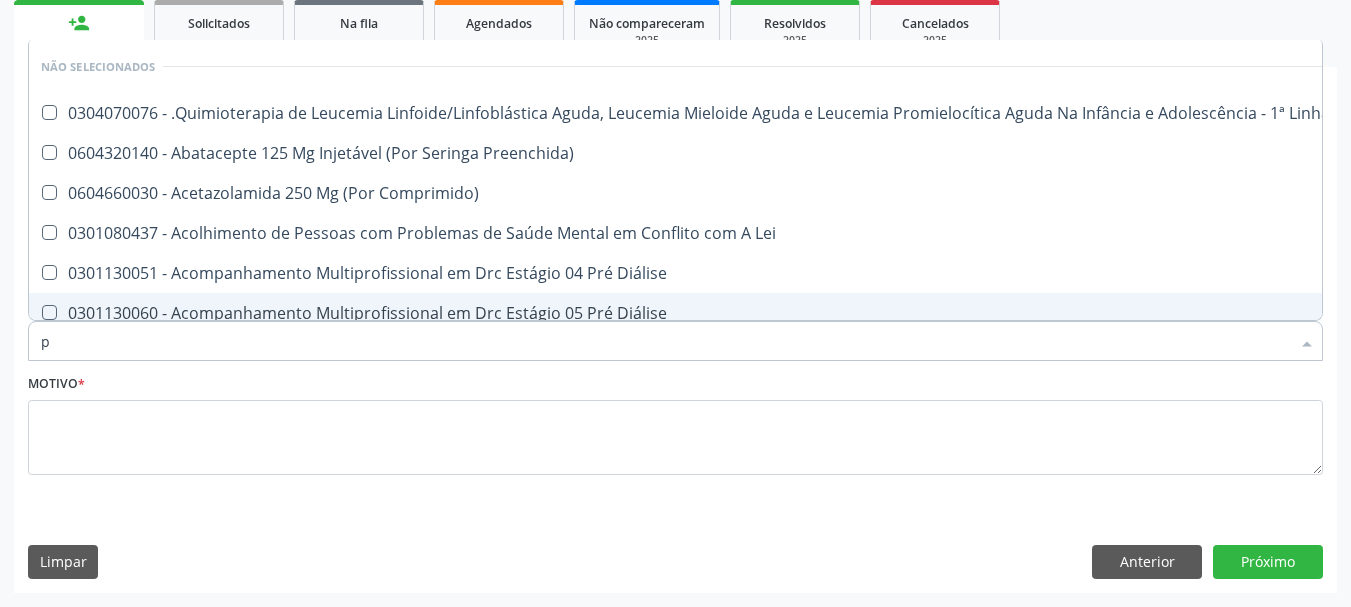checkbox on "true" 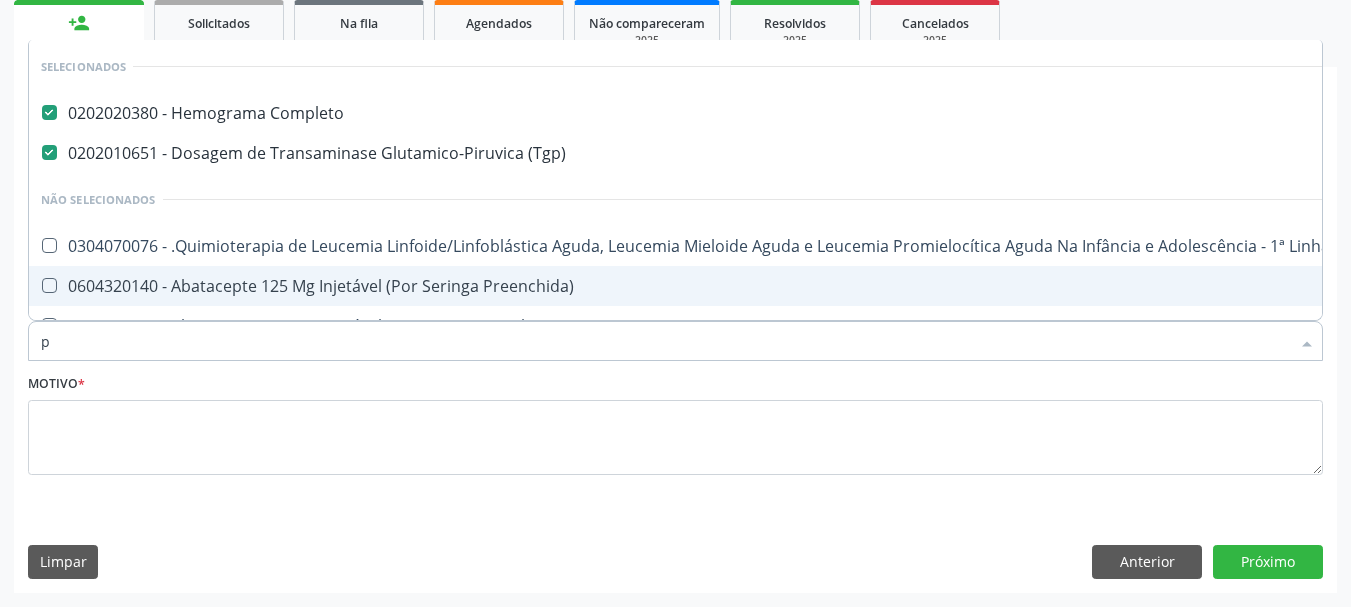 type on "po" 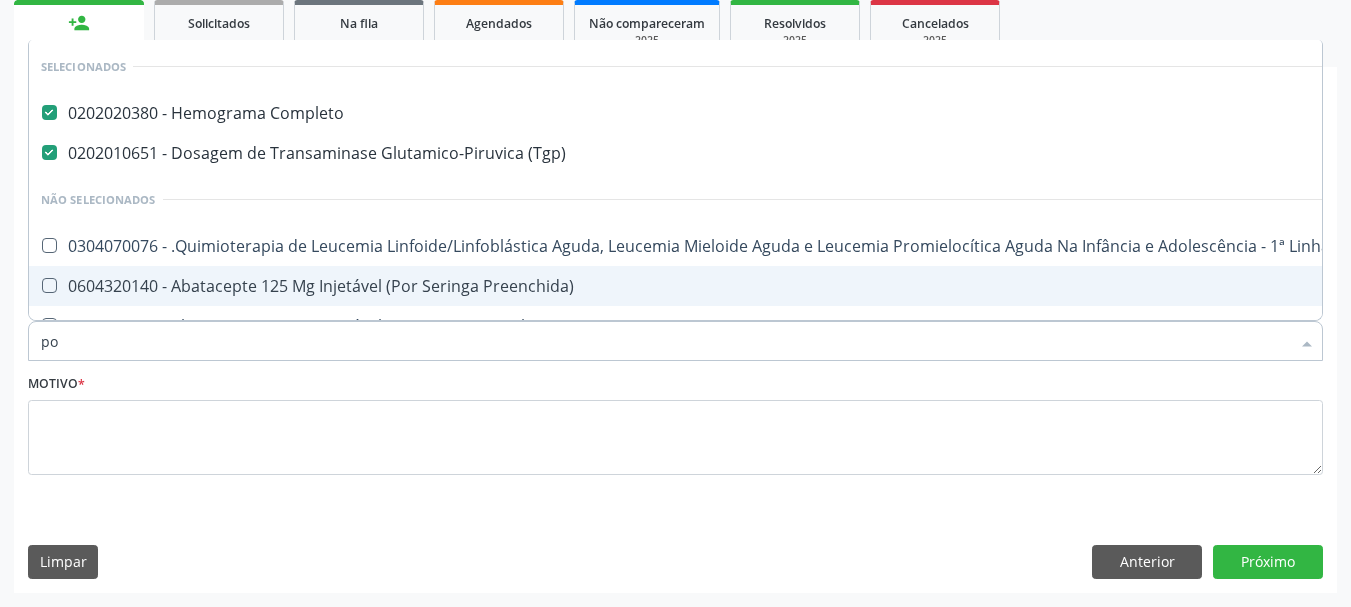 checkbox on "false" 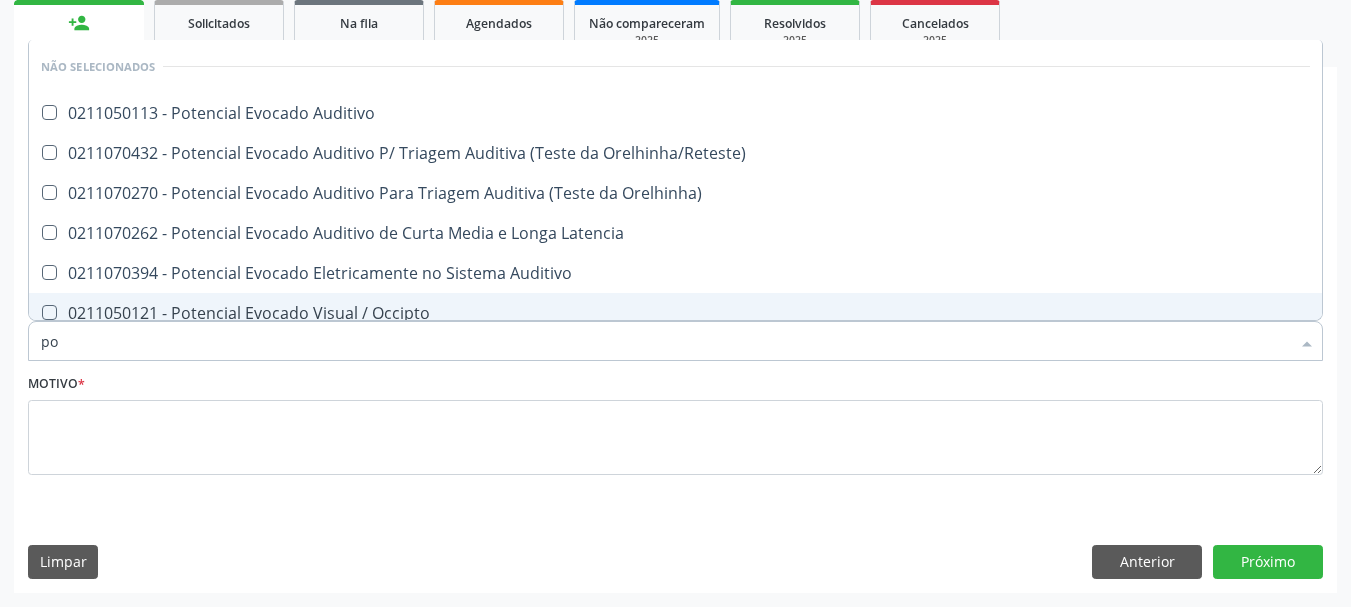 type on "p" 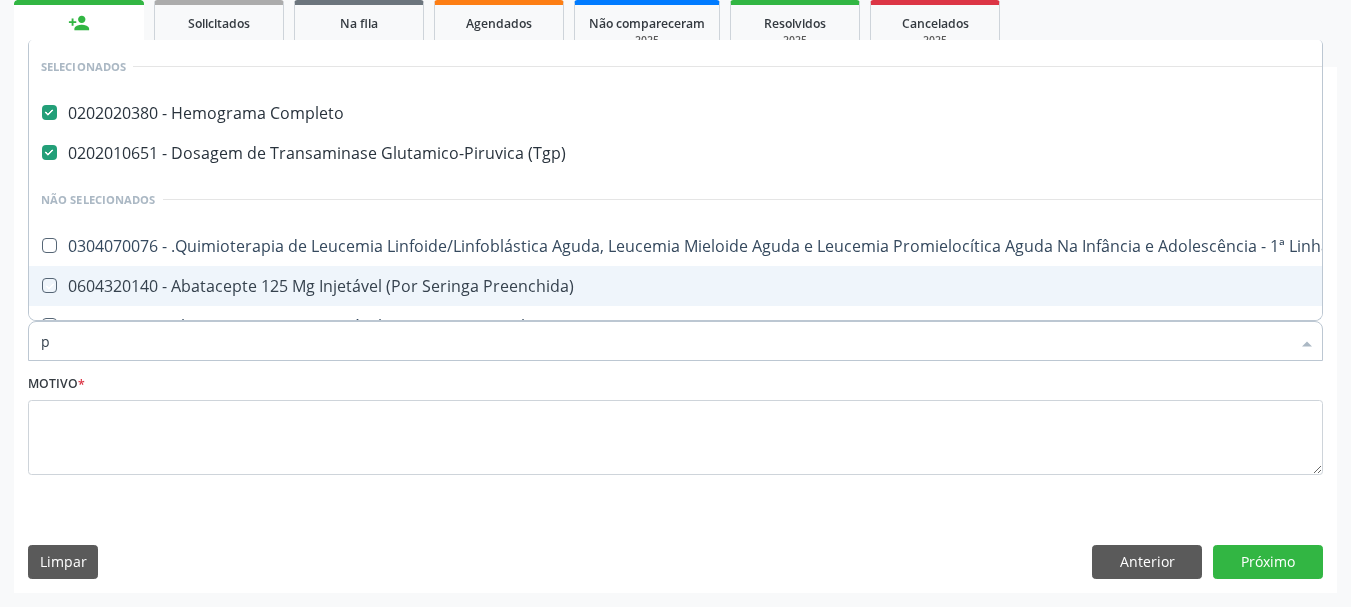 type 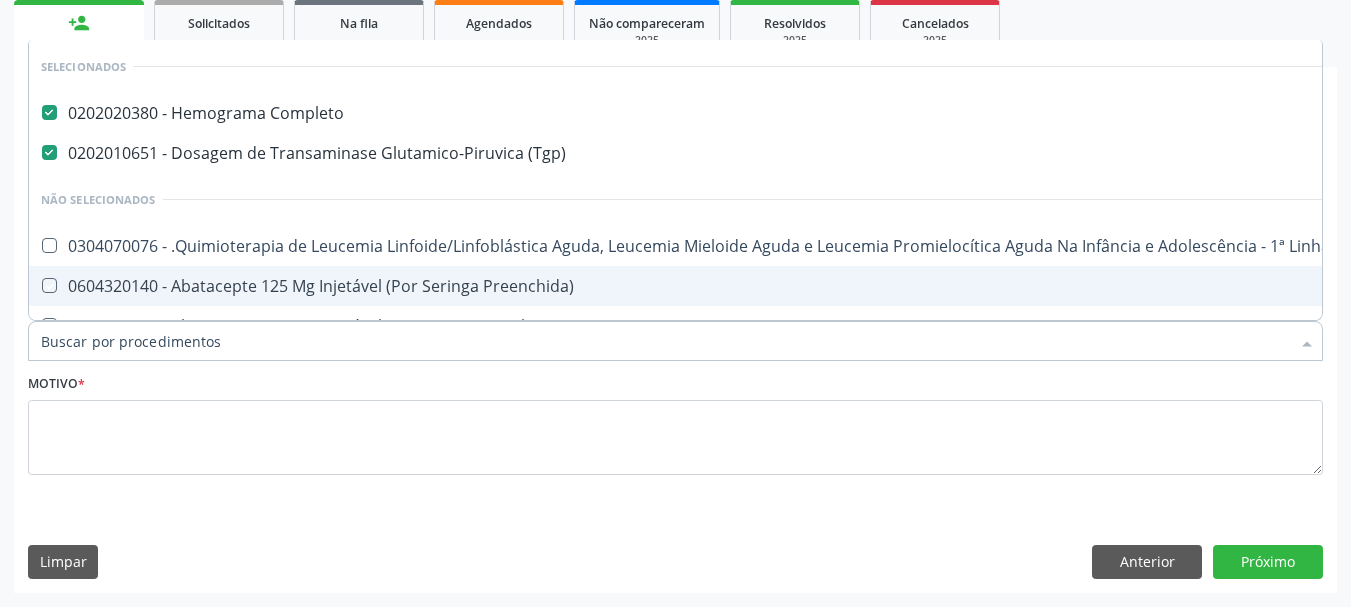 checkbox on "true" 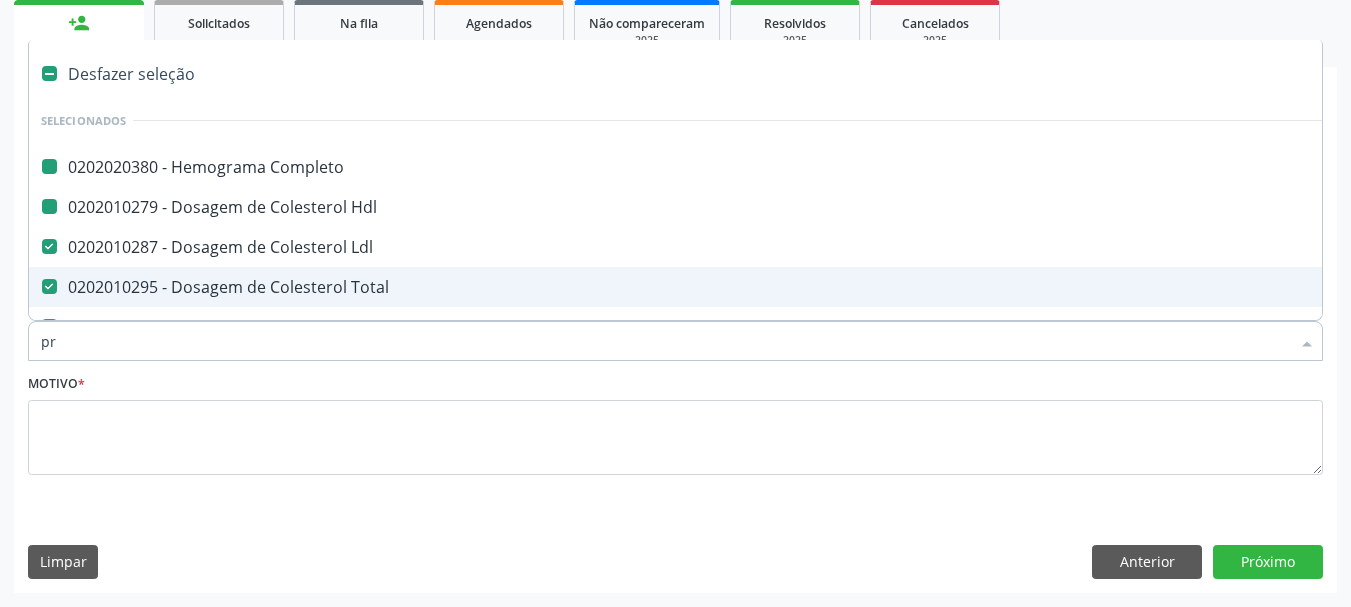 type on "pro" 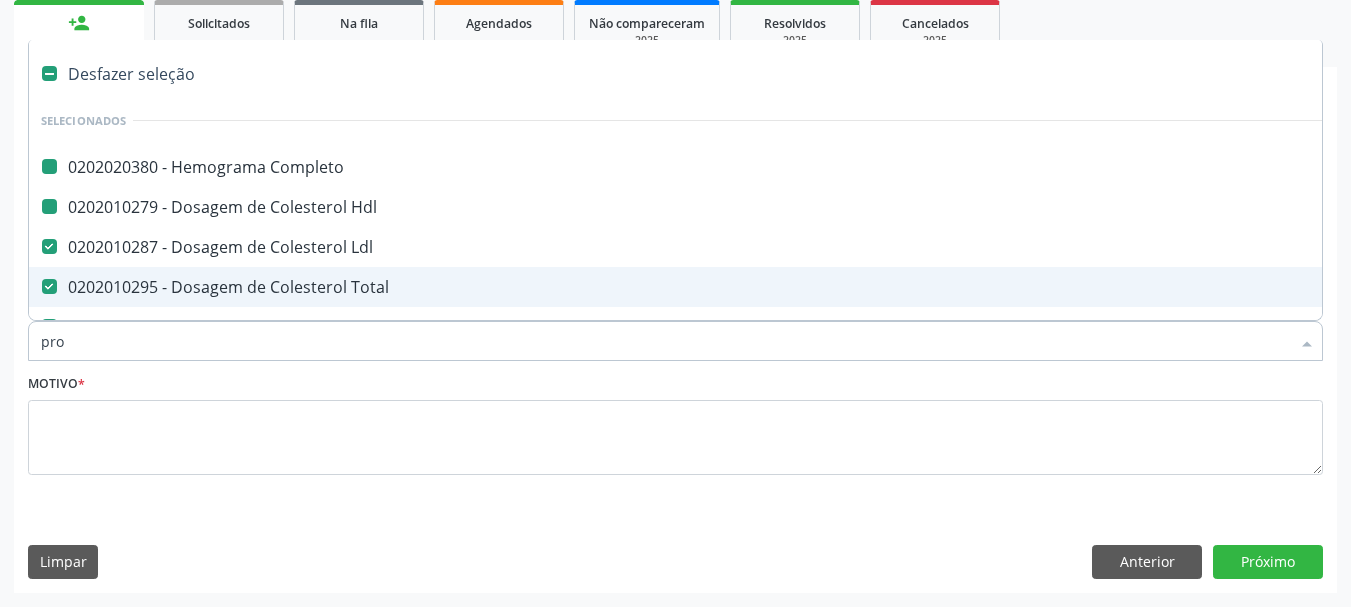 checkbox on "false" 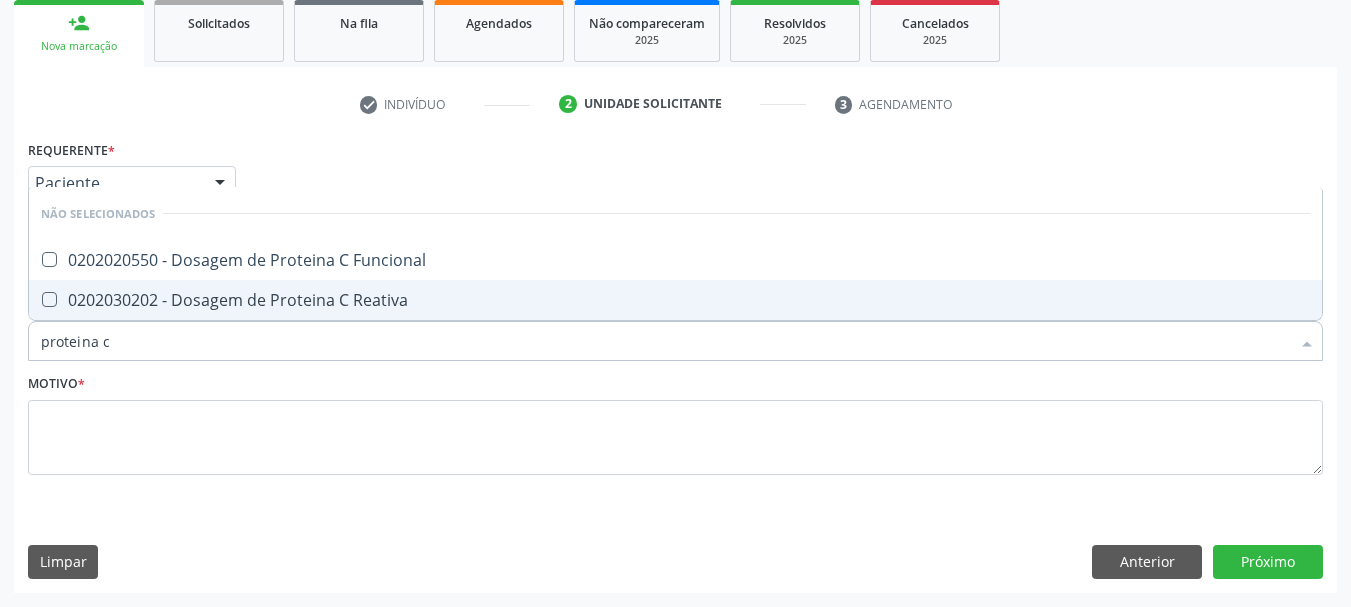click on "0202030202 - Dosagem de Proteina C Reativa" at bounding box center (675, 300) 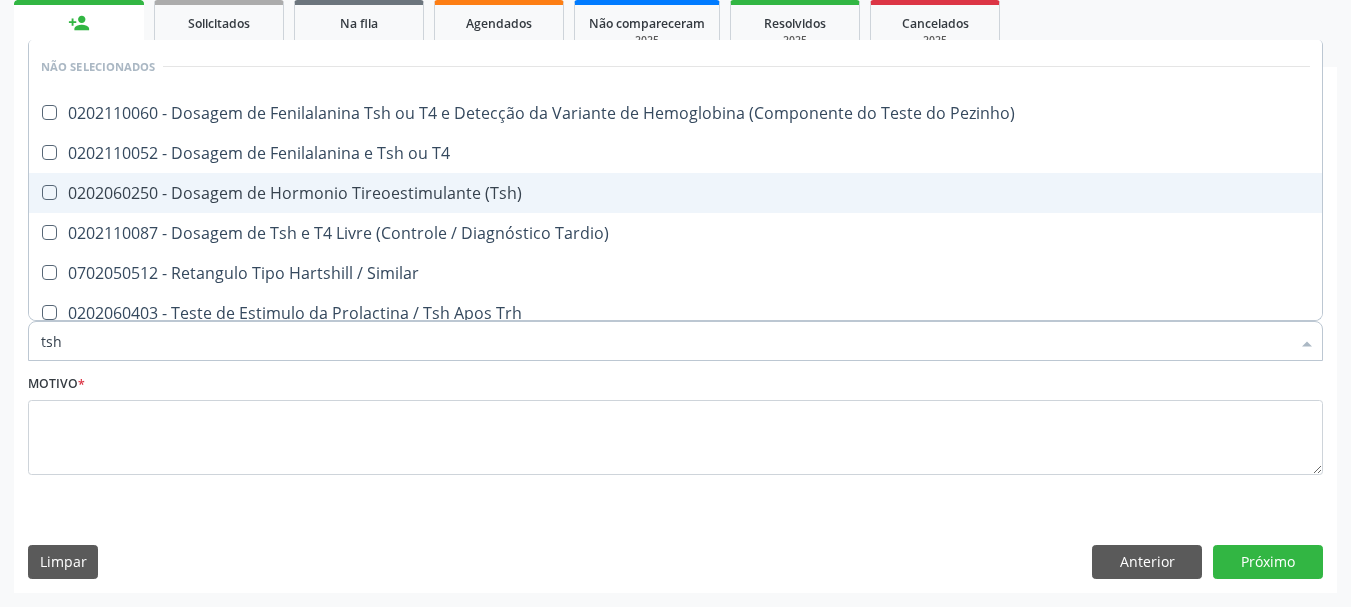 click on "0202060250 - Dosagem de Hormonio Tireoestimulante (Tsh)" at bounding box center [675, 193] 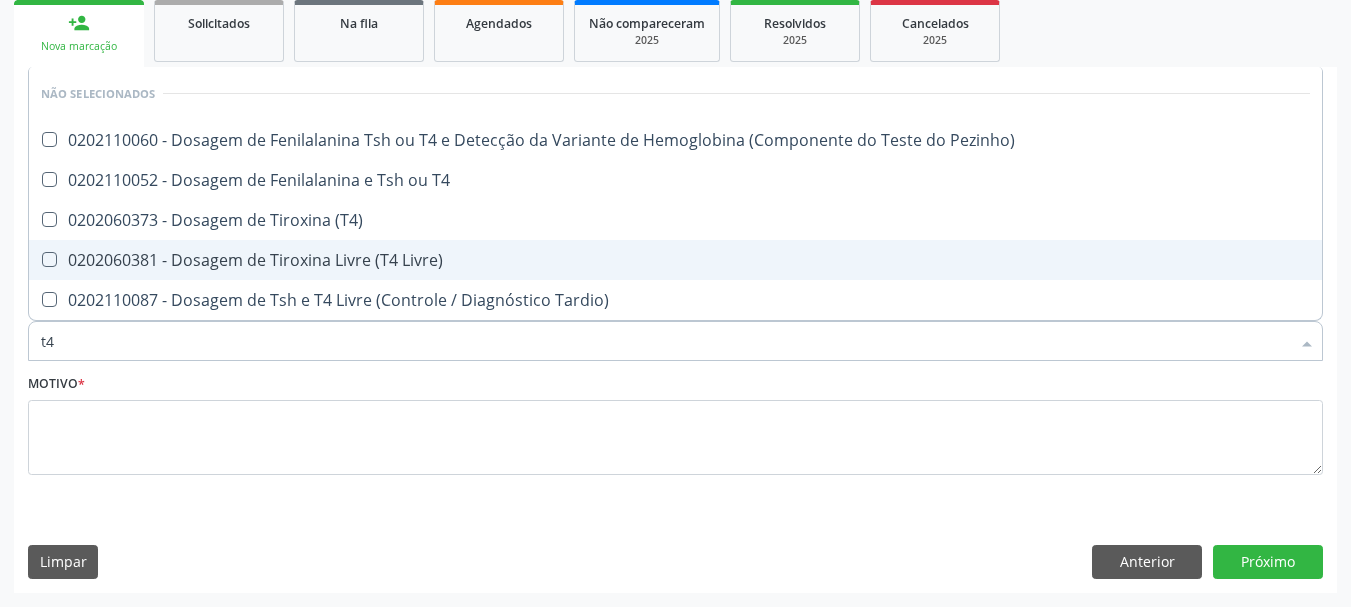 click on "0202060381 - Dosagem de Tiroxina Livre (T4 Livre)" at bounding box center [675, 260] 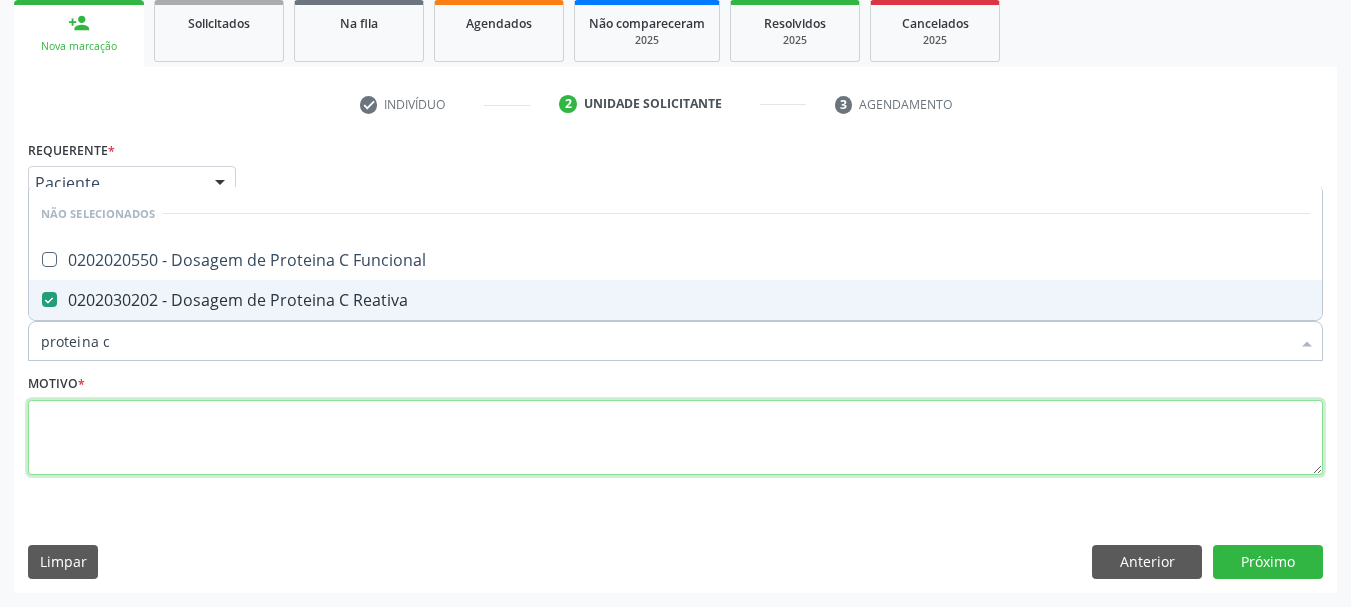 click at bounding box center (675, 438) 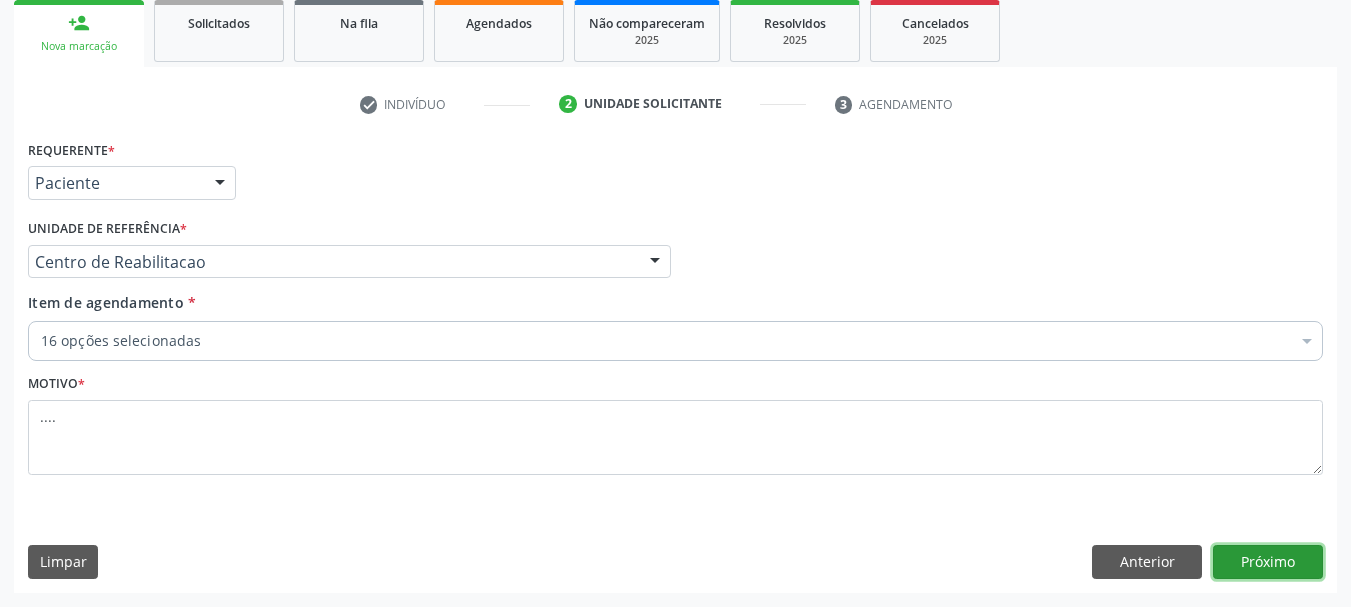 click on "Próximo" at bounding box center (1268, 562) 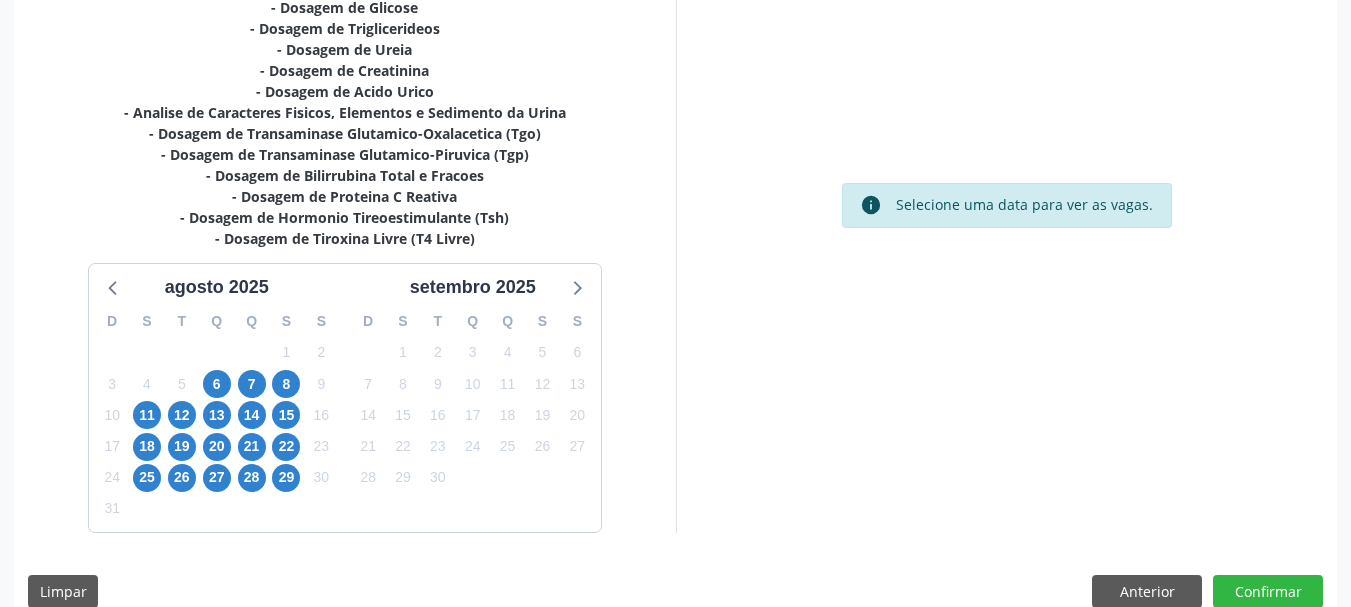 scroll, scrollTop: 578, scrollLeft: 0, axis: vertical 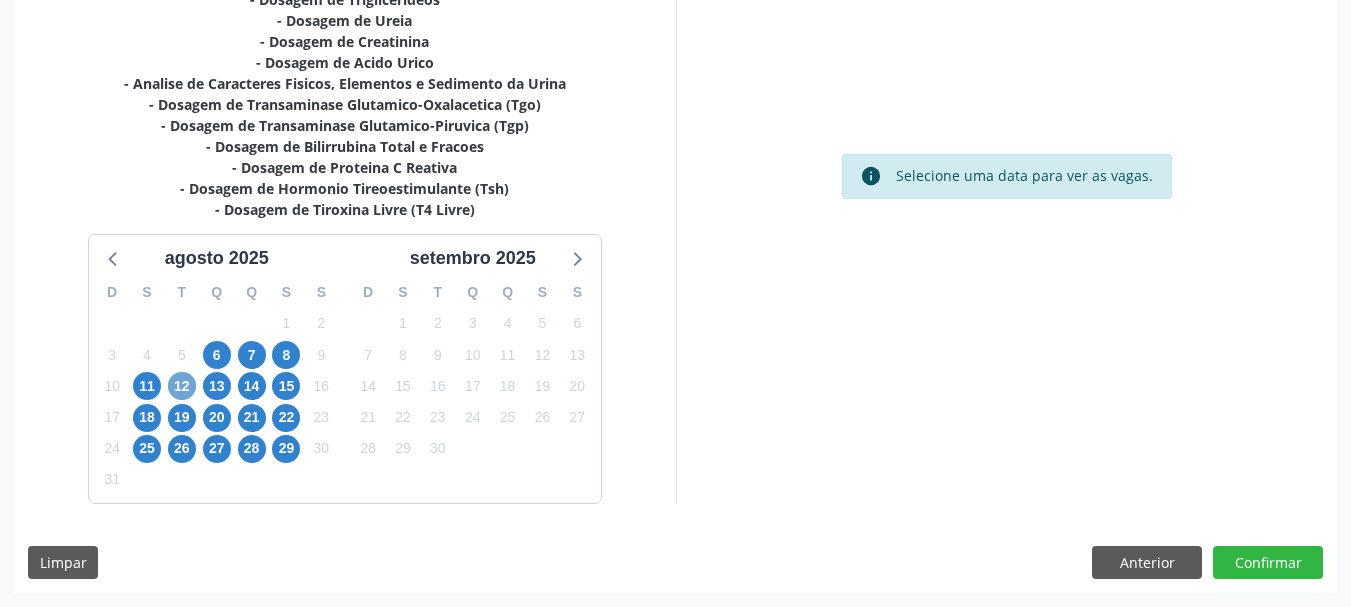 click on "12" at bounding box center [182, 386] 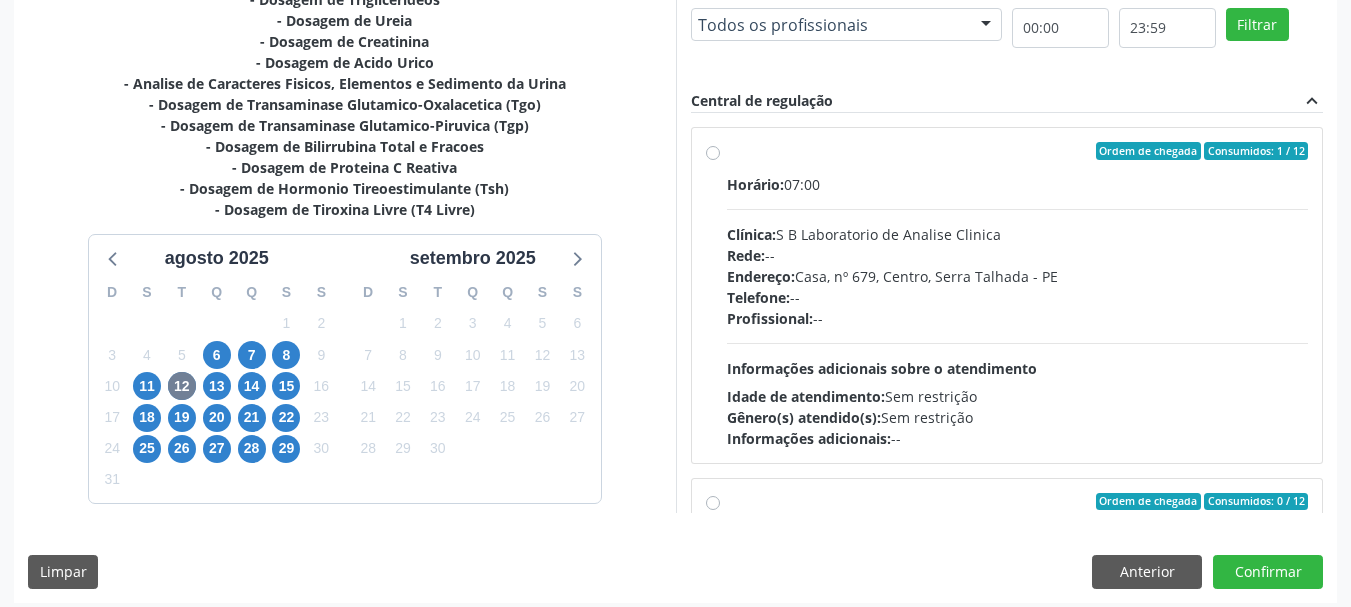 click on "Ordem de chegada
Consumidos: 1 / 12
Horário:   07:00
Clínica:  S B Laboratorio de Analise Clinica
Rede:
--
Endereço:   Casa, nº 679, Centro, Serra Talhada - PE
Telefone:   --
Profissional:
--
Informações adicionais sobre o atendimento
Idade de atendimento:
Sem restrição
Gênero(s) atendido(s):
Sem restrição
Informações adicionais:
--" at bounding box center [1018, 295] 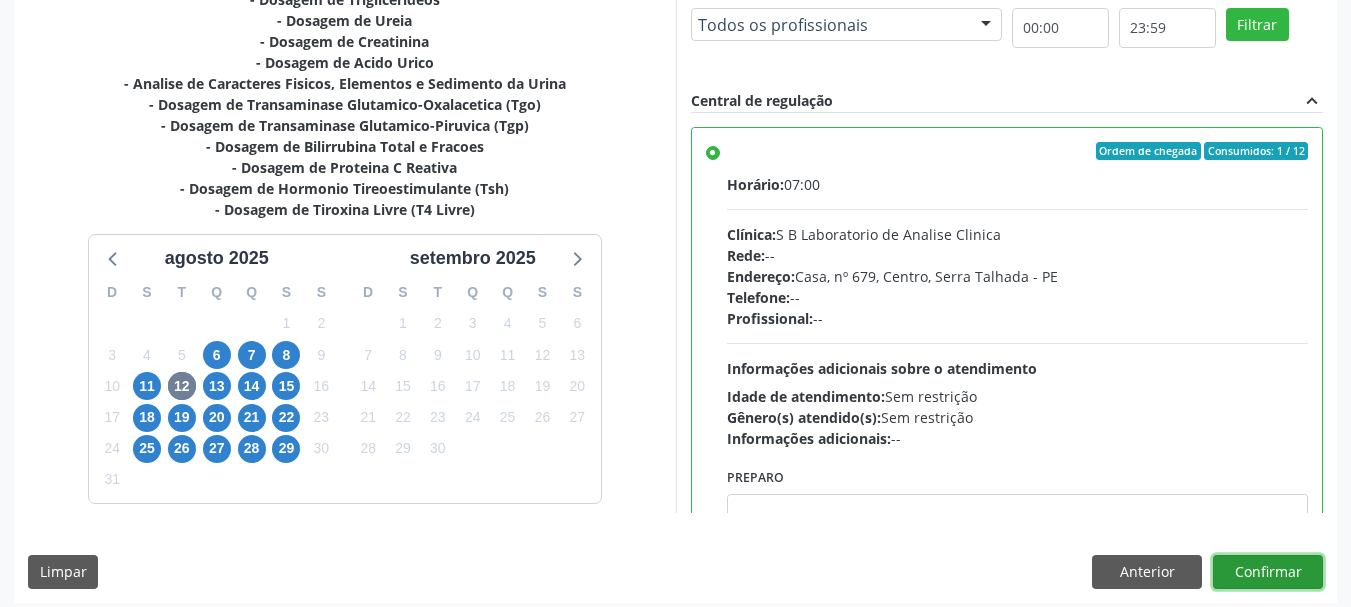 click on "Confirmar" at bounding box center [1268, 572] 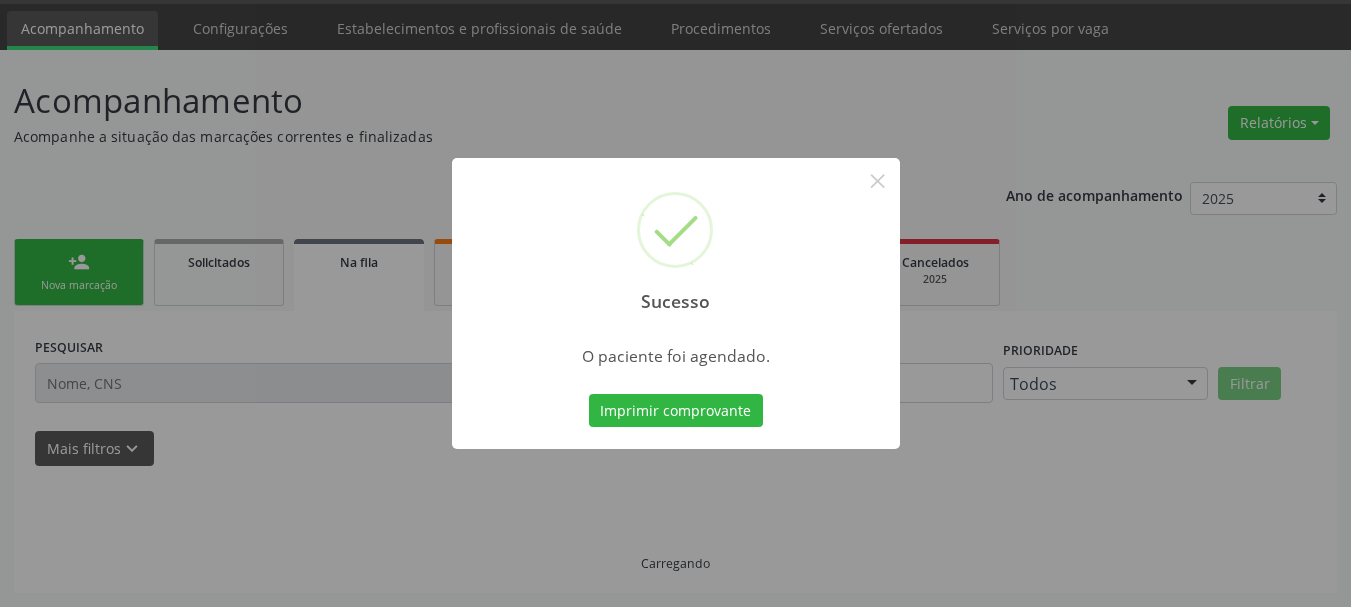 scroll, scrollTop: 60, scrollLeft: 0, axis: vertical 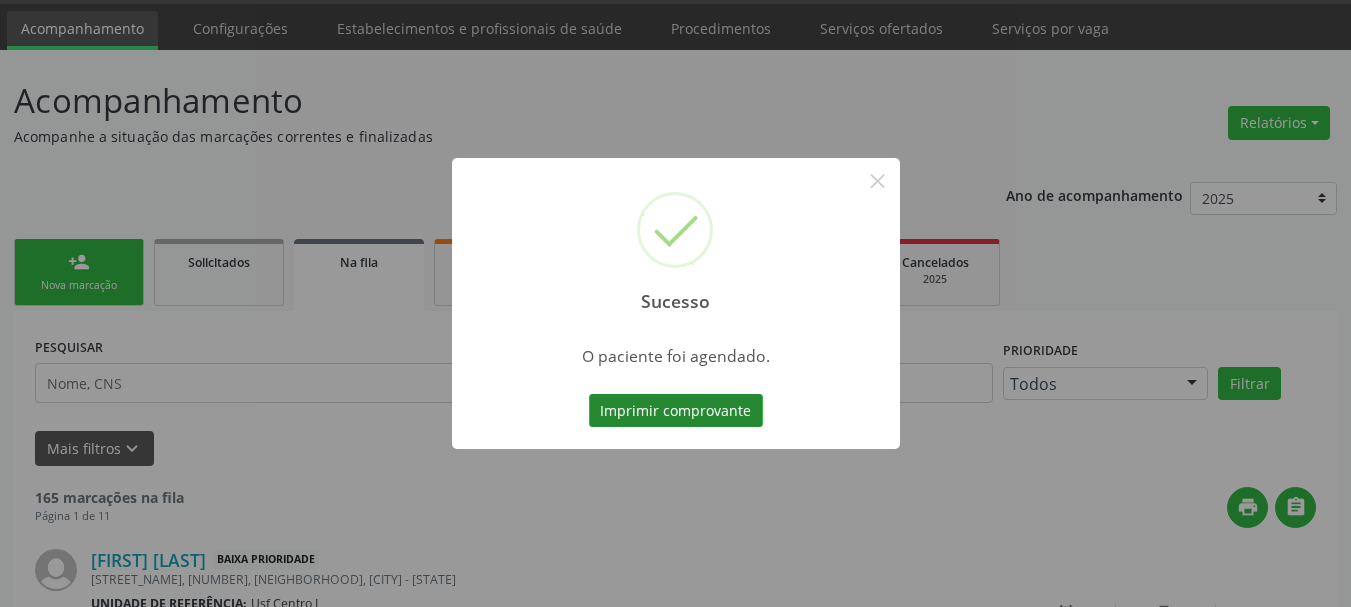 click on "Imprimir comprovante" at bounding box center (676, 411) 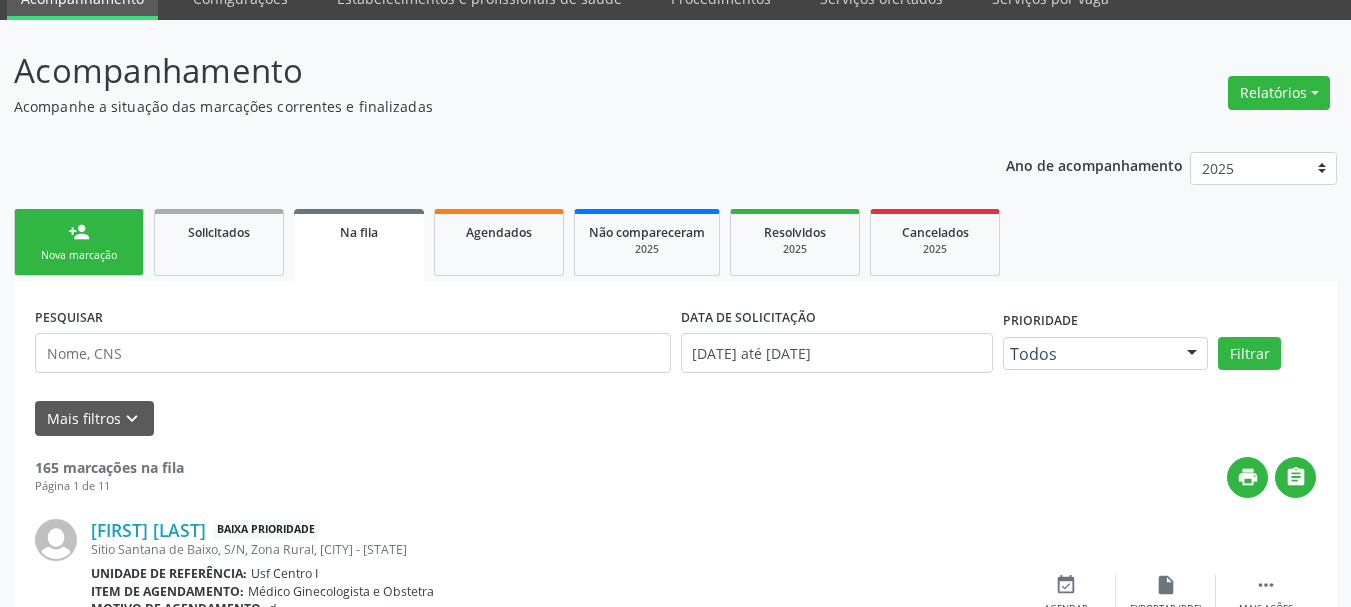 scroll, scrollTop: 0, scrollLeft: 0, axis: both 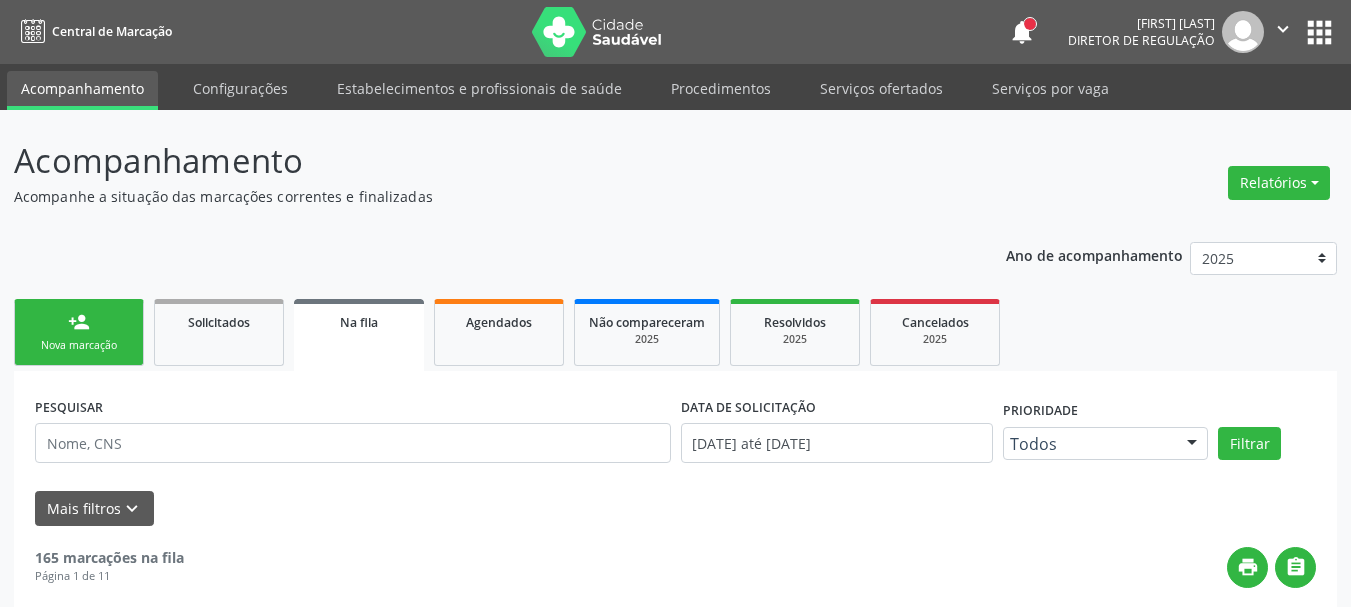 click on "Central de Marcação
notifications
Ana Paula da Silva Lima
Diretor de regulação

Configurações
Sair
apps" at bounding box center (675, 32) 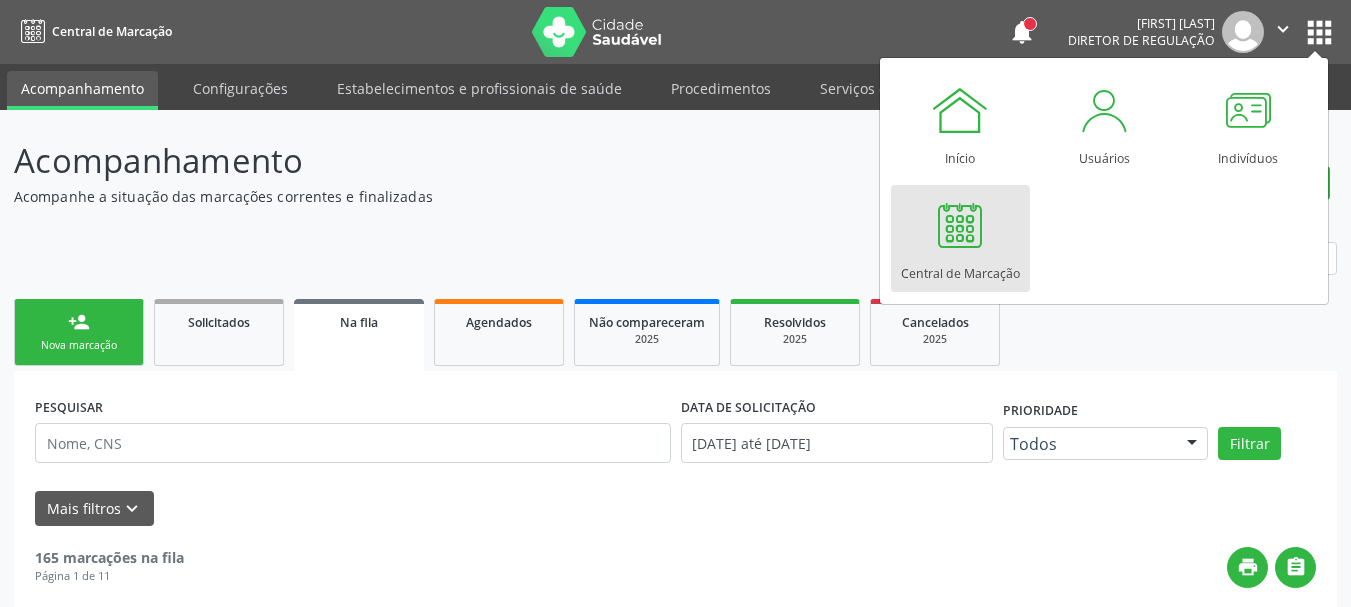 click at bounding box center (960, 225) 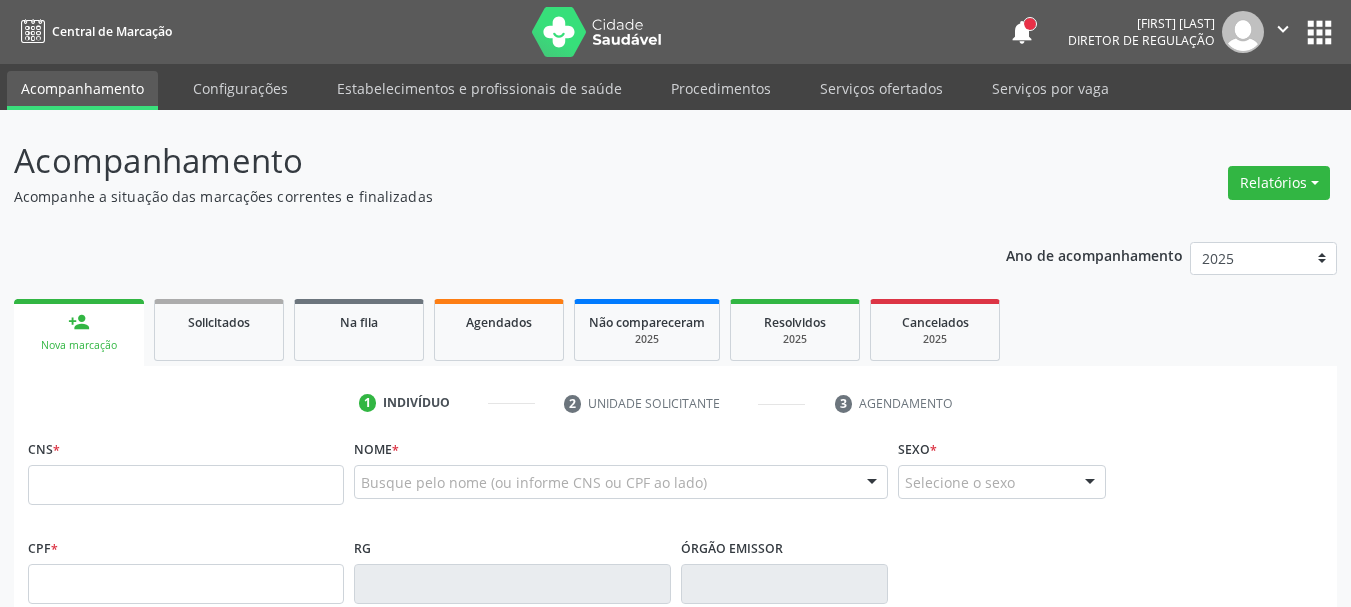 scroll, scrollTop: 0, scrollLeft: 0, axis: both 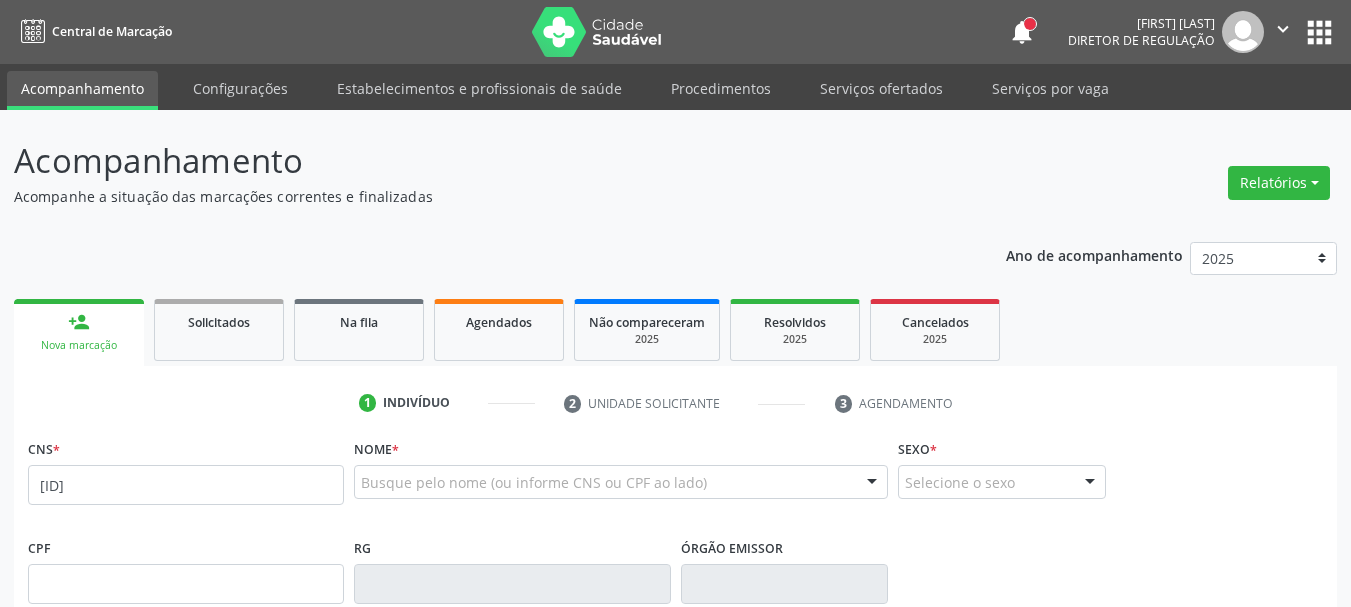 type on "[ID]" 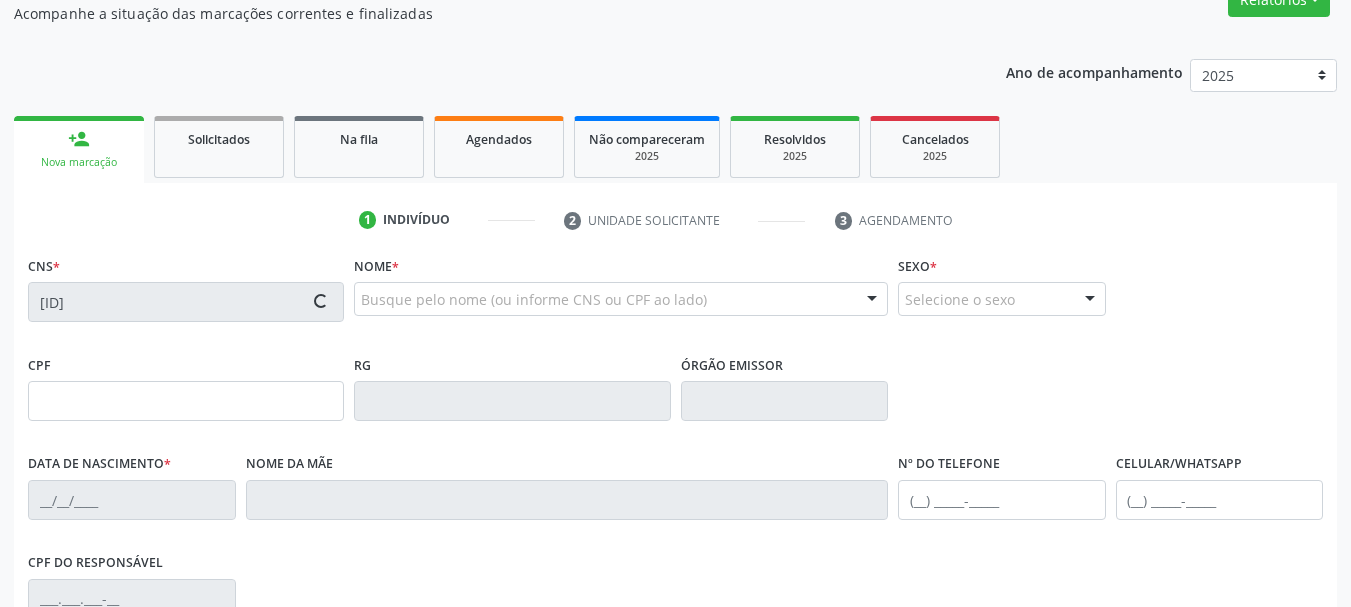 scroll, scrollTop: 200, scrollLeft: 0, axis: vertical 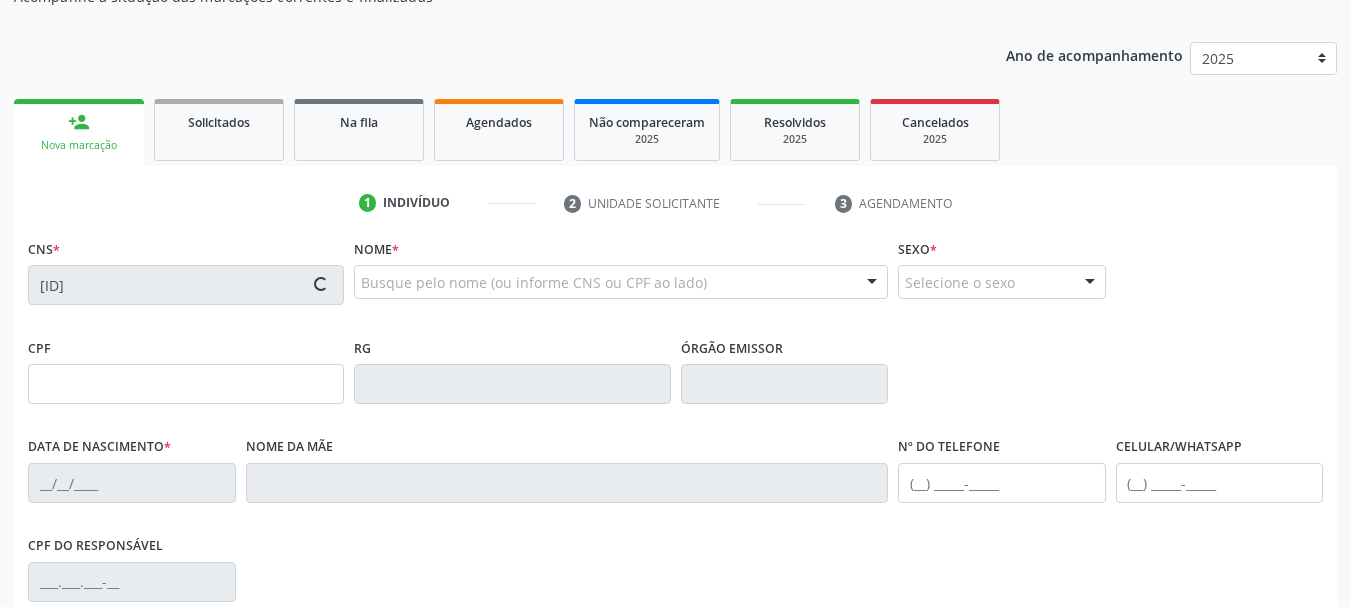 type on "112.447.684-99" 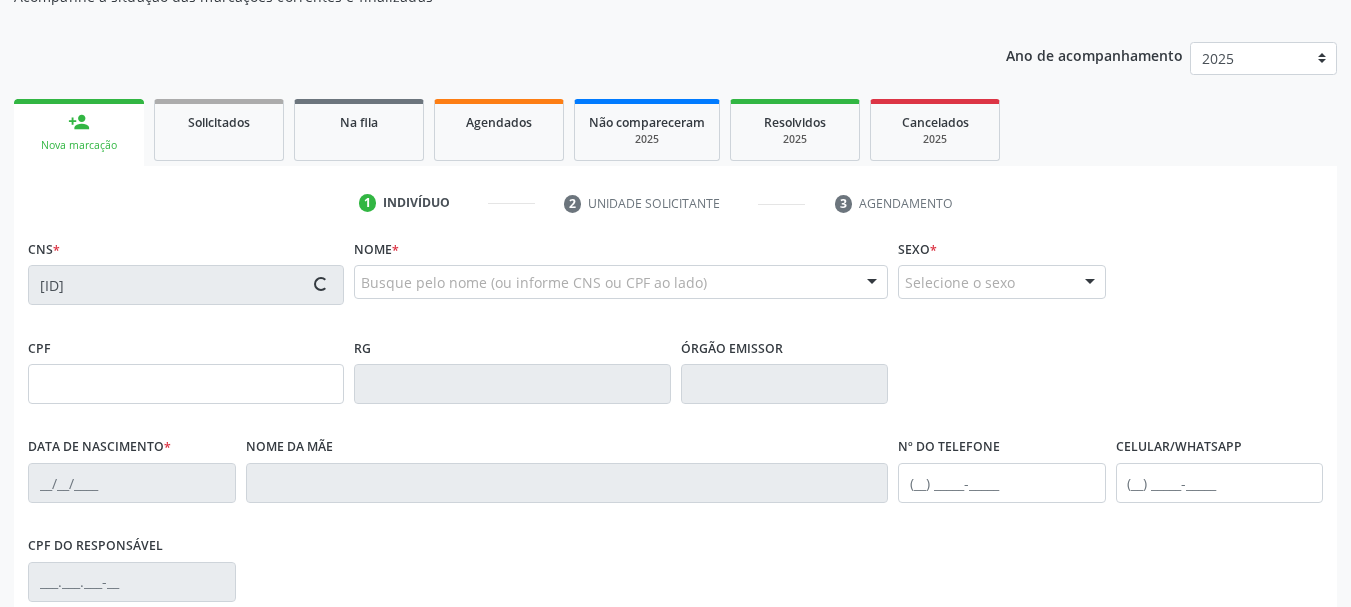 type on "S/N" 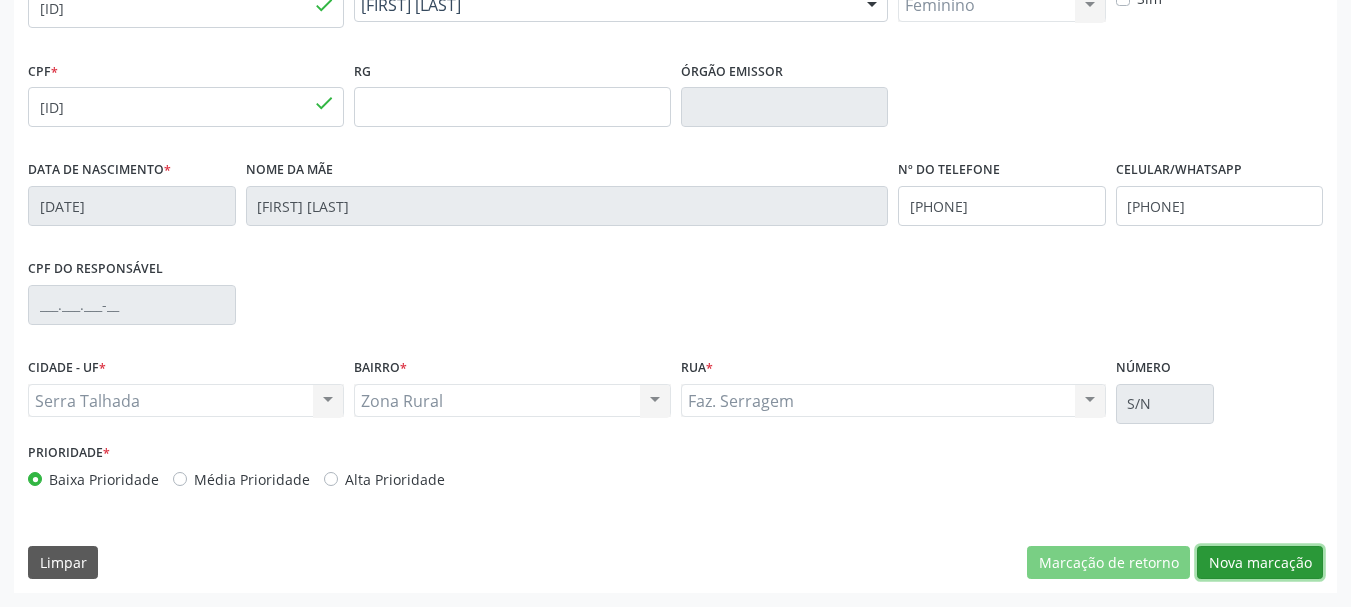 click on "Nova marcação" at bounding box center (1260, 563) 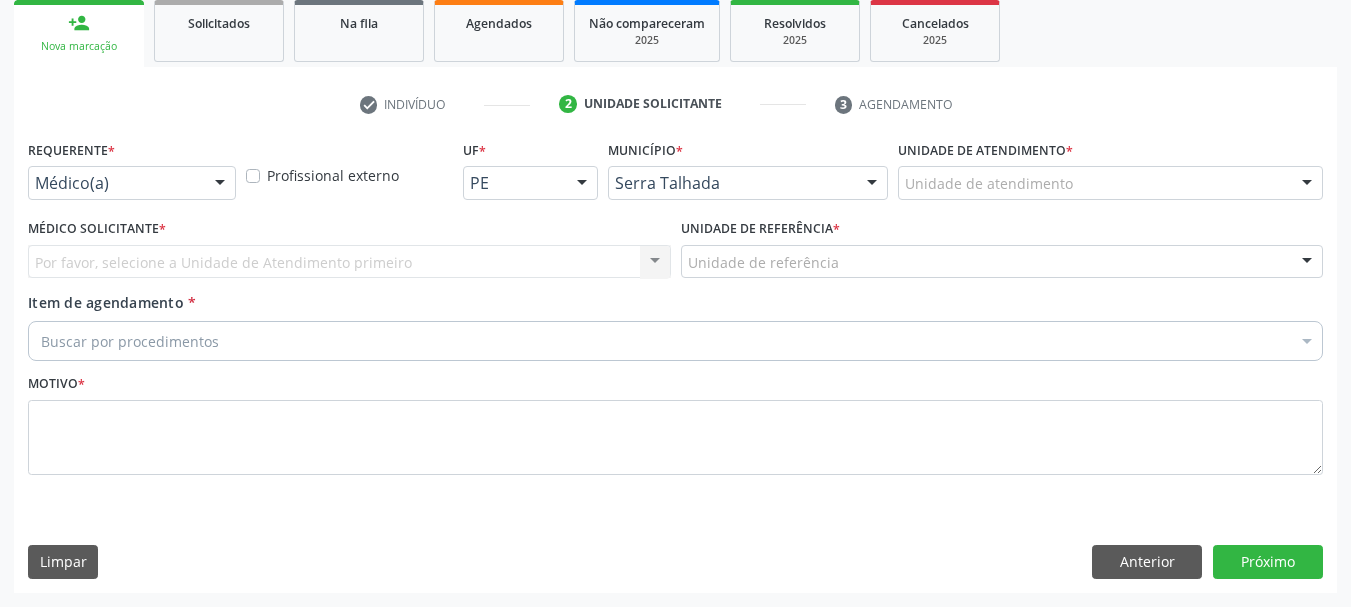 scroll, scrollTop: 299, scrollLeft: 0, axis: vertical 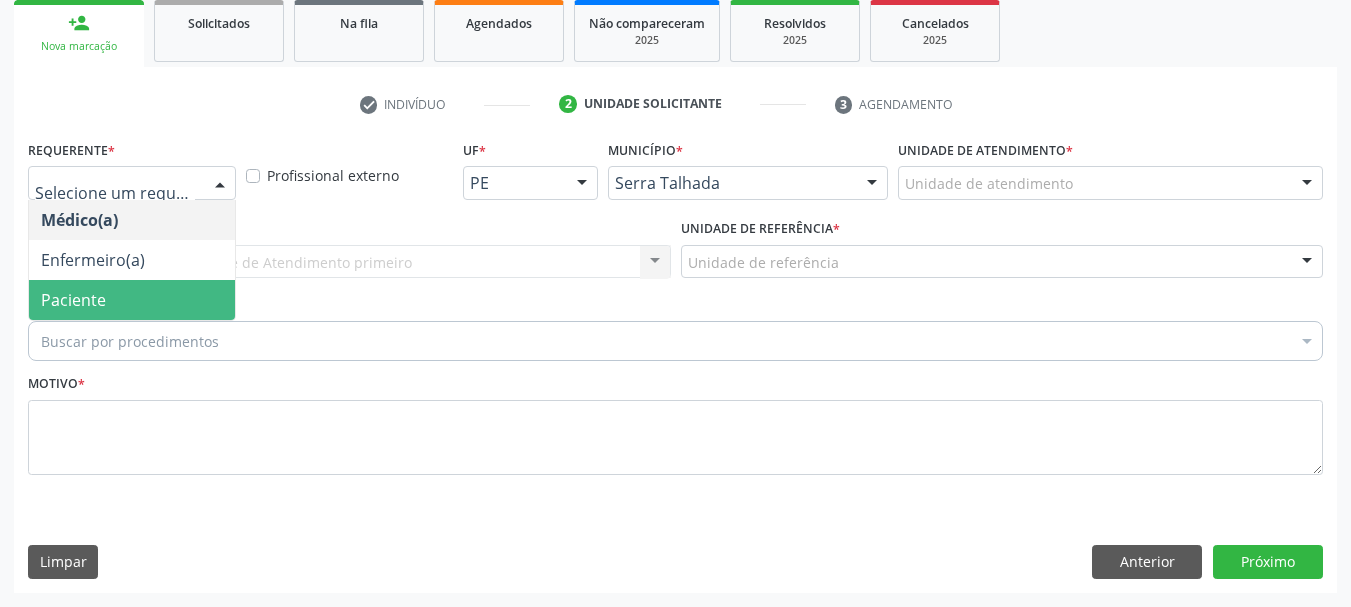 click on "Paciente" at bounding box center (132, 300) 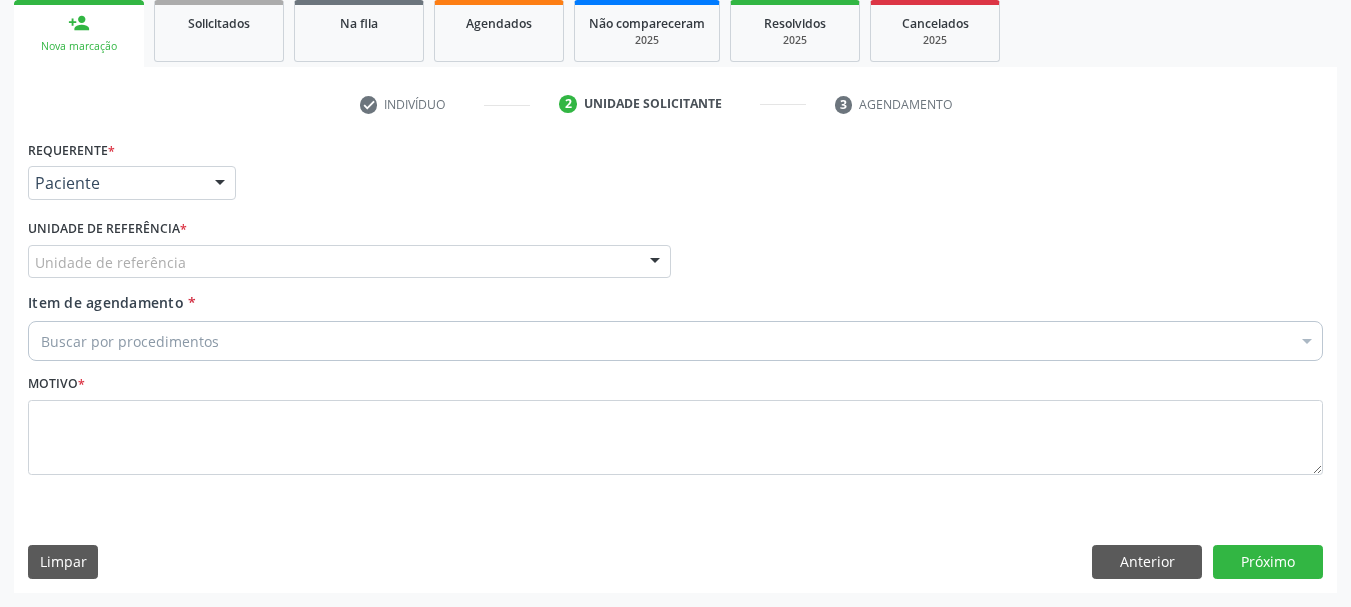 click on "Unidade de referência" at bounding box center (349, 262) 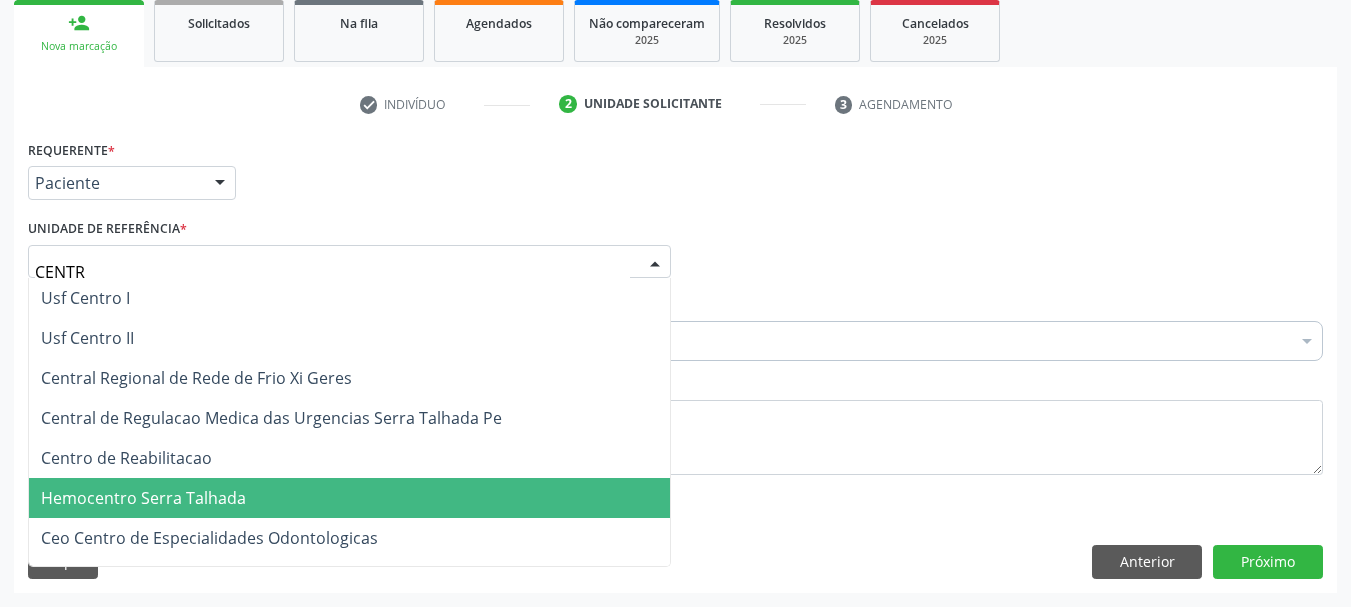 click on "Hemocentro Serra Talhada" at bounding box center (349, 498) 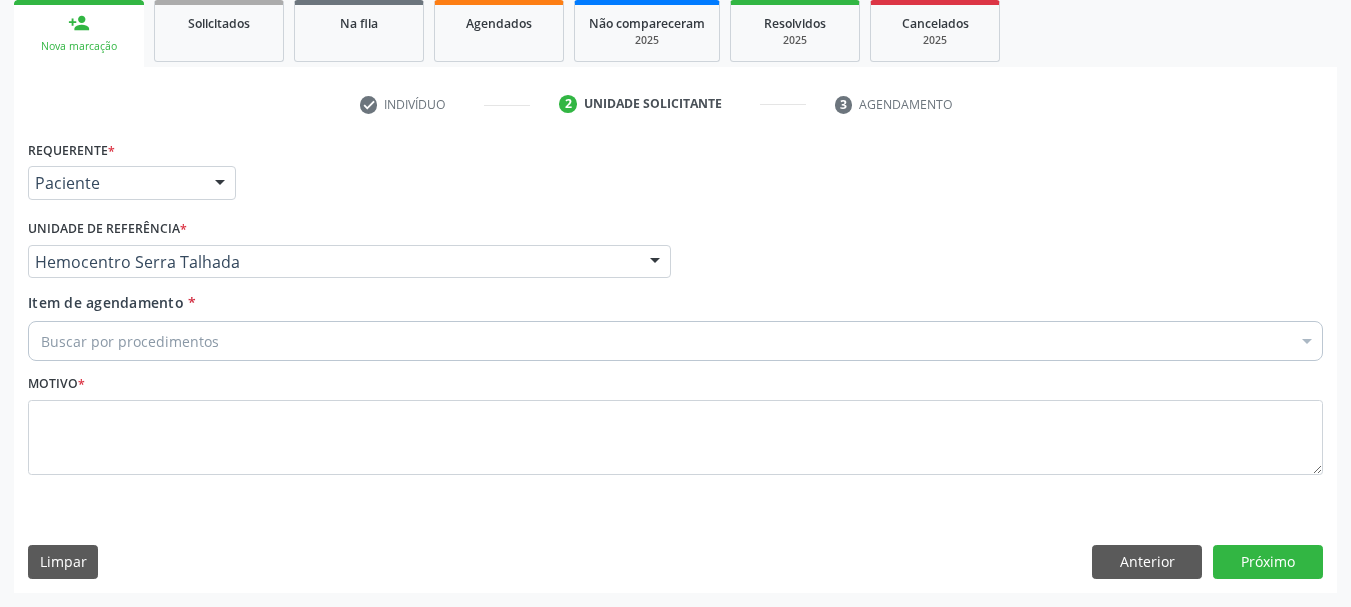 click on "Hemocentro Serra Talhada" at bounding box center (349, 262) 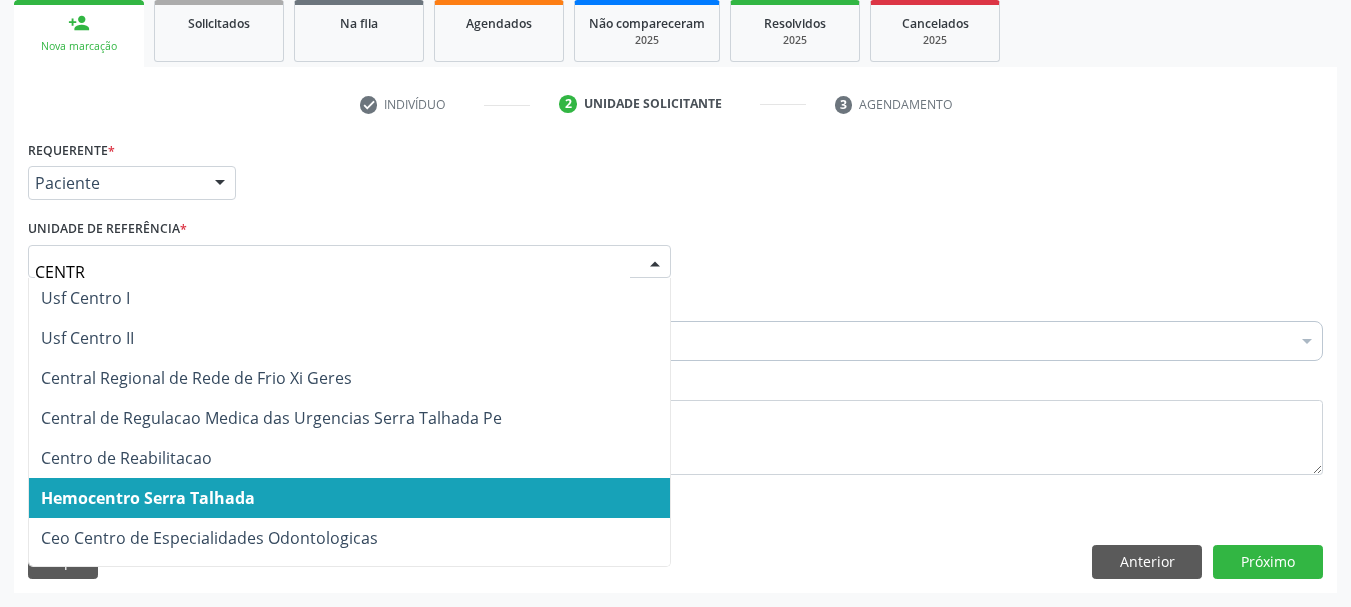 type on "CENTRO" 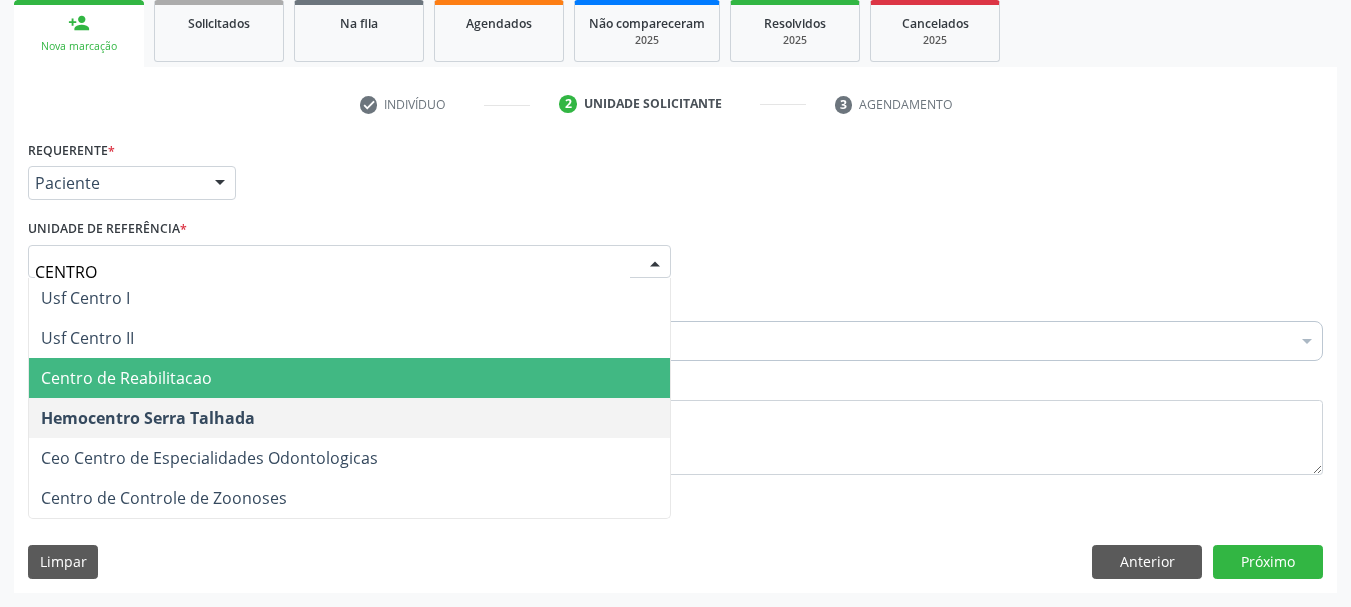click on "Centro de Reabilitacao" at bounding box center [349, 378] 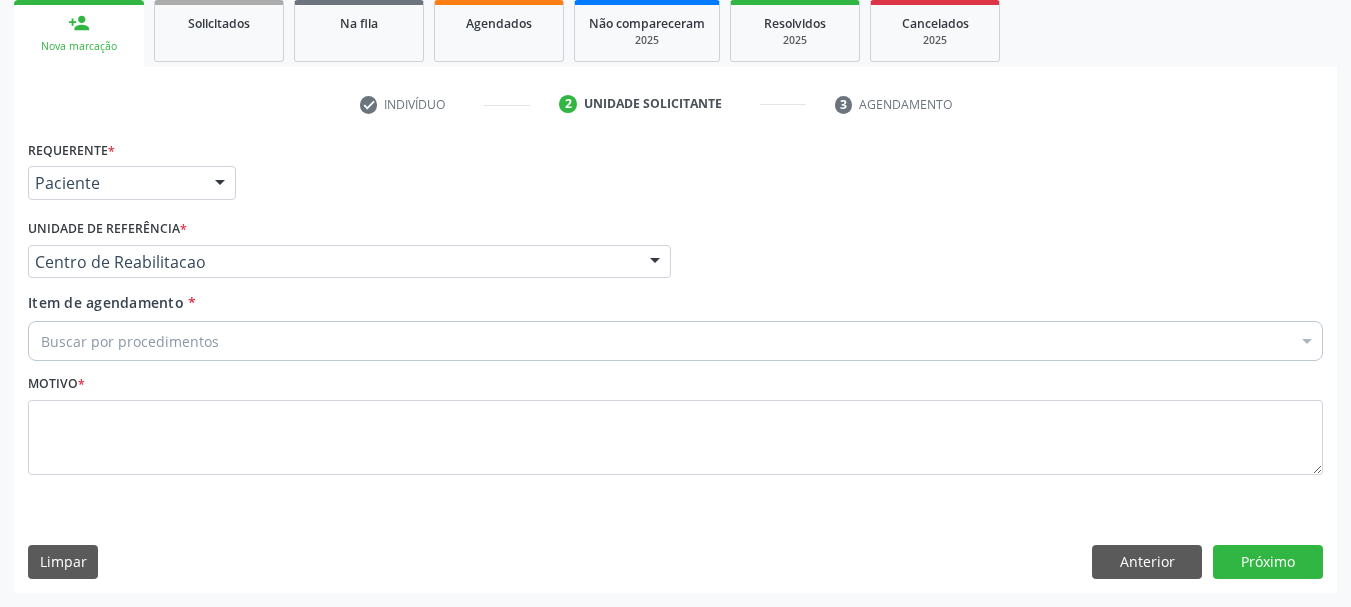 click on "Buscar por procedimentos" at bounding box center [675, 341] 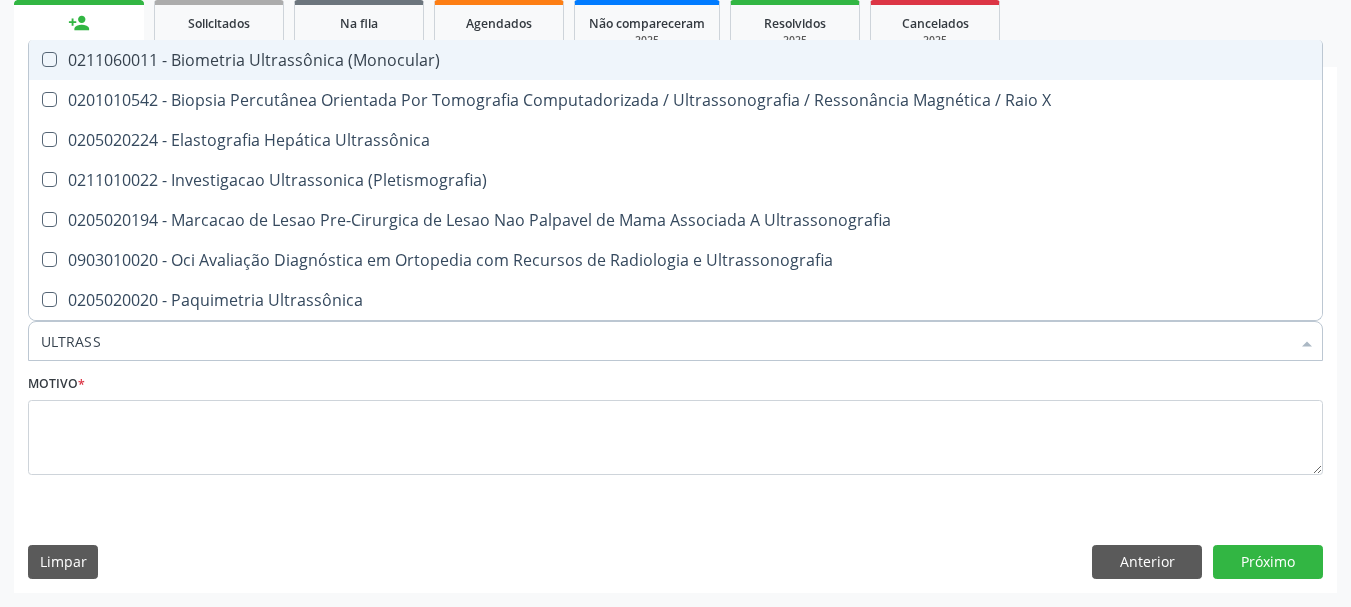 type on "ULTRASSO" 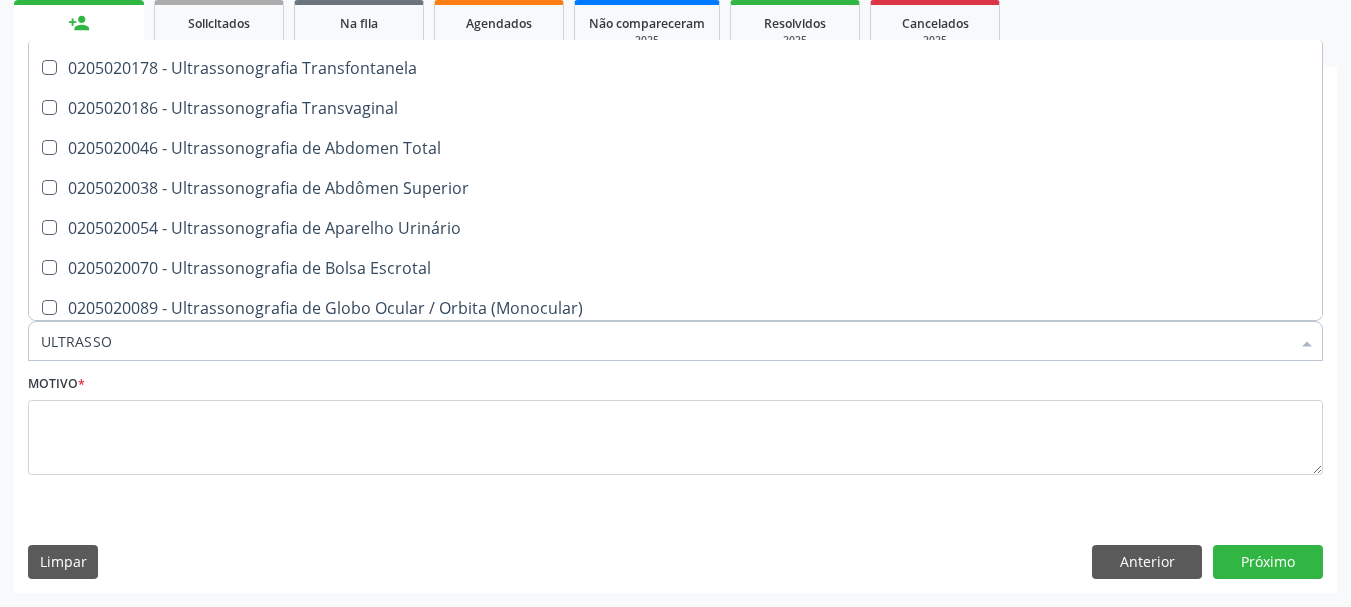 scroll, scrollTop: 400, scrollLeft: 0, axis: vertical 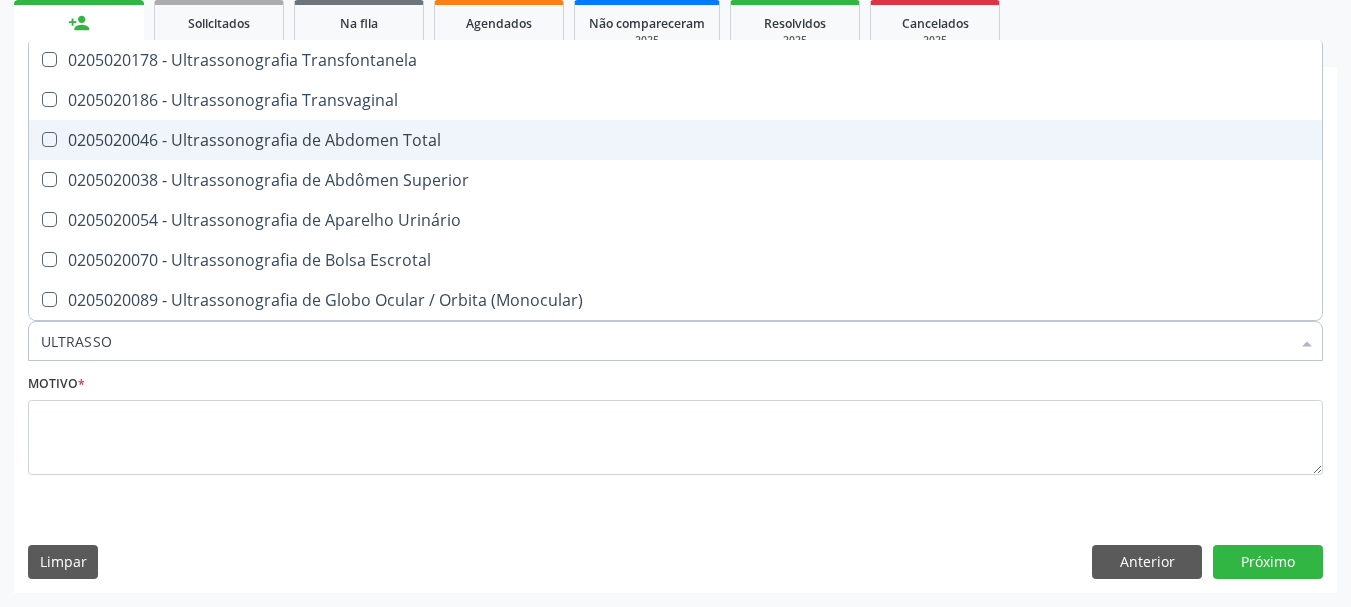click on "0205020046 - Ultrassonografia de Abdomen Total" at bounding box center (675, 140) 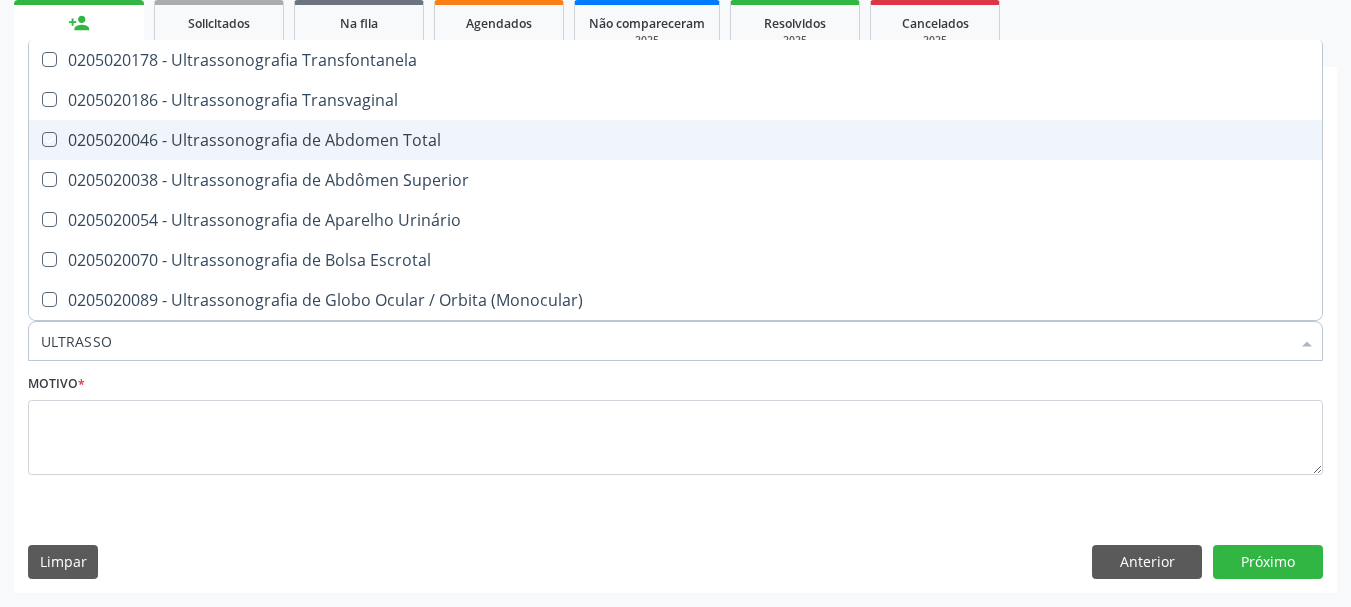 checkbox on "true" 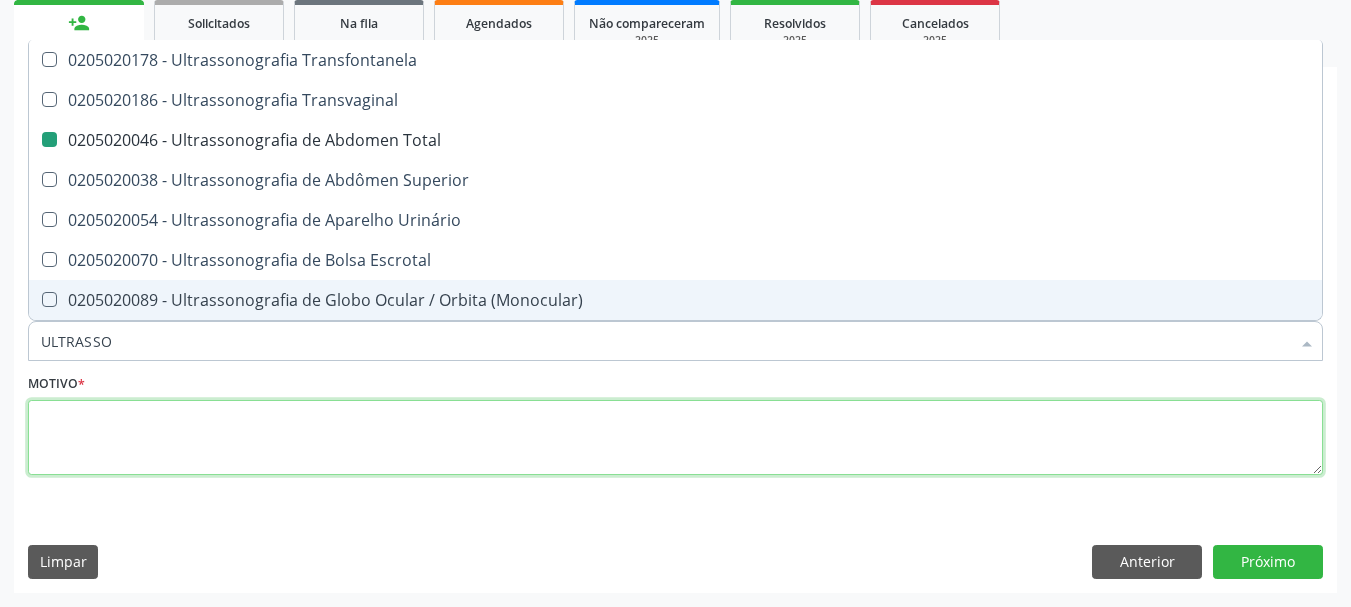 click at bounding box center [675, 438] 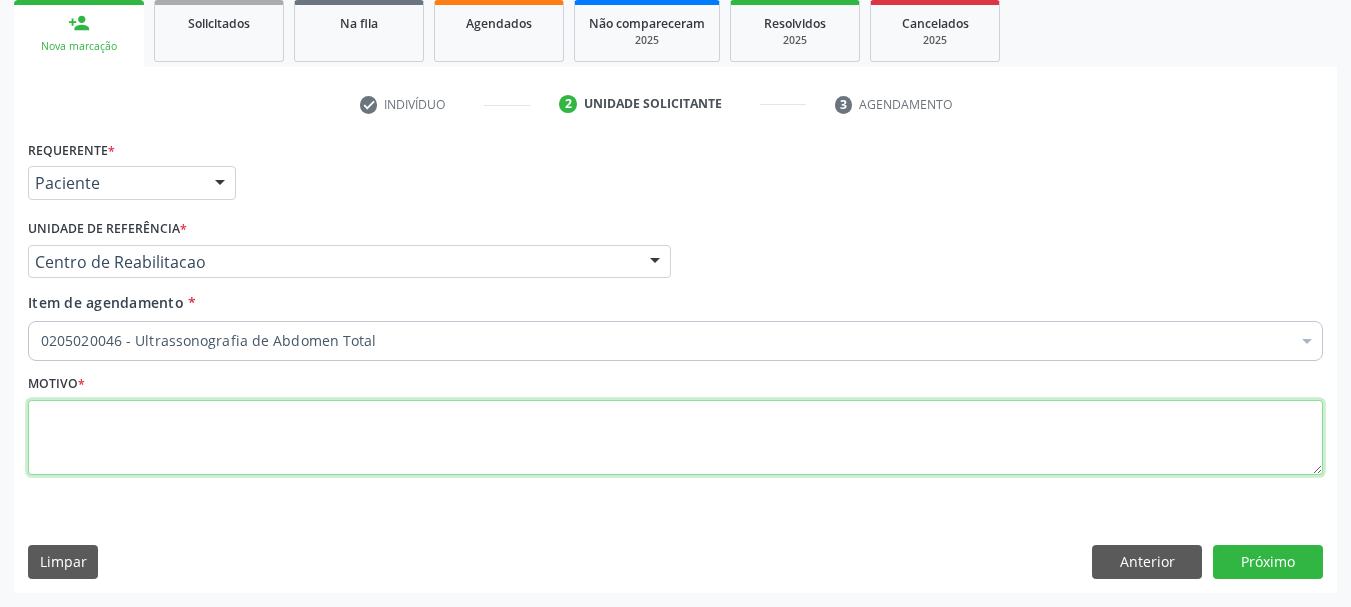 scroll, scrollTop: 0, scrollLeft: 0, axis: both 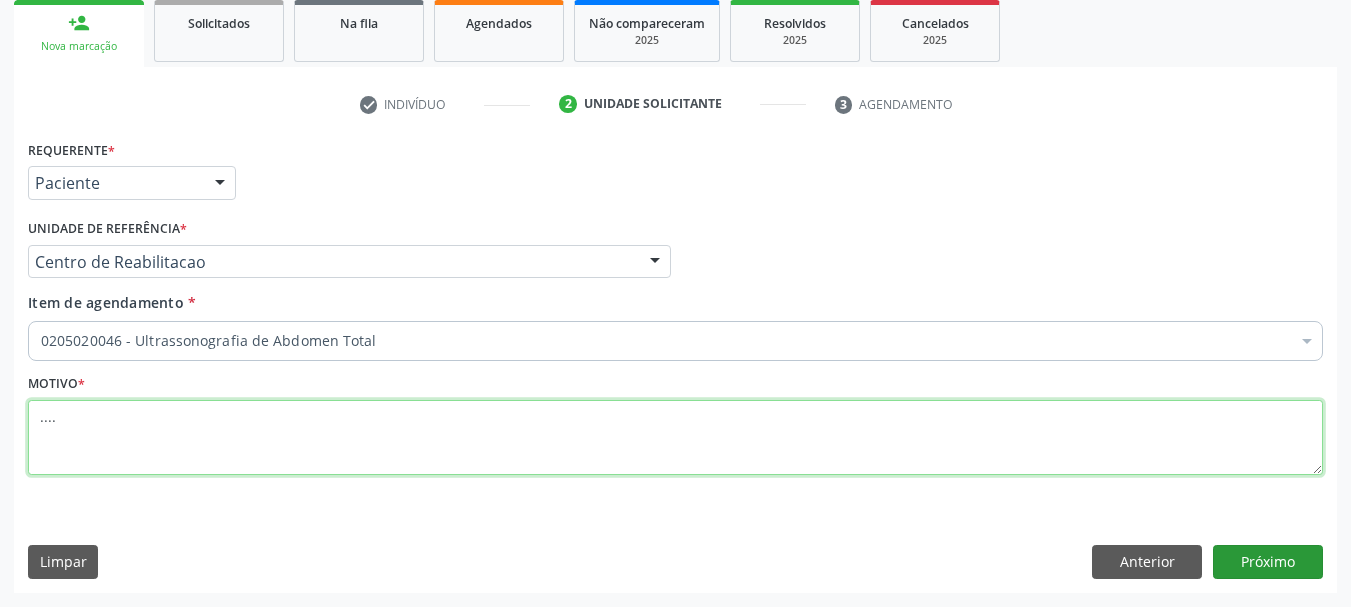 type on "...." 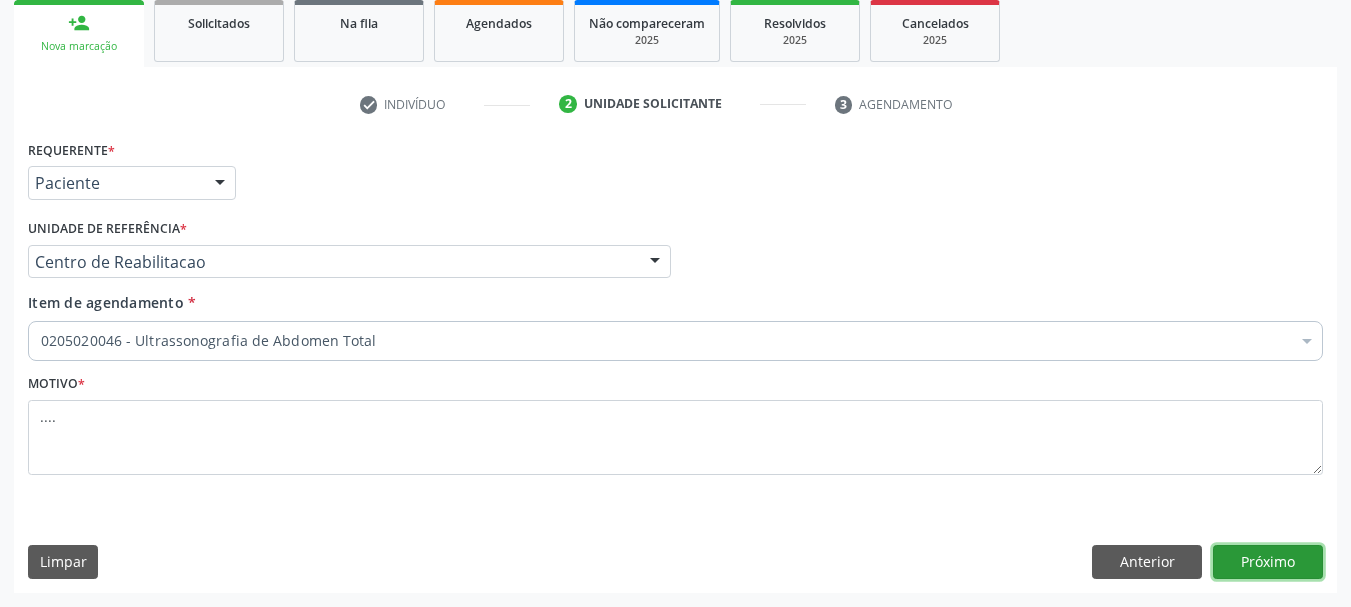 click on "Próximo" at bounding box center (1268, 562) 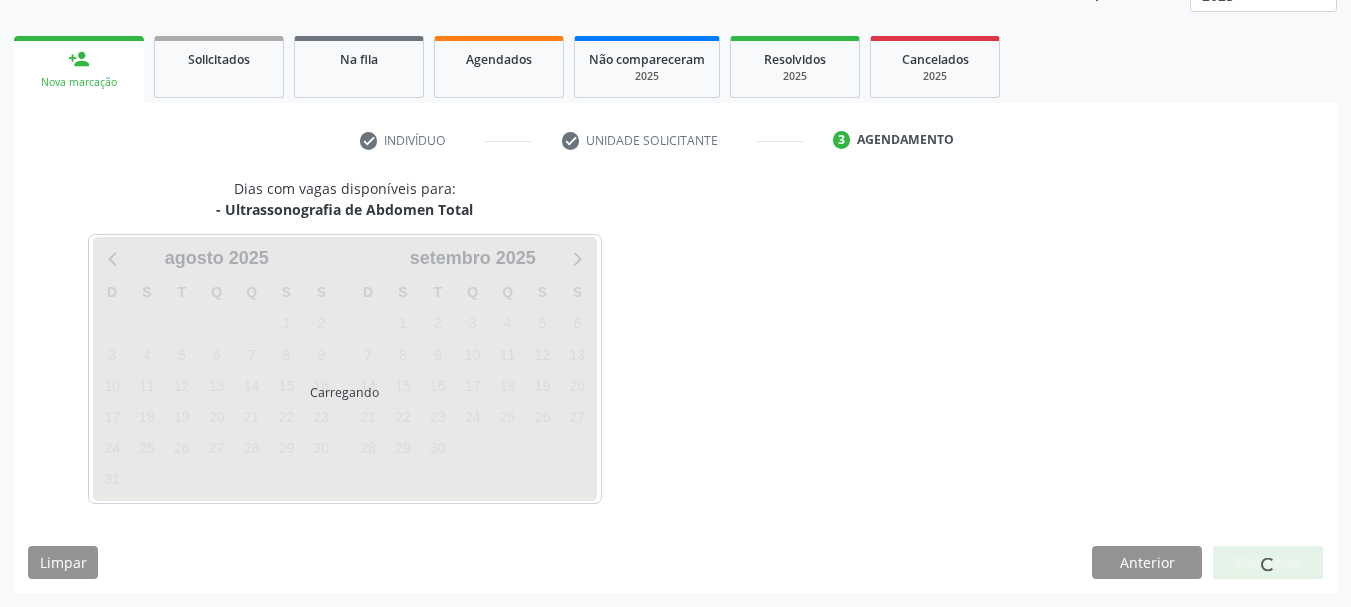 scroll, scrollTop: 263, scrollLeft: 0, axis: vertical 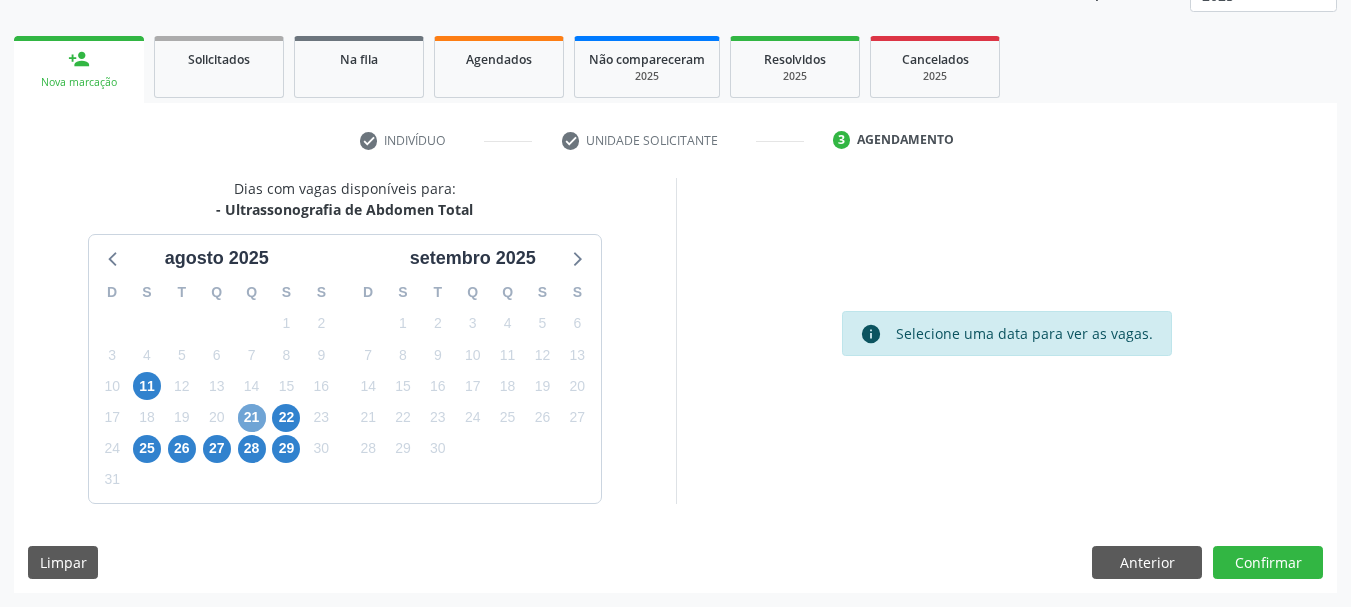 click on "21" at bounding box center [252, 418] 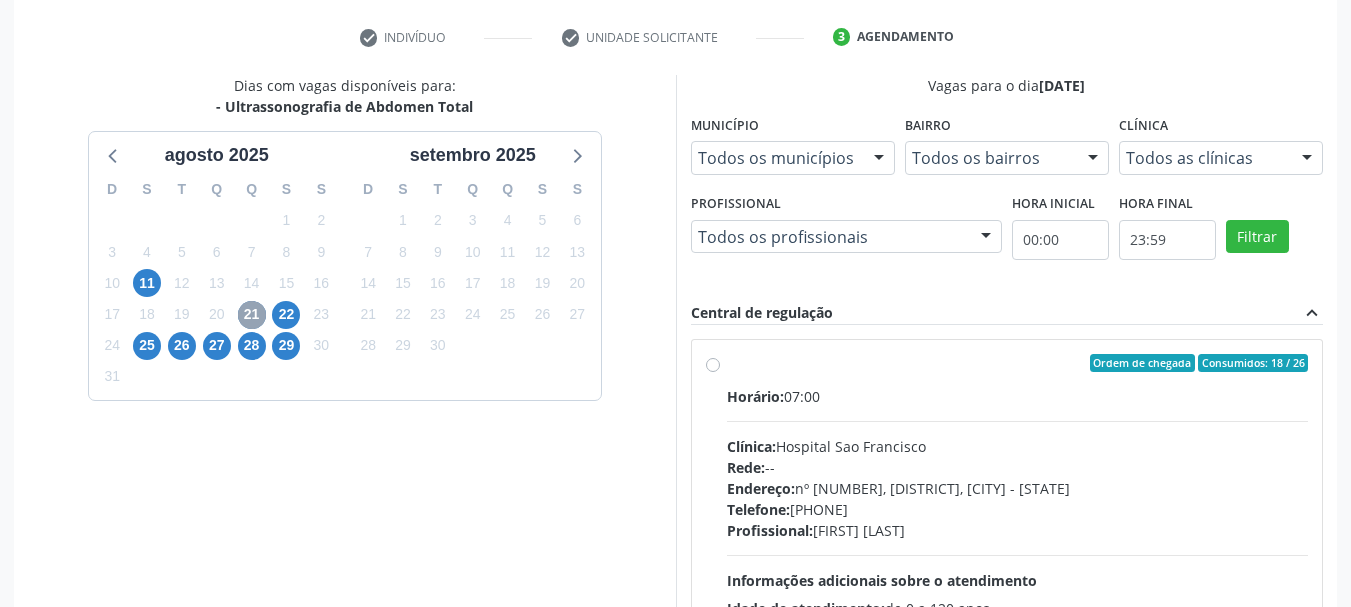 scroll, scrollTop: 463, scrollLeft: 0, axis: vertical 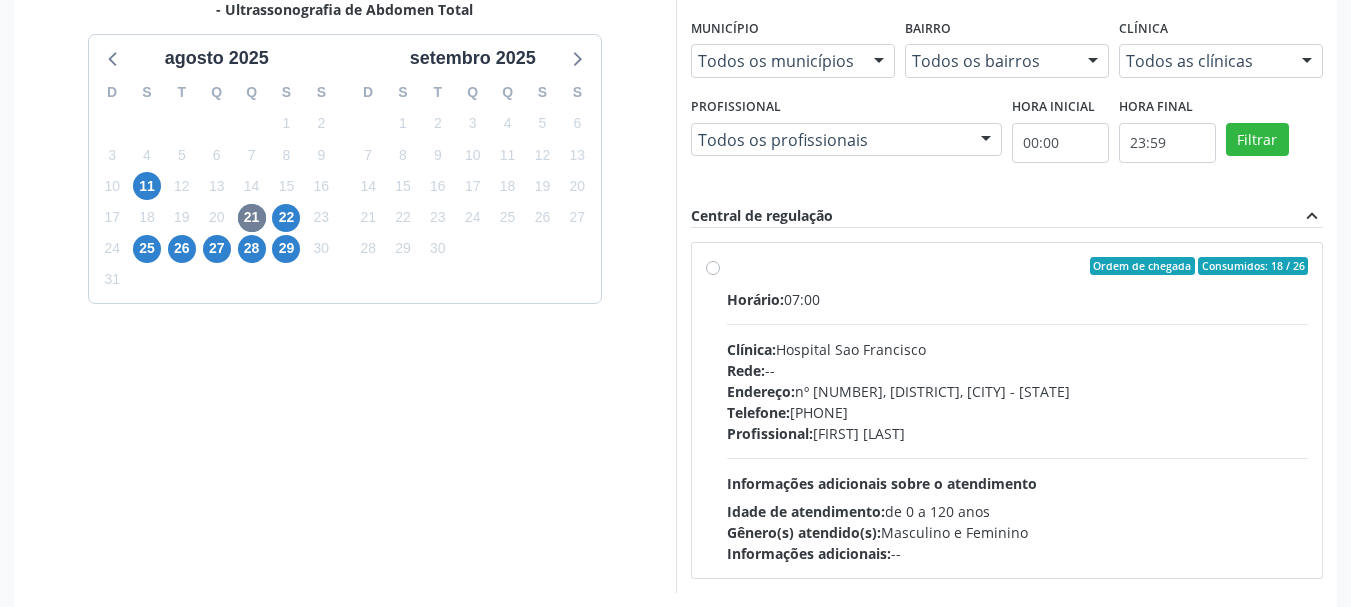 click on "Ordem de chegada
Consumidos: 18 / 26
Horário:   07:00
Clínica:  Hospital Sao Francisco
Rede:
--
Endereço:   nº 384, Varzea, Serra Talhada - PE
Telefone:   (81) 38312142
Profissional:
Yuri Araujo Magalhaes
Informações adicionais sobre o atendimento
Idade de atendimento:
de 0 a 120 anos
Gênero(s) atendido(s):
Masculino e Feminino
Informações adicionais:
--" at bounding box center [1018, 410] 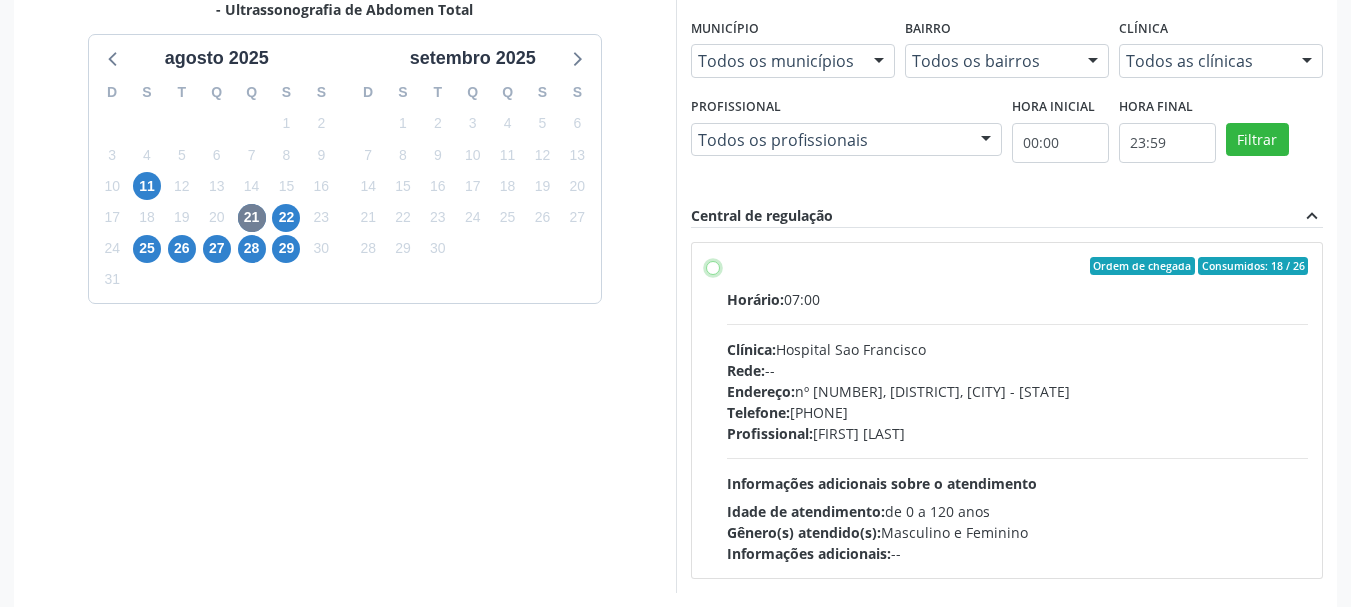 radio on "true" 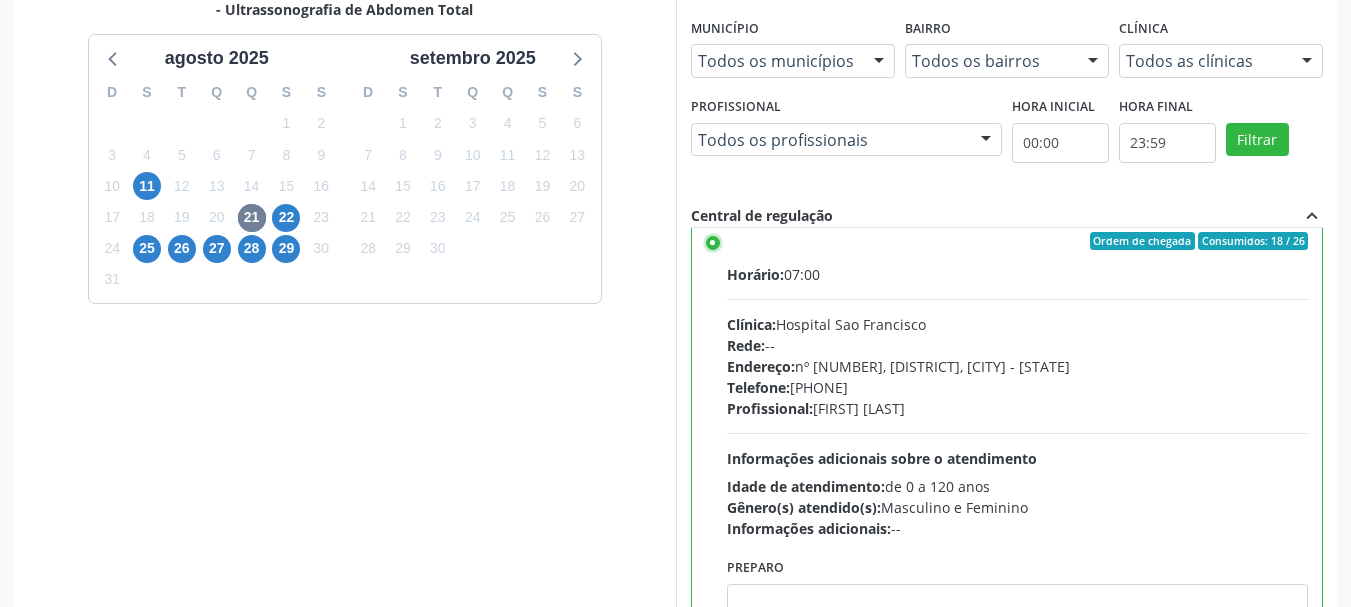 scroll, scrollTop: 99, scrollLeft: 0, axis: vertical 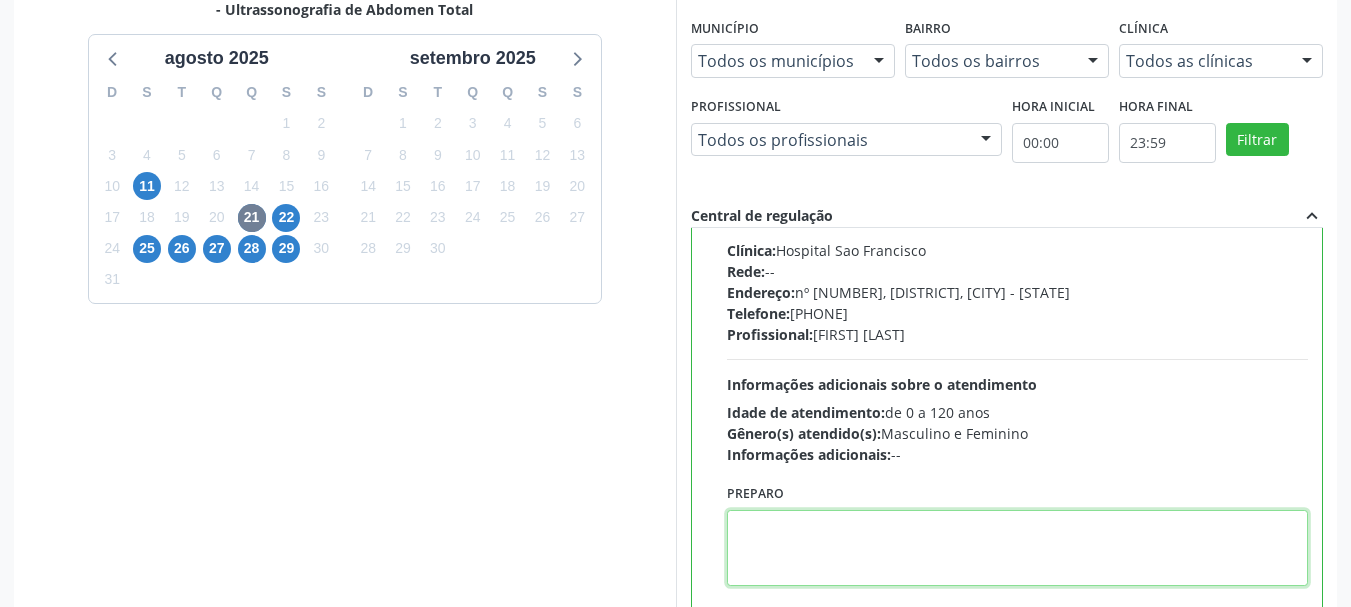 click at bounding box center (1018, 548) 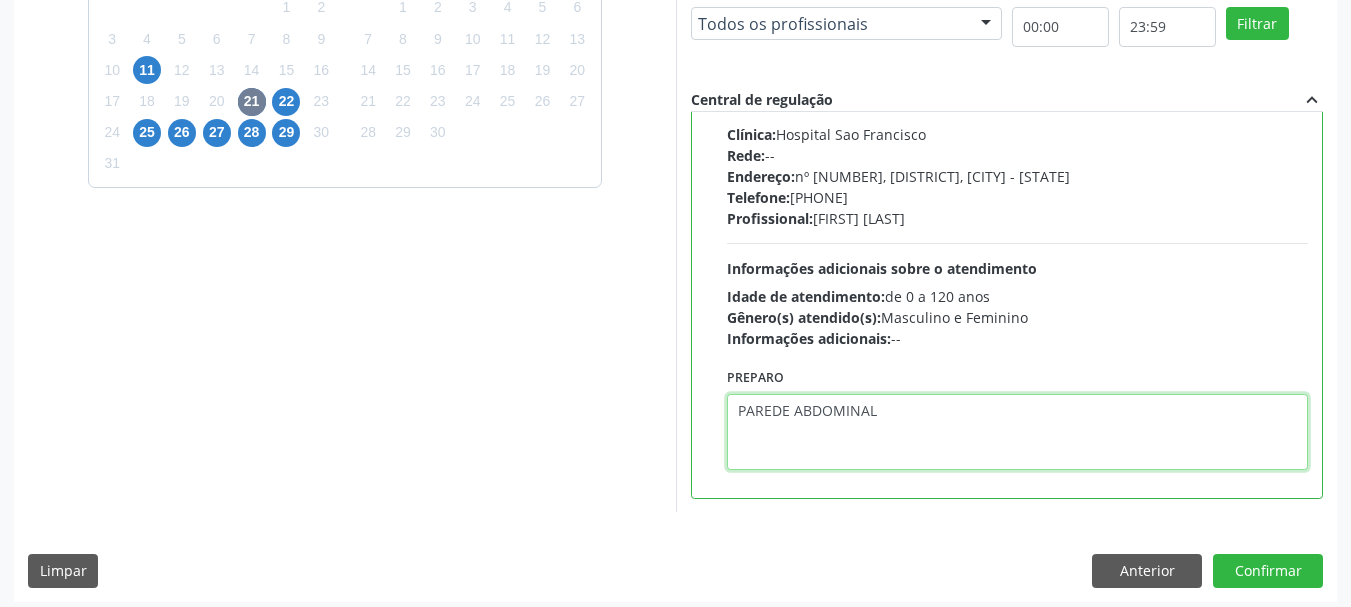 scroll, scrollTop: 588, scrollLeft: 0, axis: vertical 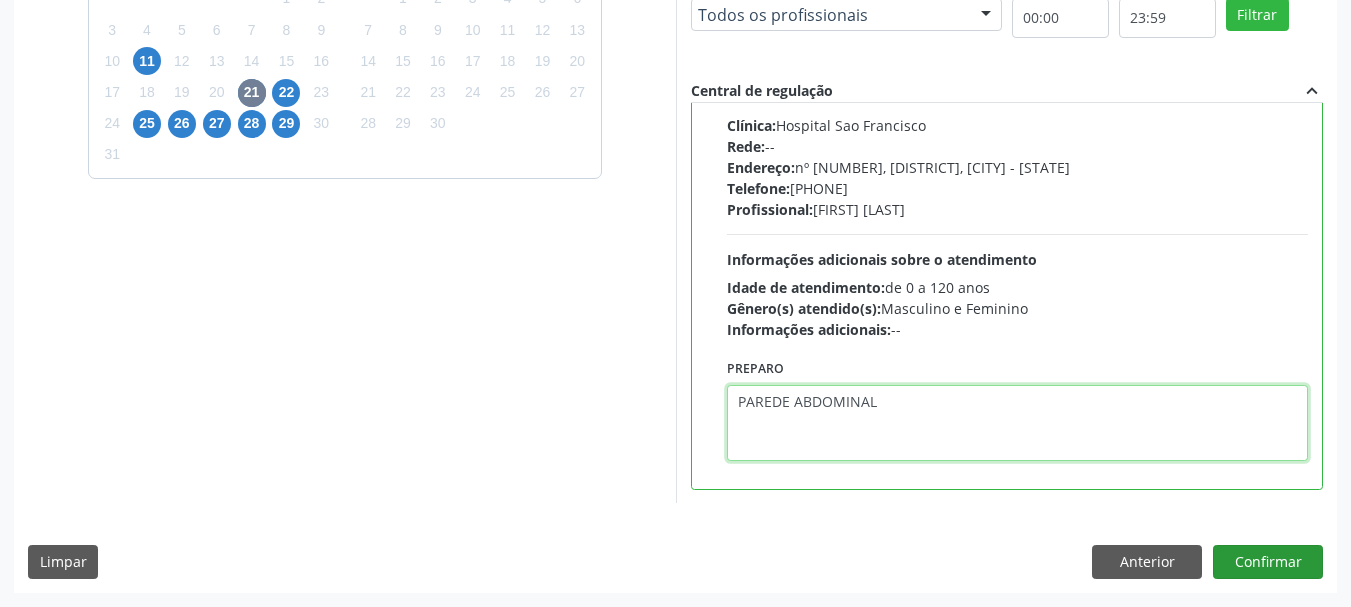 type on "PAREDE ABDOMINAL" 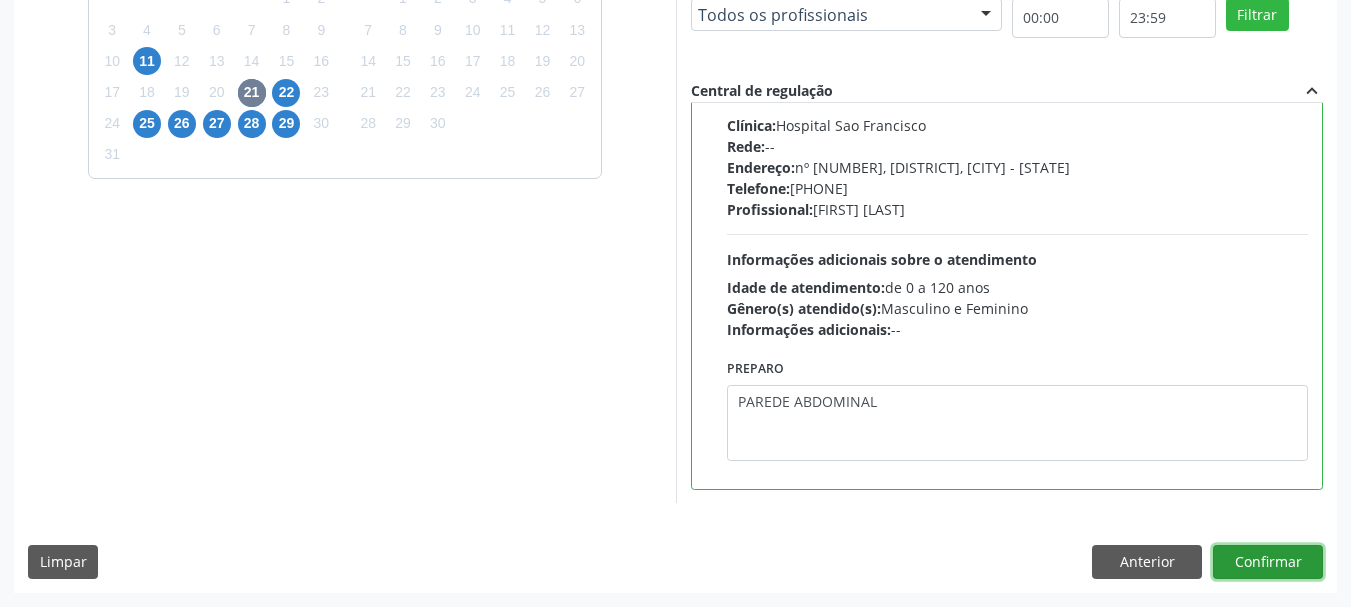 click on "Confirmar" at bounding box center [1268, 562] 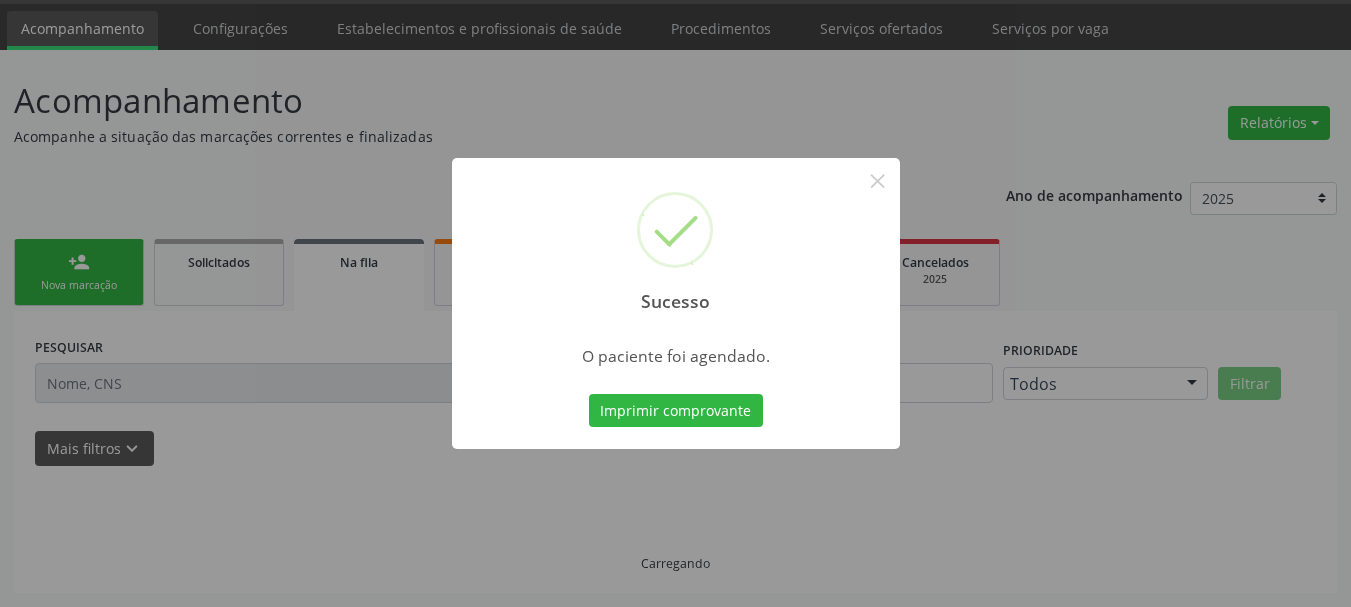 scroll, scrollTop: 60, scrollLeft: 0, axis: vertical 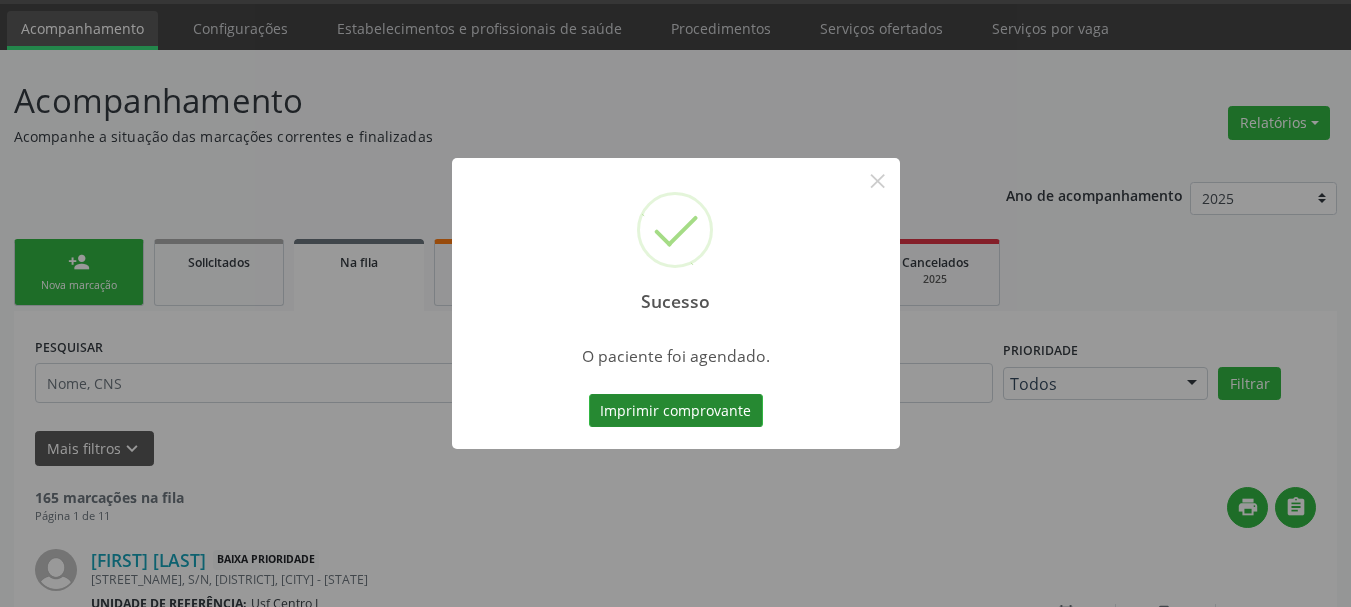 click on "Imprimir comprovante" at bounding box center (676, 411) 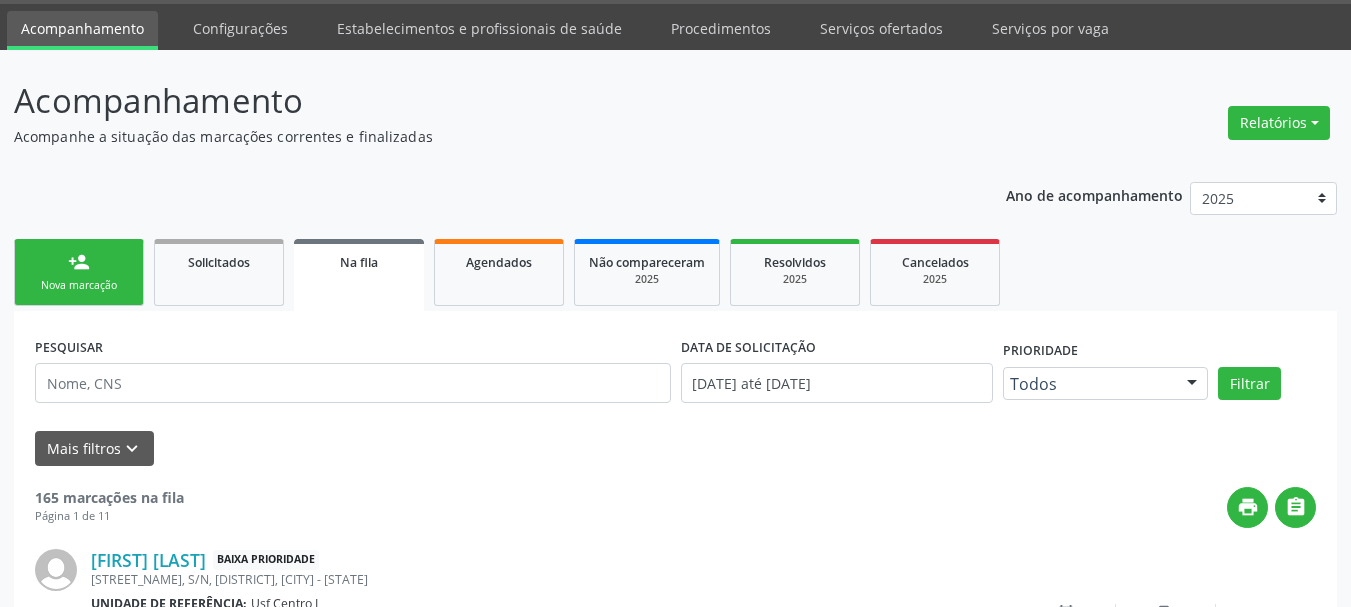 scroll, scrollTop: 0, scrollLeft: 0, axis: both 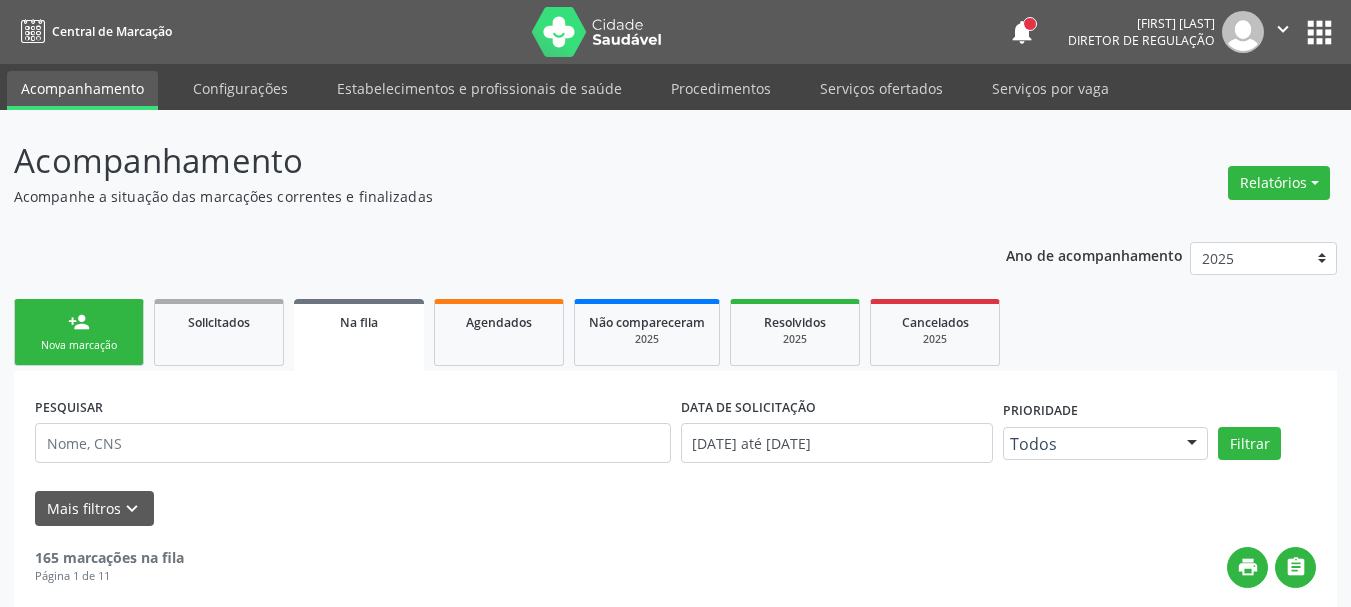click on "apps" at bounding box center (1319, 32) 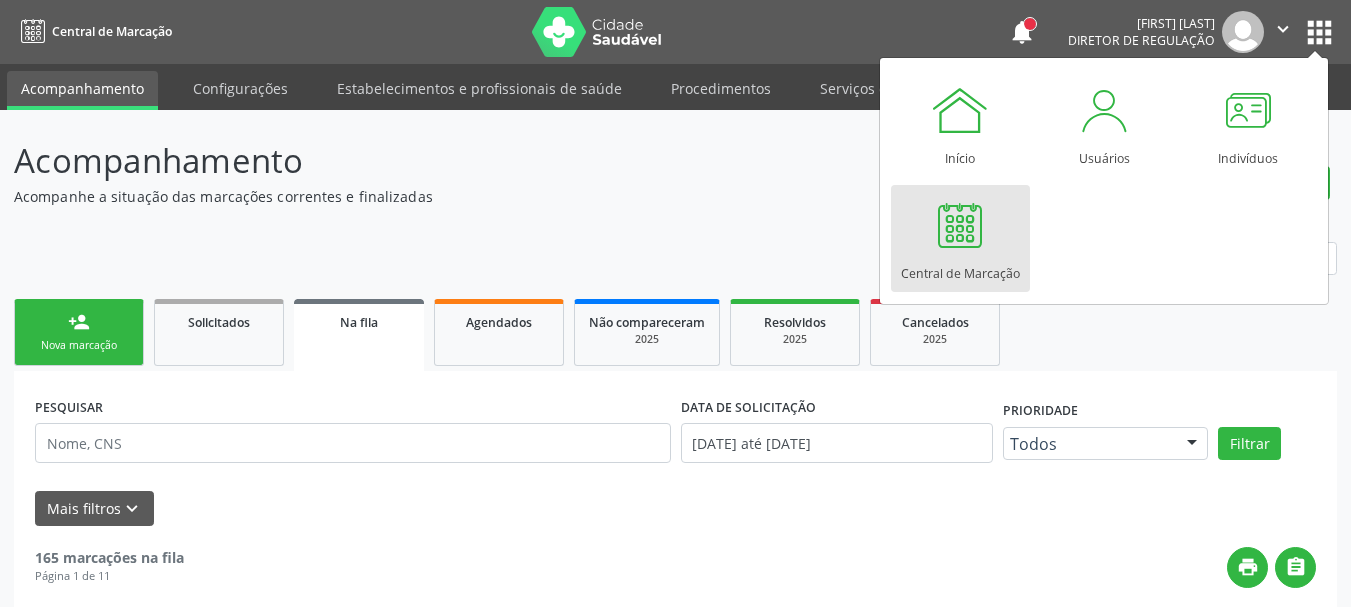 click on "Central de Marcação" at bounding box center (960, 268) 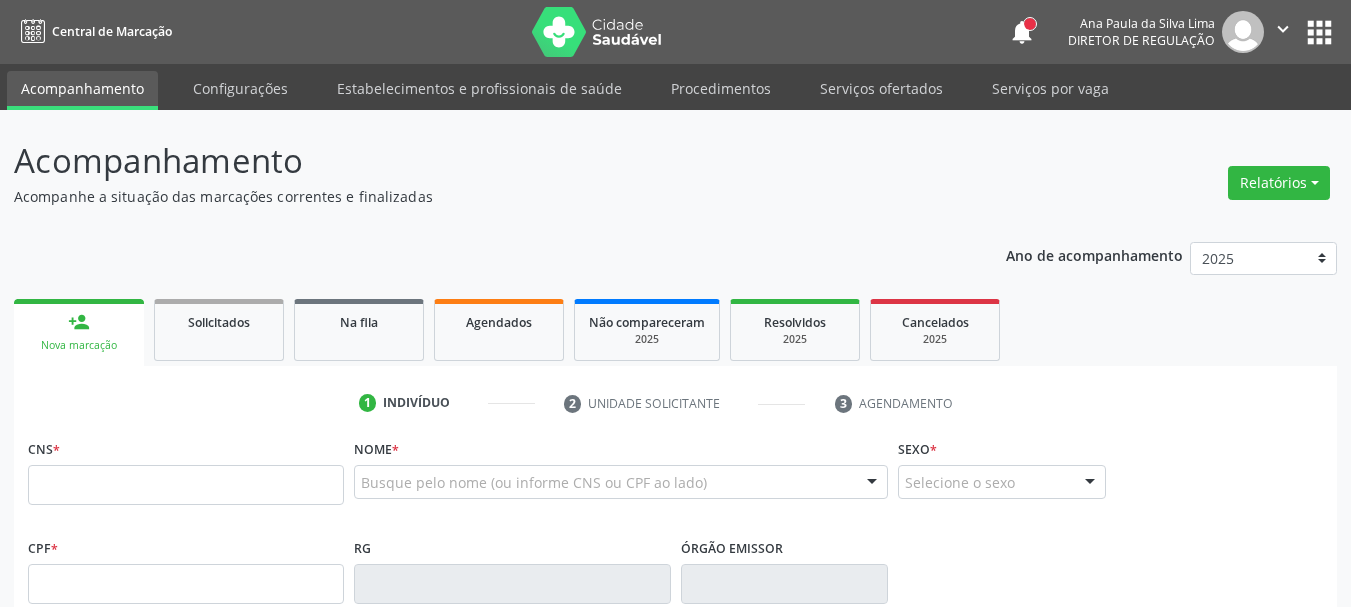 scroll, scrollTop: 0, scrollLeft: 0, axis: both 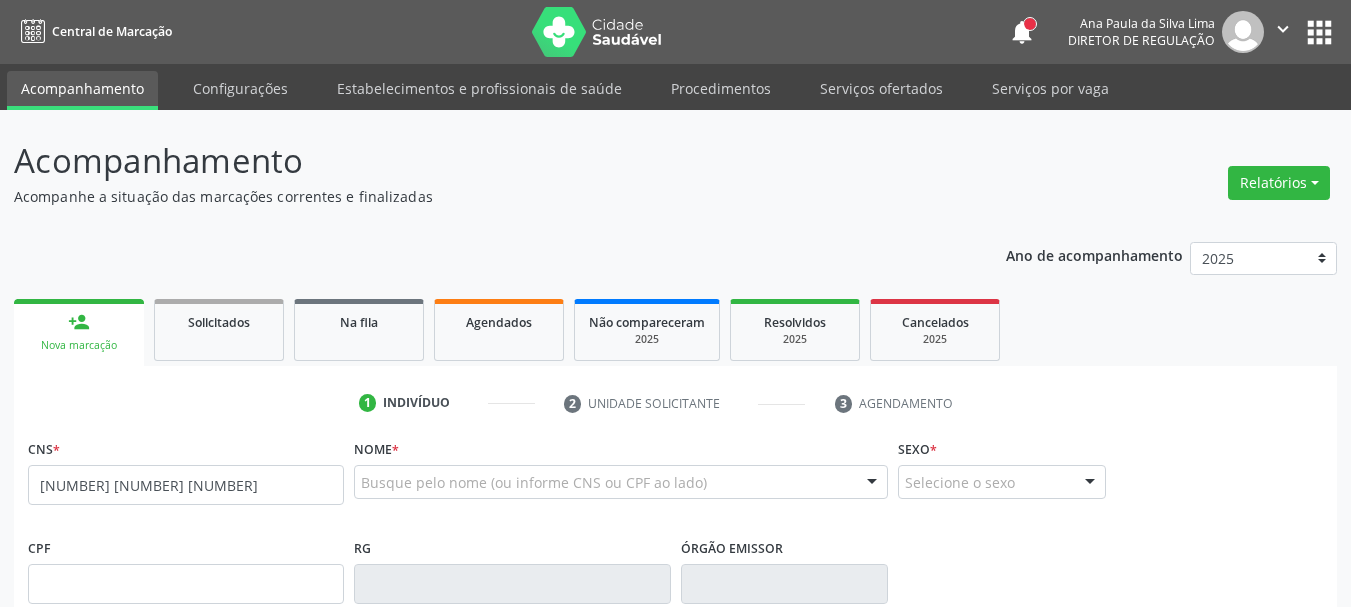 type on "[NUMBER] [NUMBER] [NUMBER]" 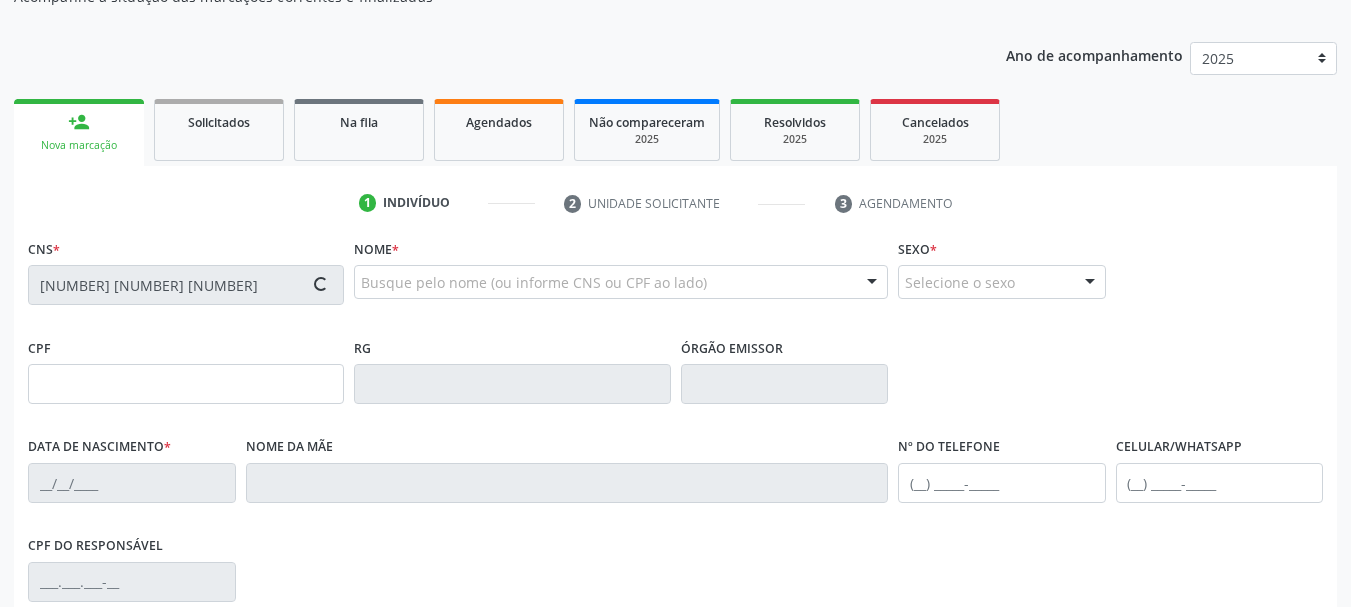 type on "[SSN]" 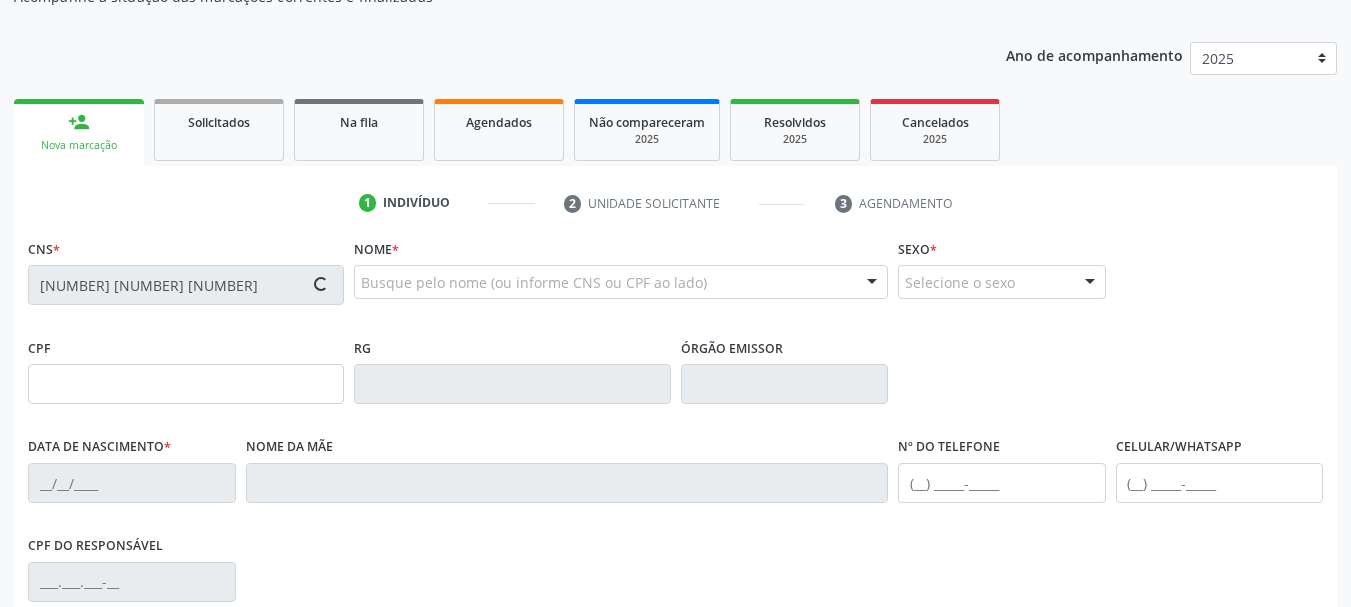 type on "[DATE]" 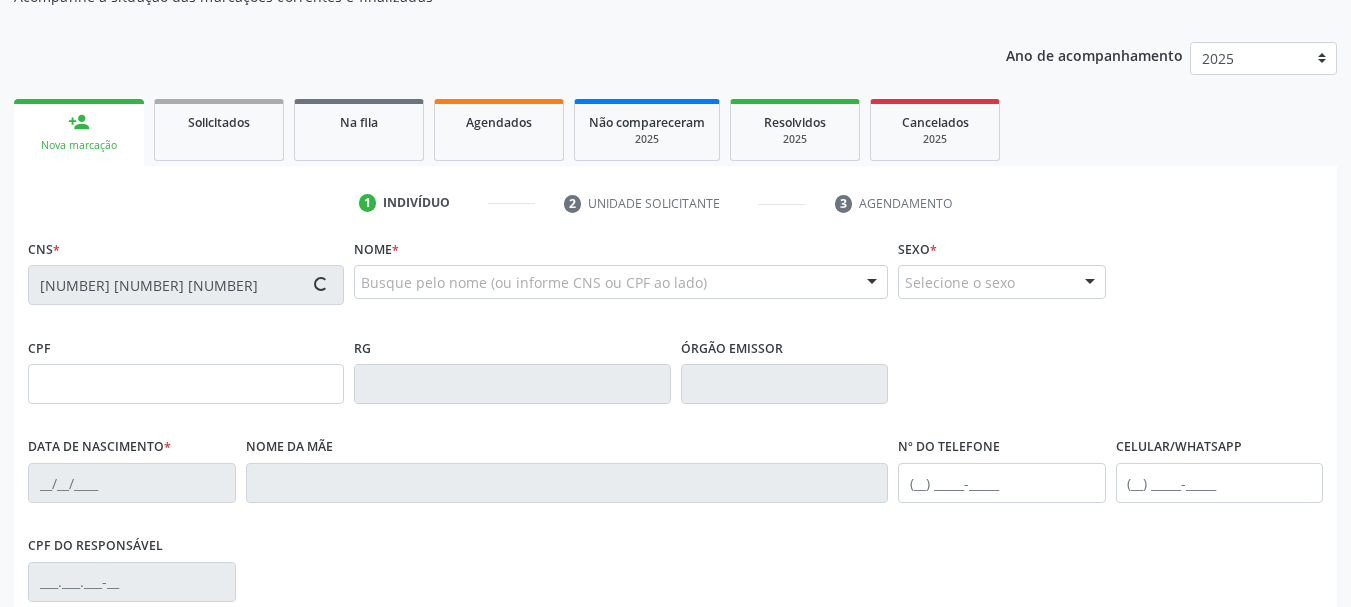 type on "[FIRST] [LAST] [LAST]" 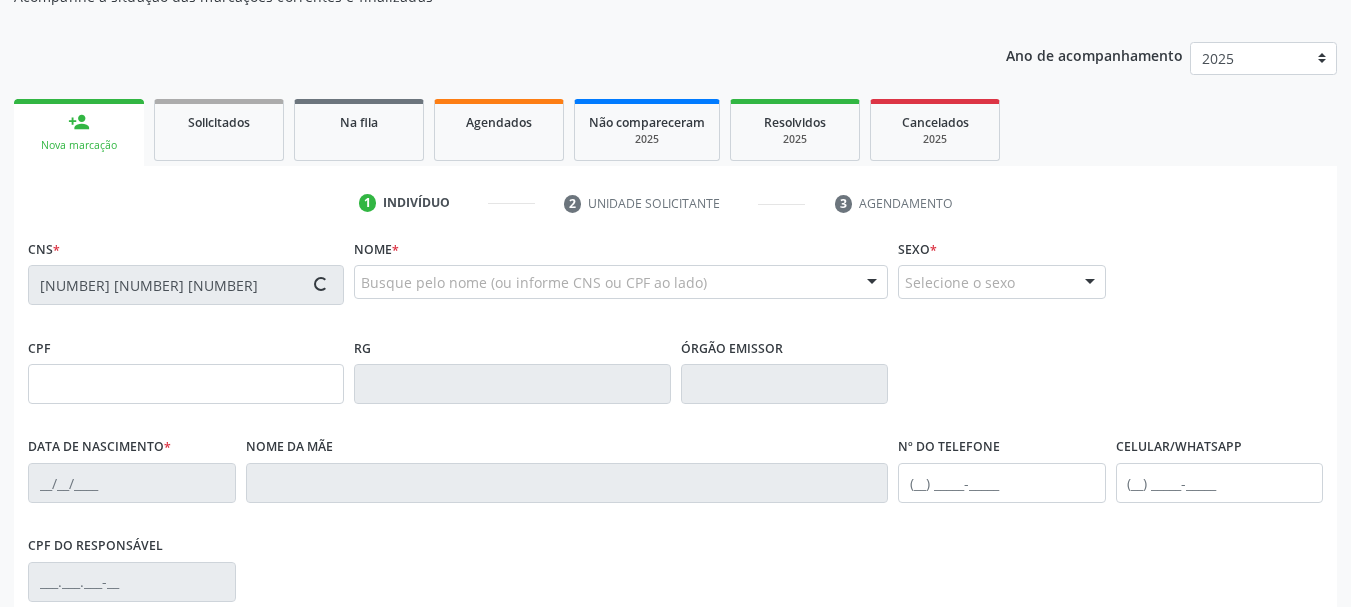 type on "[PHONE]" 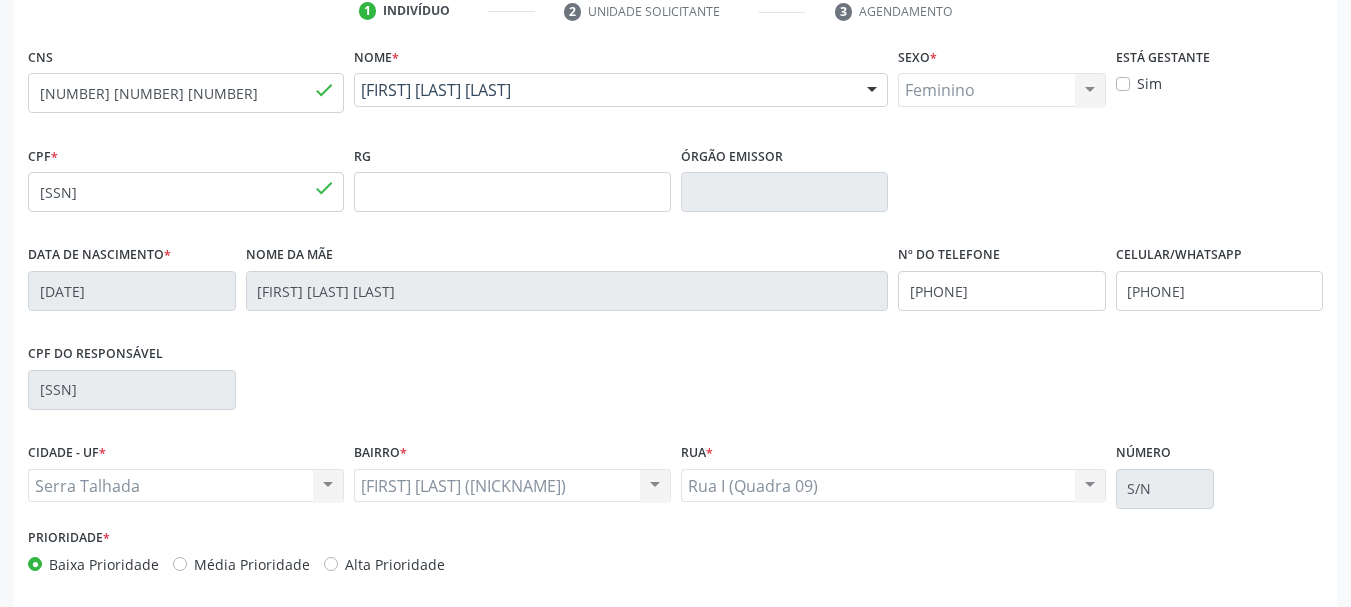 scroll, scrollTop: 400, scrollLeft: 0, axis: vertical 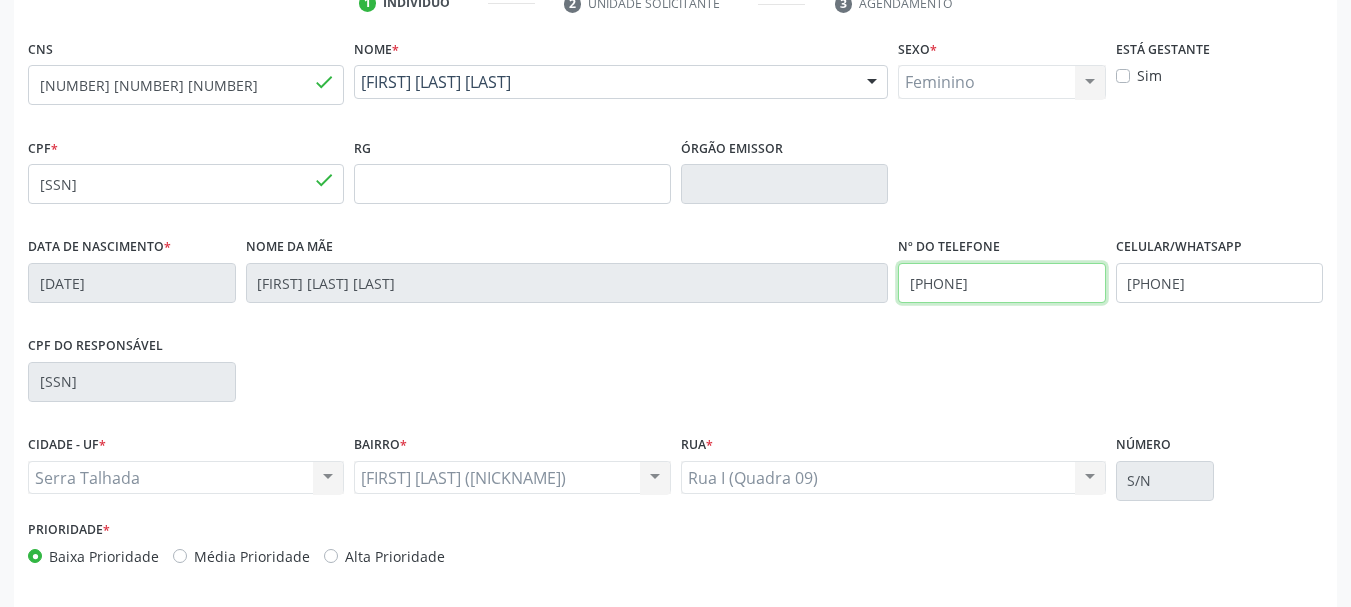 click on "Date of birth
*
[DATE]
Mother's Name
[FIRST] [LAST]
Phone Number
[PHONE]
Mobile/WhatsApp
[PHONE]" at bounding box center [675, 281] 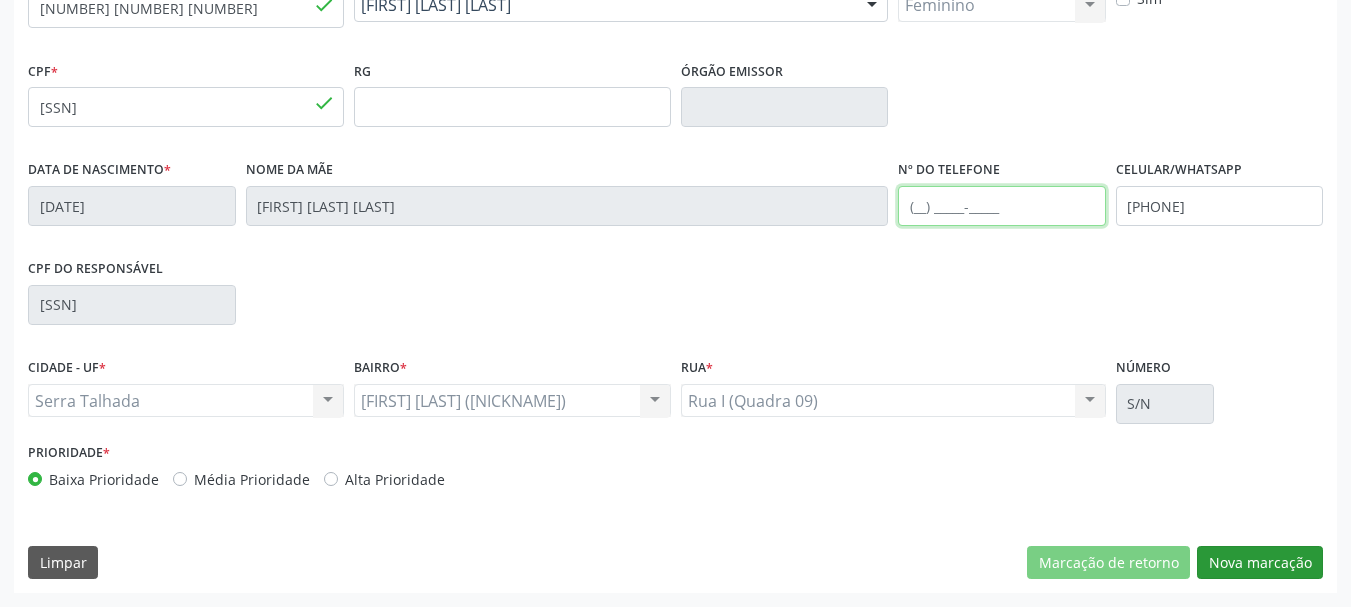 type 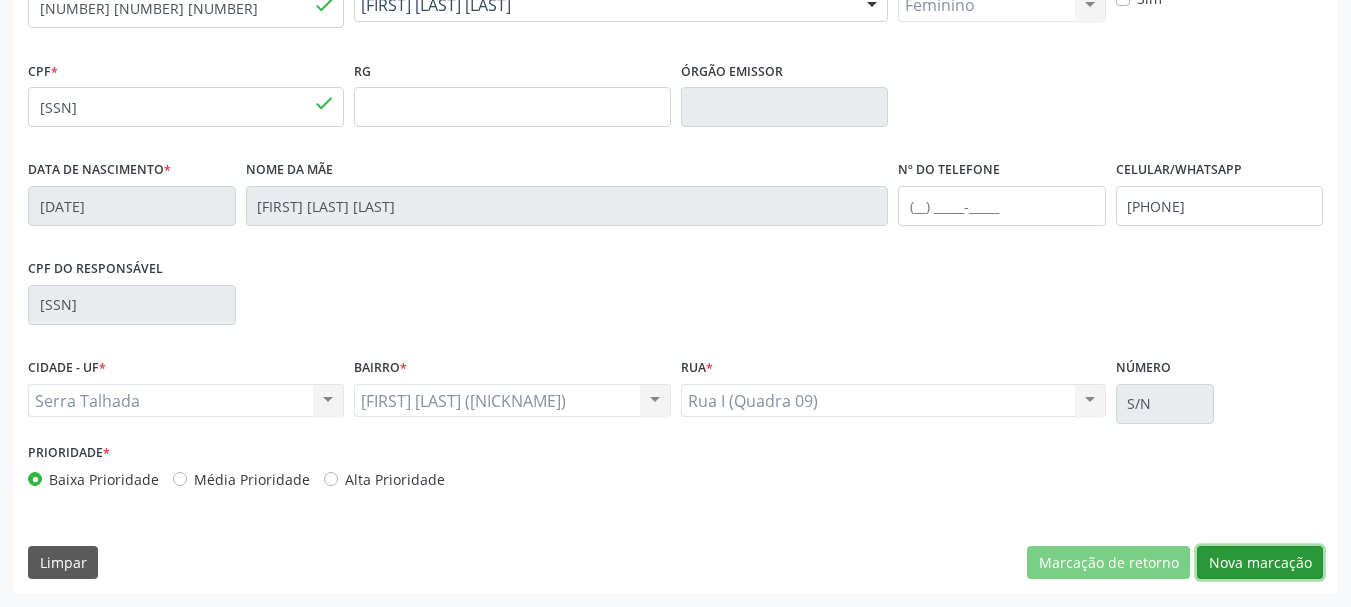 click on "Nova marcação" at bounding box center (1260, 563) 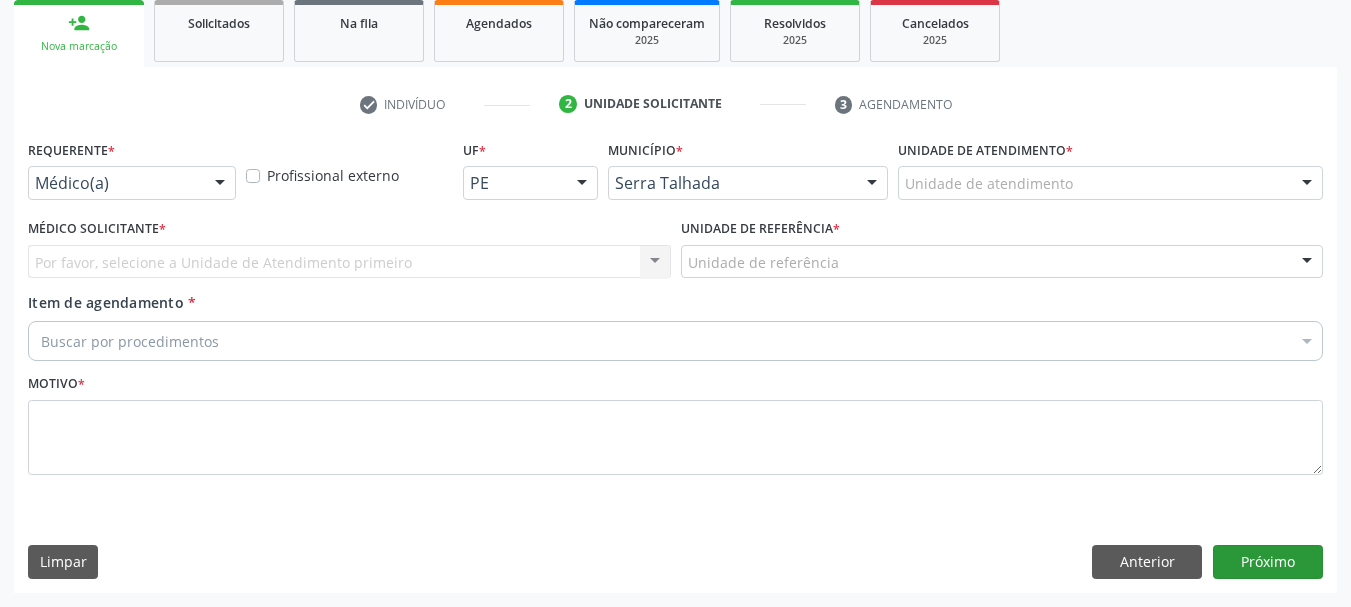 scroll, scrollTop: 299, scrollLeft: 0, axis: vertical 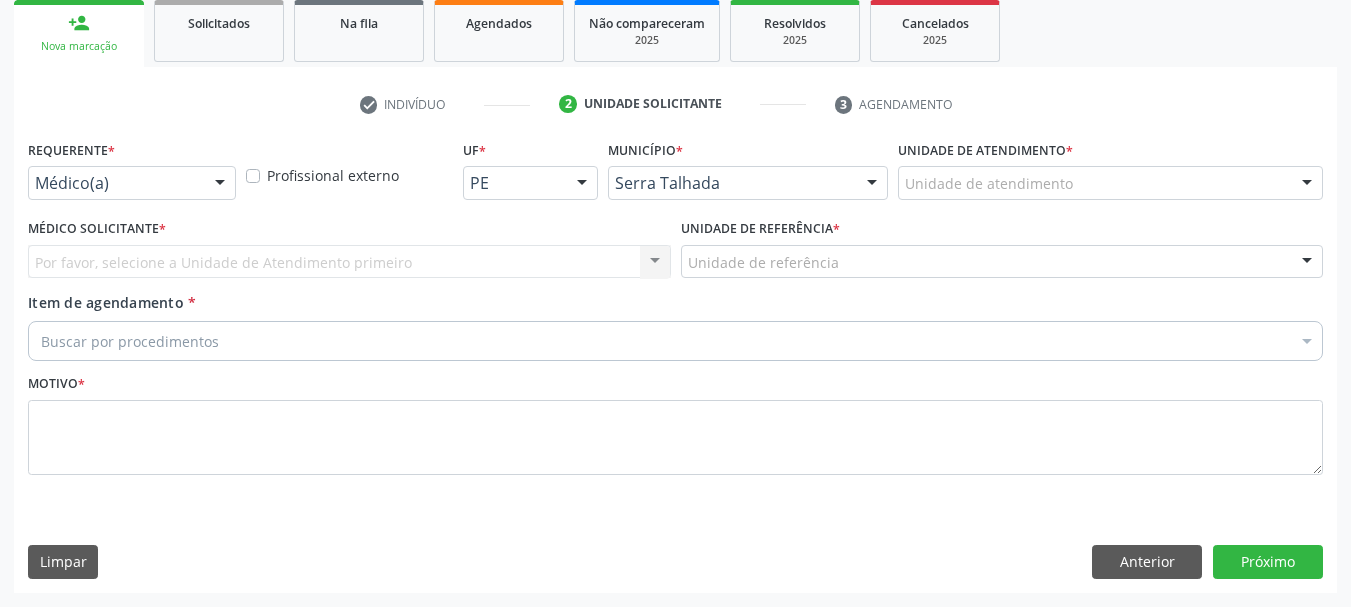click on "Requerente
*
Médico(a)         Médico(a)   Enfermeiro(a)   Paciente
Nenhum resultado encontrado para: "   "
Não há nenhuma opção para ser exibida." at bounding box center (132, 174) 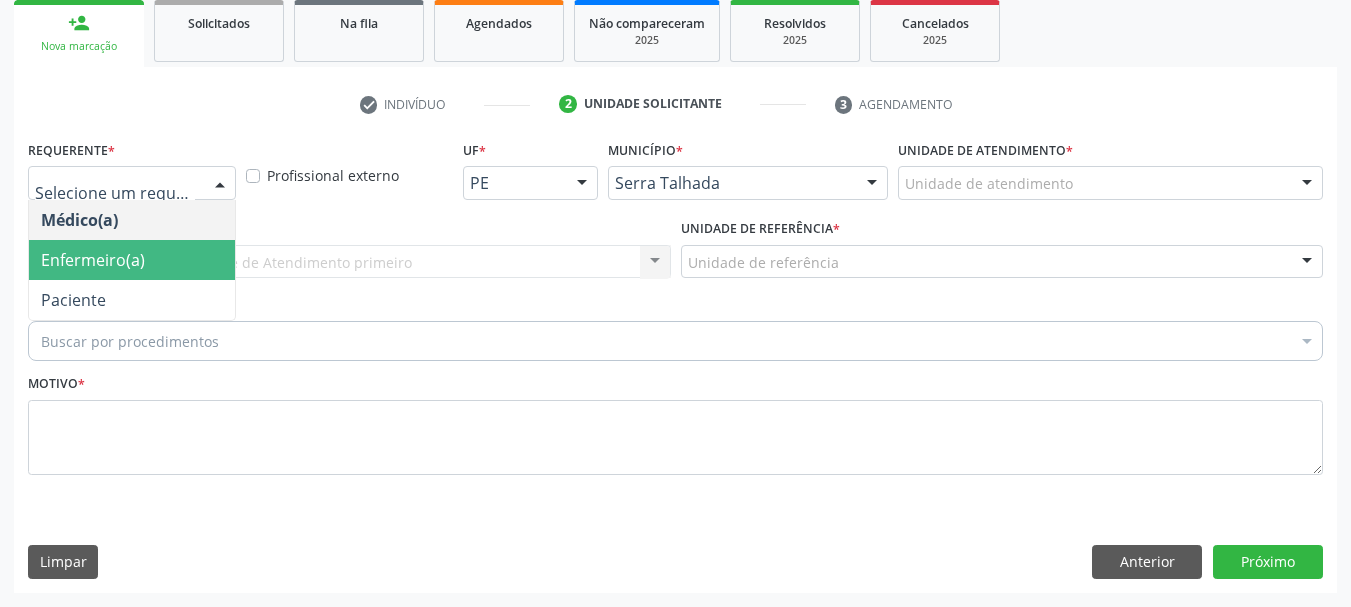 drag, startPoint x: 59, startPoint y: 255, endPoint x: 58, endPoint y: 265, distance: 10.049875 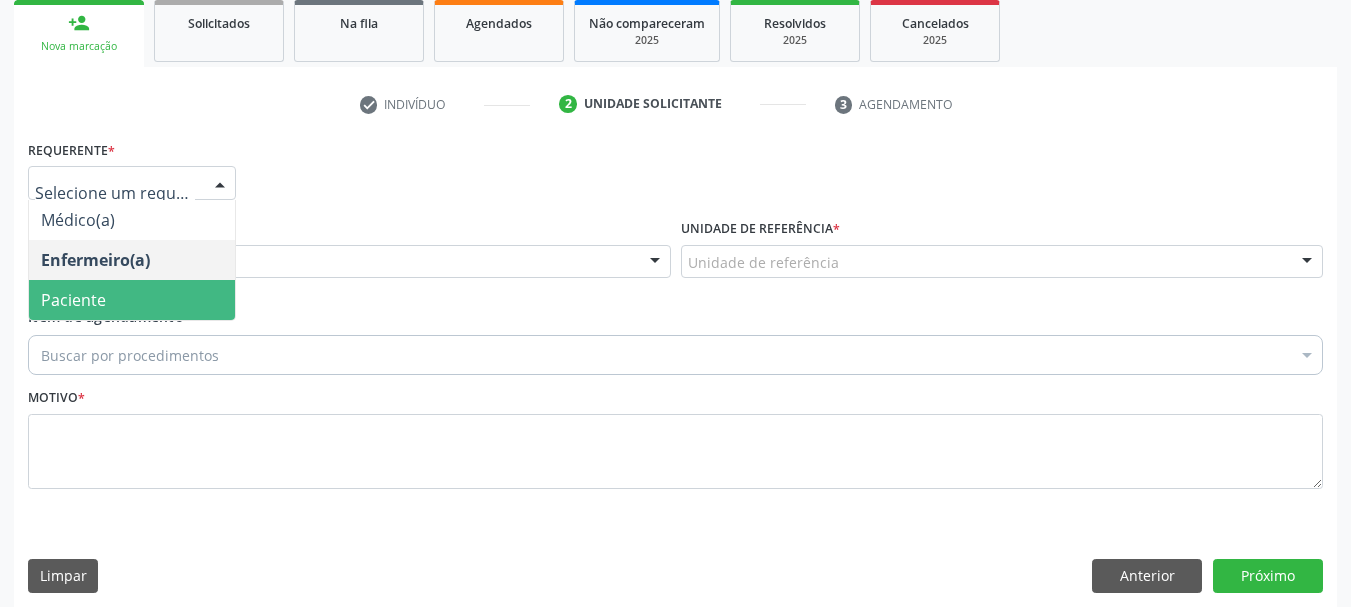 click on "Paciente" at bounding box center (73, 300) 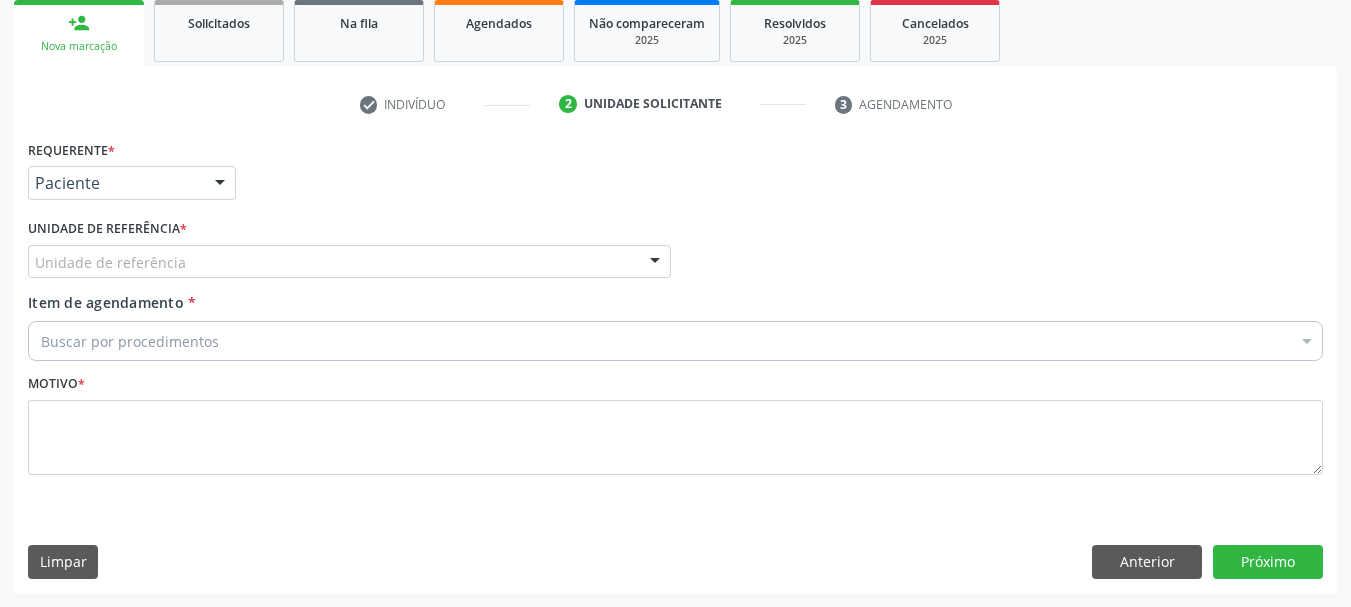 click on "Unidade de referência" at bounding box center (349, 262) 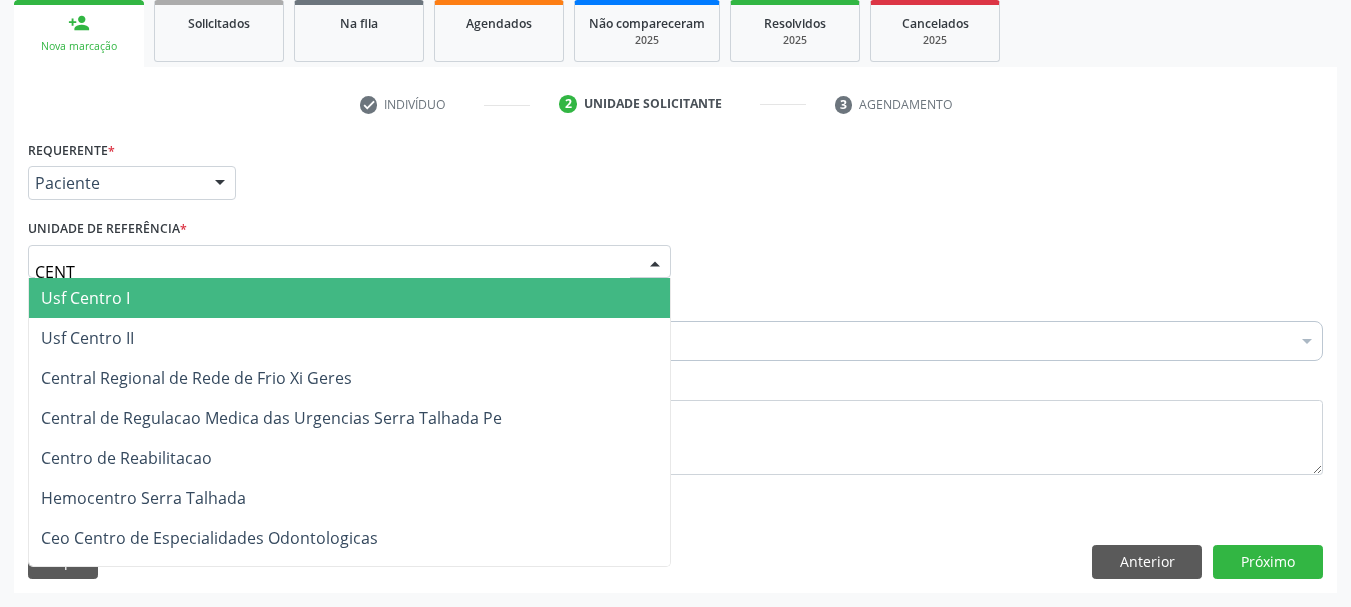 type on "CENTR" 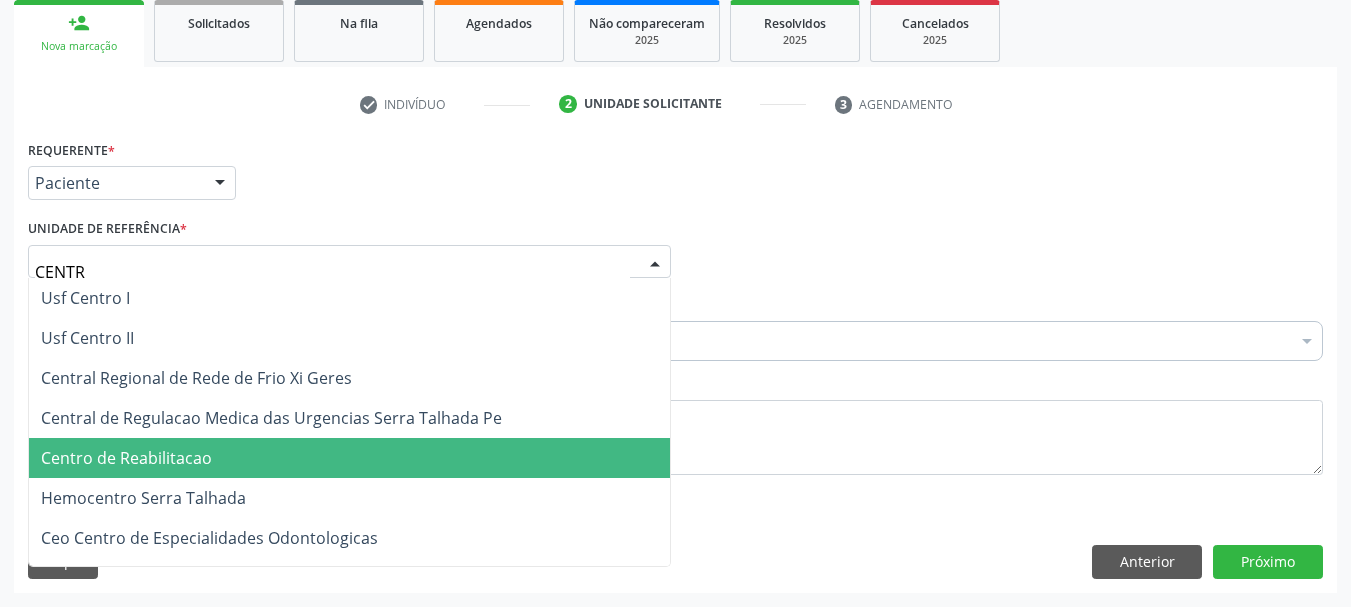 click on "Centro de Reabilitacao" at bounding box center [126, 458] 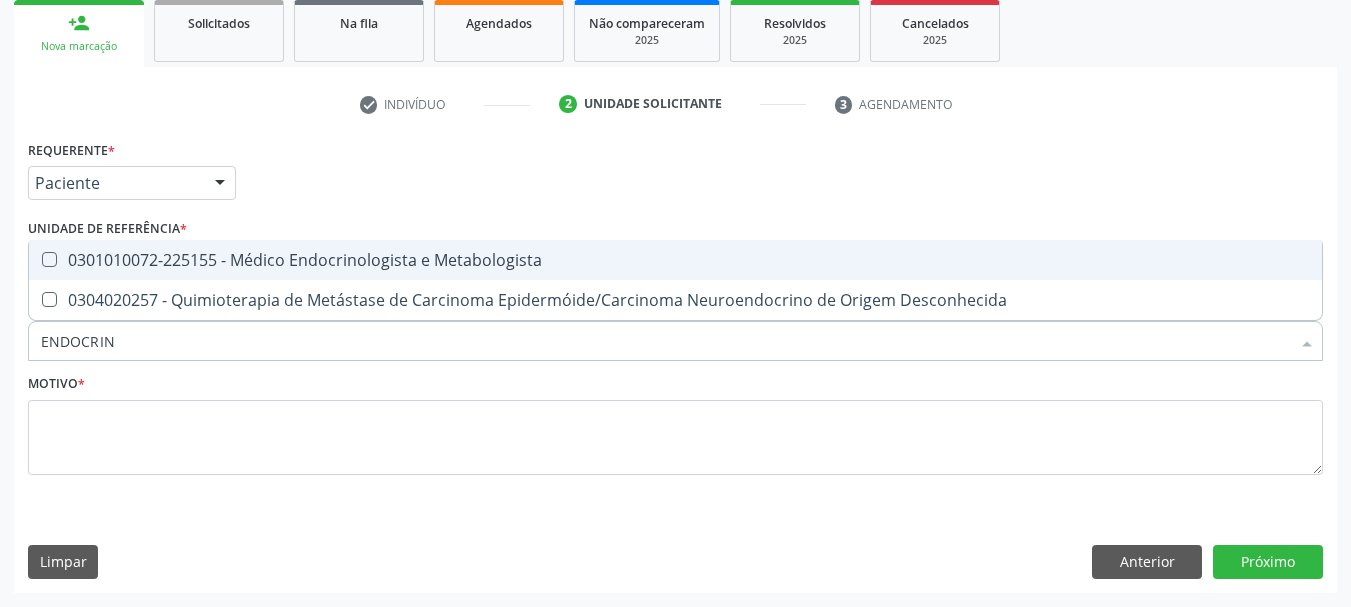 type on "ENDOCRINO" 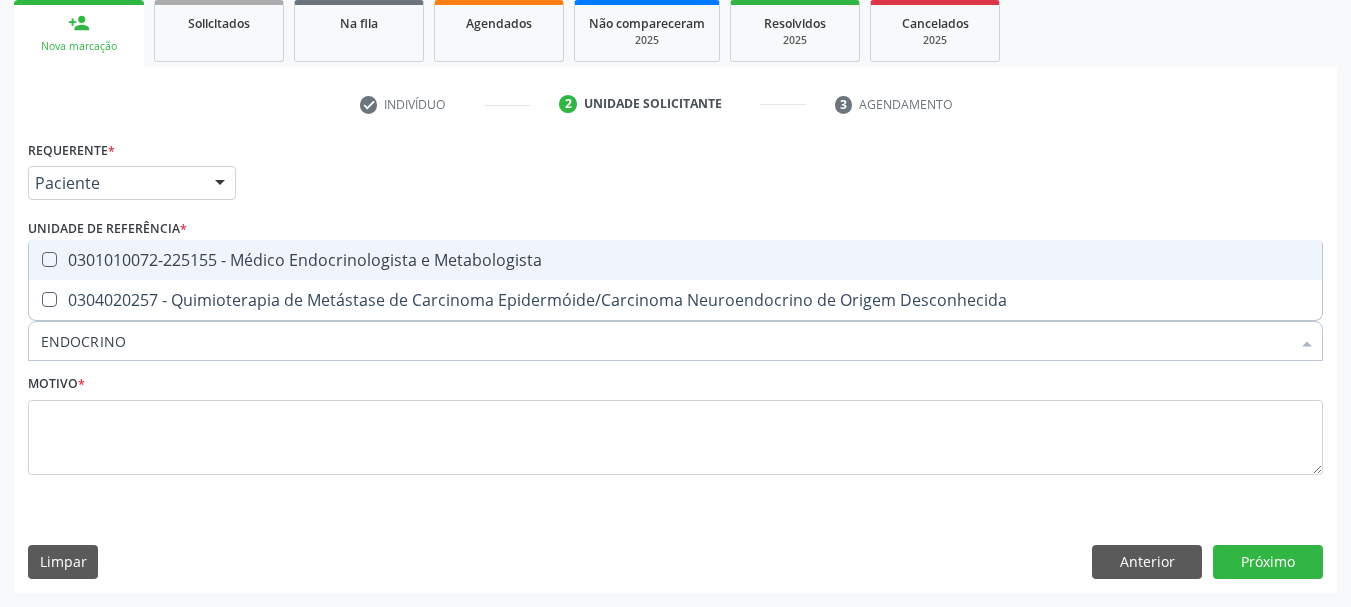 click on "0301010072-225155 - Médico Endocrinologista e Metabologista" at bounding box center (675, 260) 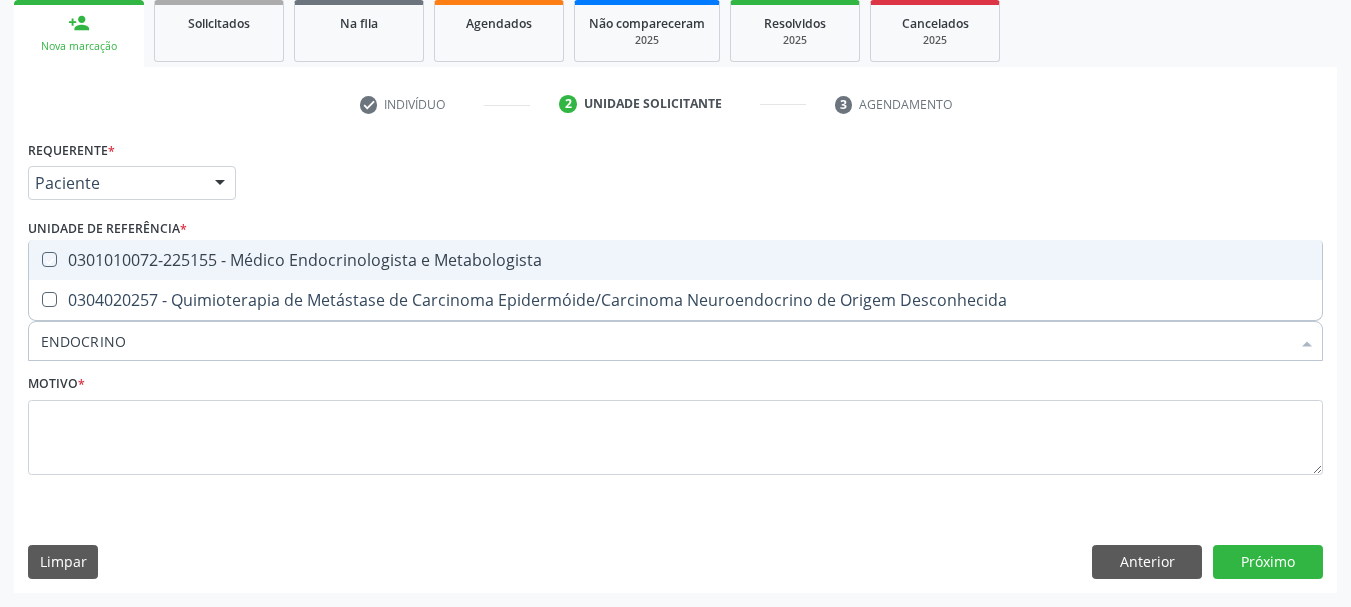 checkbox on "true" 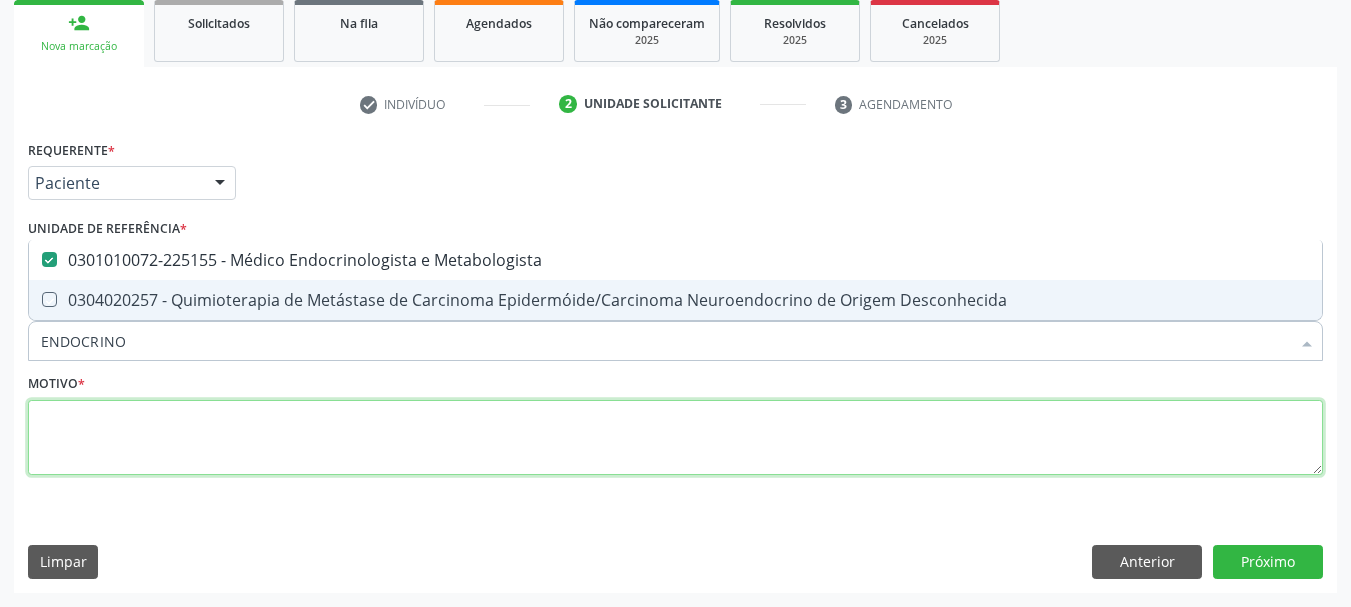click at bounding box center (675, 438) 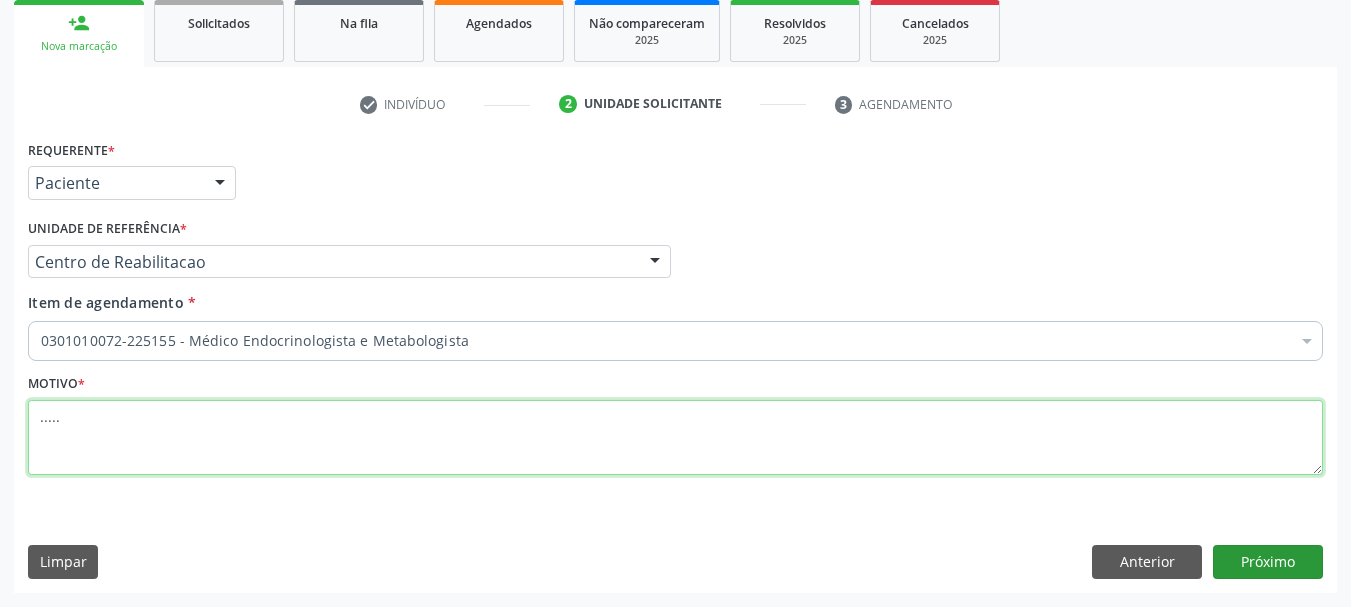 type on "....." 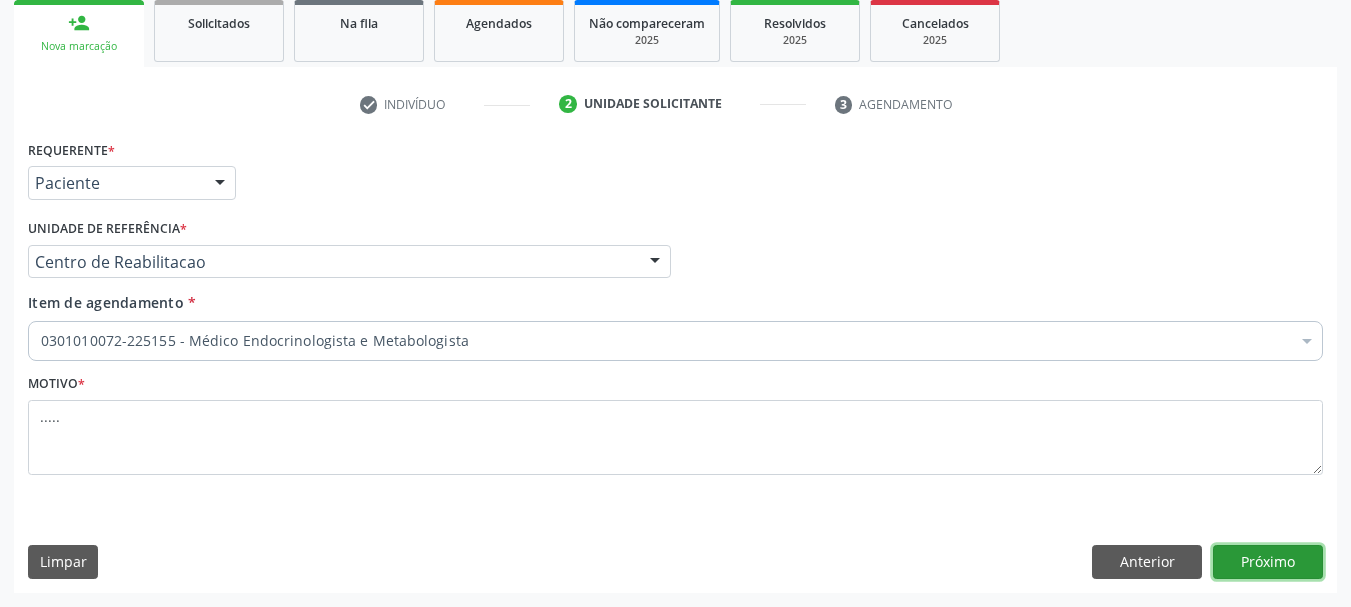 click on "Próximo" at bounding box center (1268, 562) 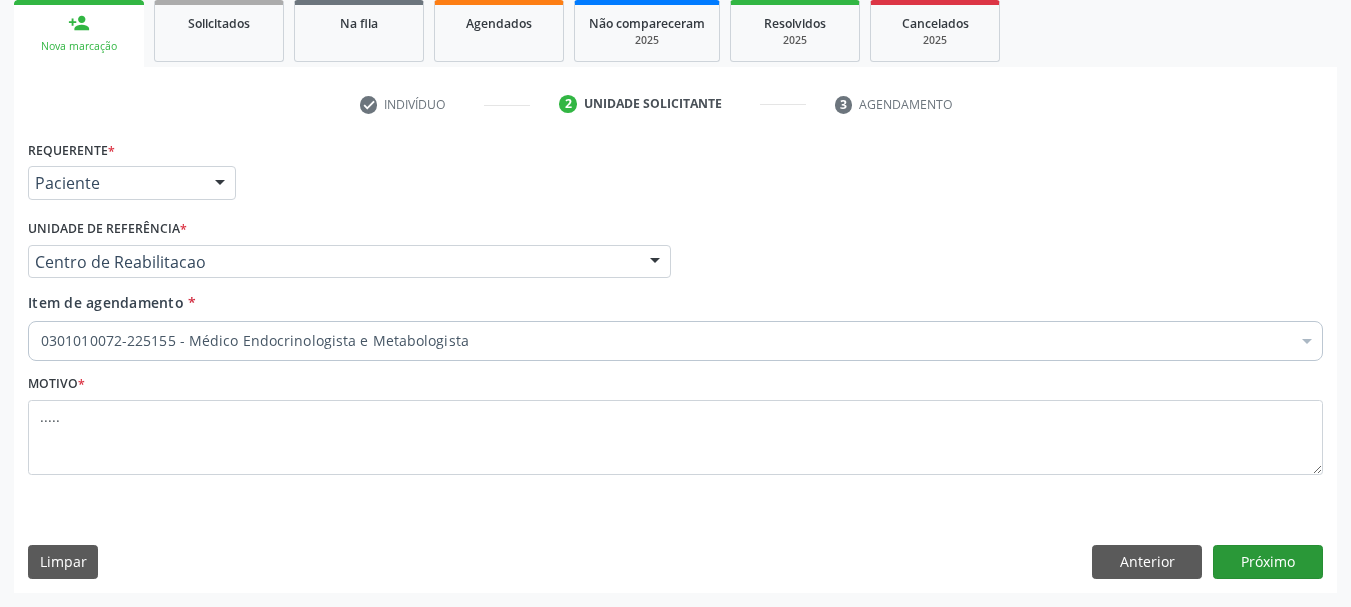 scroll, scrollTop: 263, scrollLeft: 0, axis: vertical 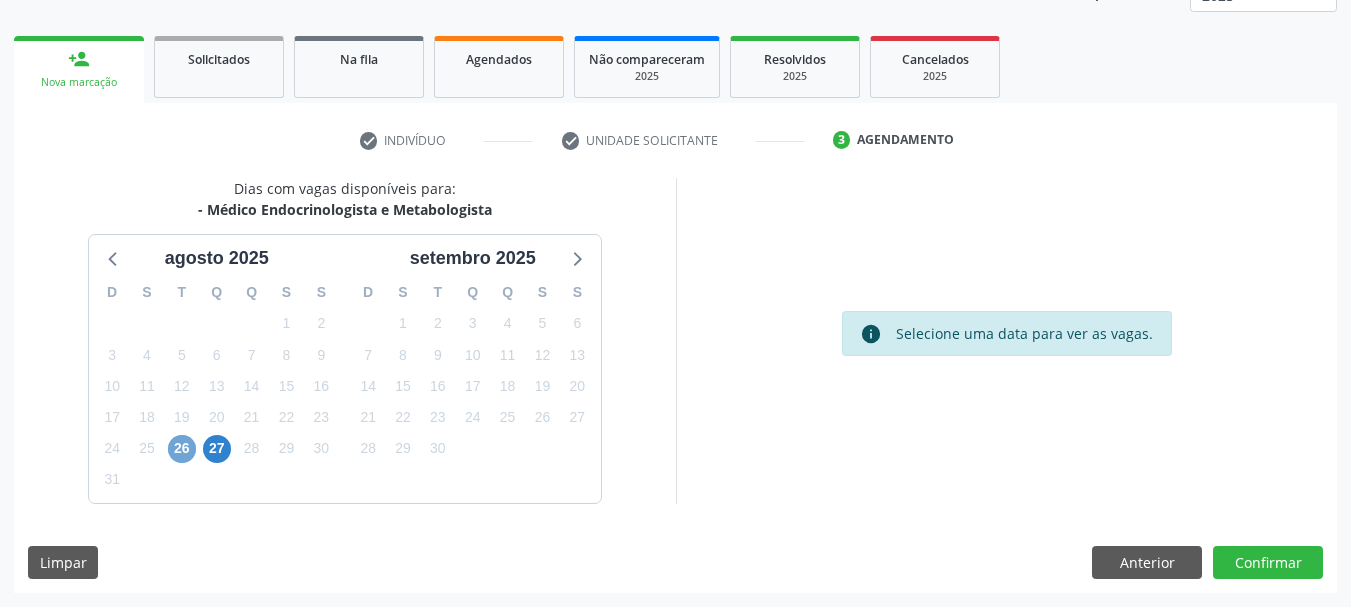 click on "26" at bounding box center [182, 449] 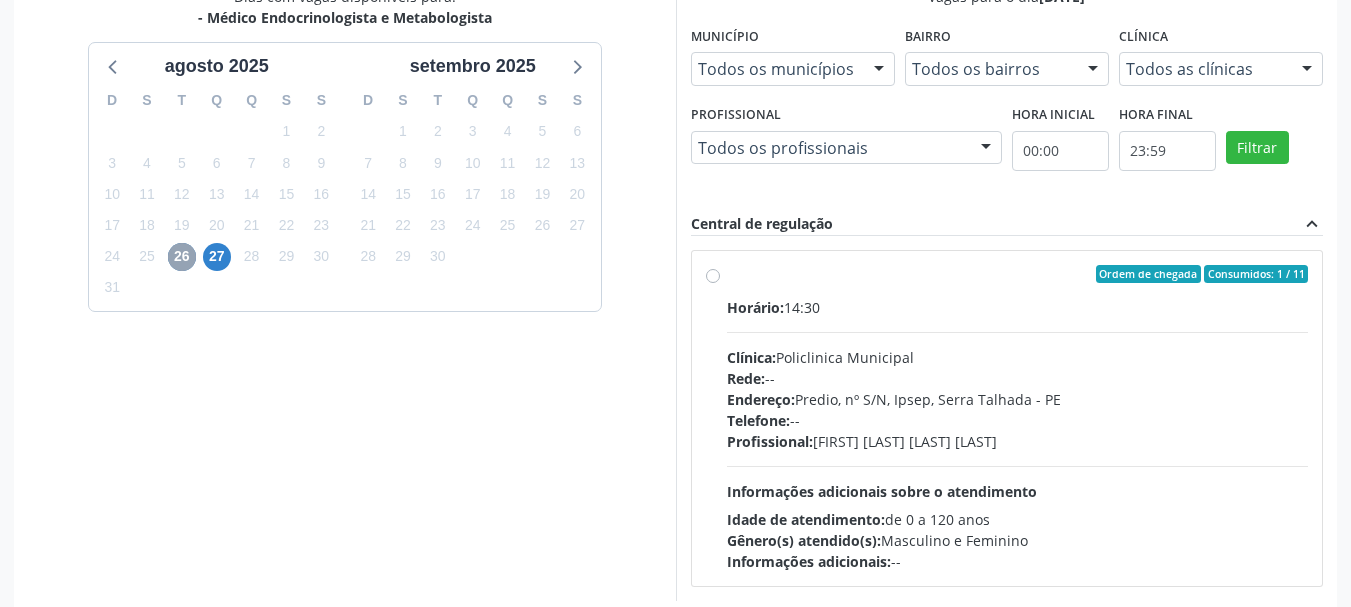 scroll, scrollTop: 463, scrollLeft: 0, axis: vertical 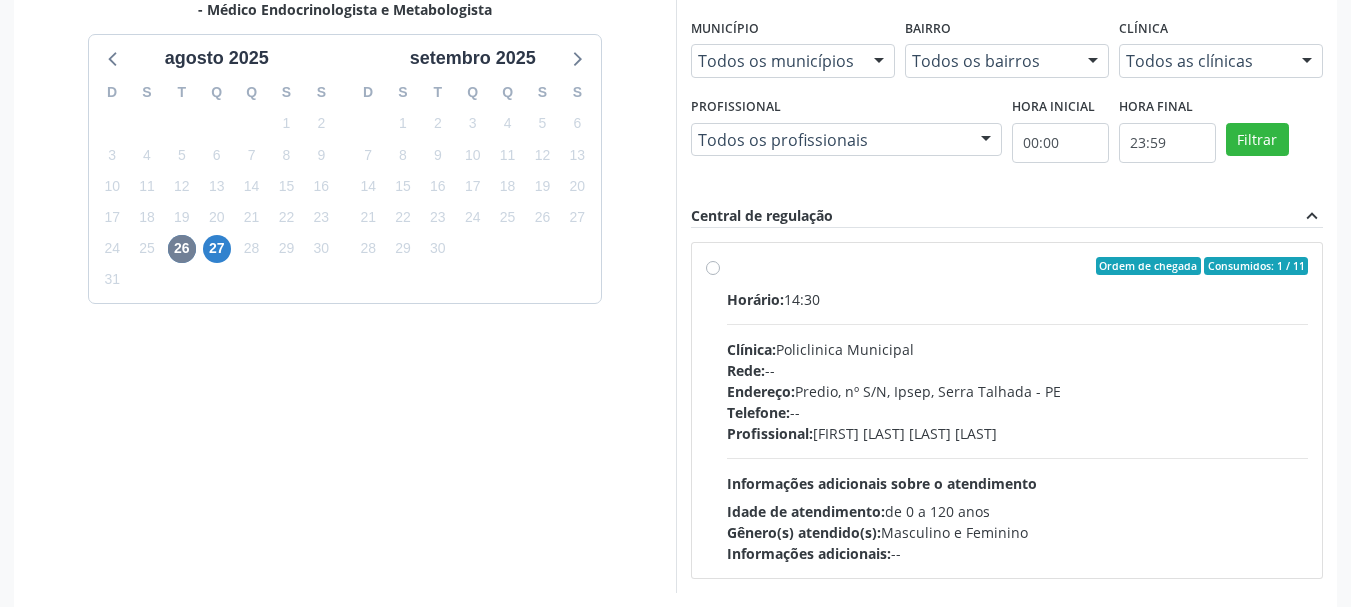 click on "Order of arrival
Consumed: 1 / 11
Time:   14:30
Clinic:  [CLINIC_NAME]
Network:
--
Address:   [BUILDING], nº S/N, [NEIGHBORHOOD], [CITY] - [STATE]
Phone:   --
Professional:
[FIRST] [LAST] [LAST]
Additional information about the service
Age of service:
0 to 120 years
Gender(s) served:
Male and Female
Additional information:
--" at bounding box center (1018, 410) 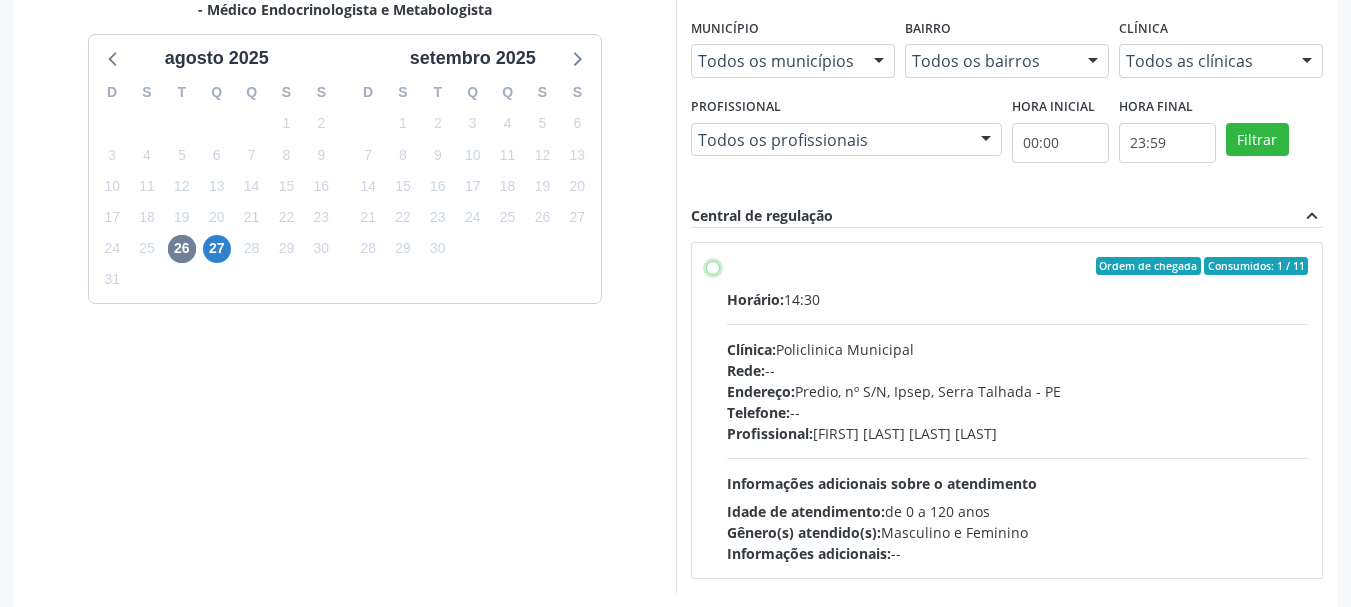 click on "Order of arrival
Consumed: 1 / 11
Time:   14:30
Clinic:  [CLINIC_NAME]
Network:
--
Address:   [BUILDING], nº S/N, [NEIGHBORHOOD], [CITY] - [STATE]
Phone:   --
Professional:
[FIRST] [LAST] [LAST]
Additional information about the service
Age of service:
0 to 120 years
Gender(s) served:
Male and Female
Additional information:
--" at bounding box center [713, 266] 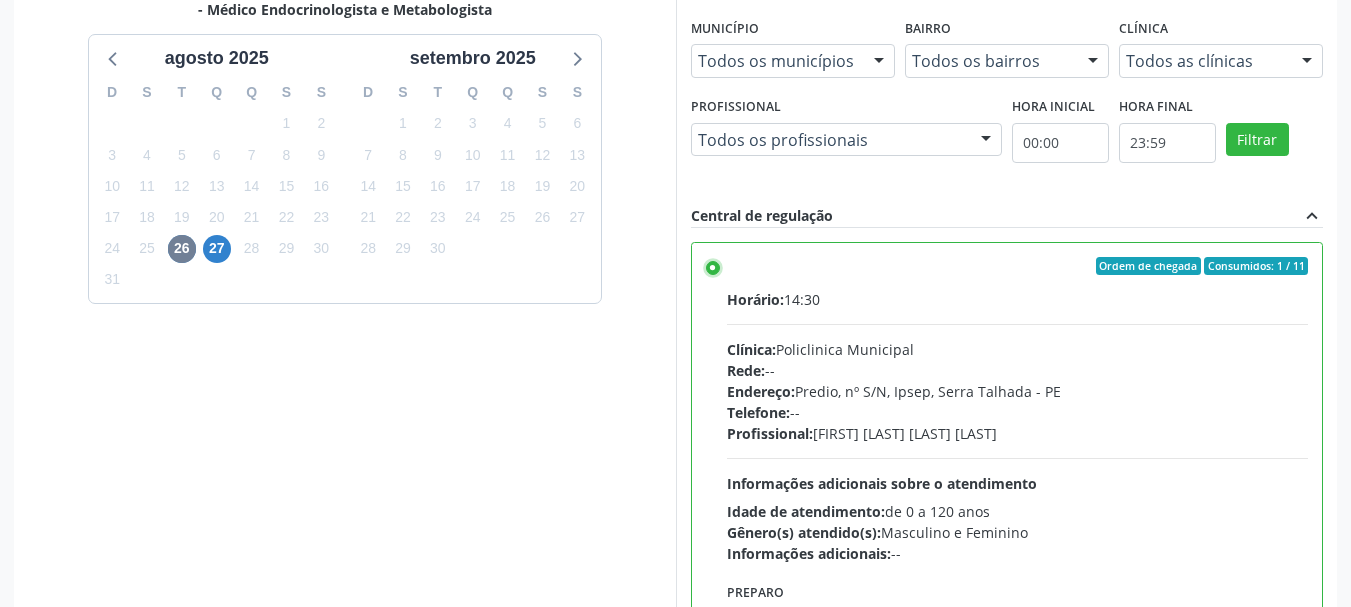 scroll, scrollTop: 99, scrollLeft: 0, axis: vertical 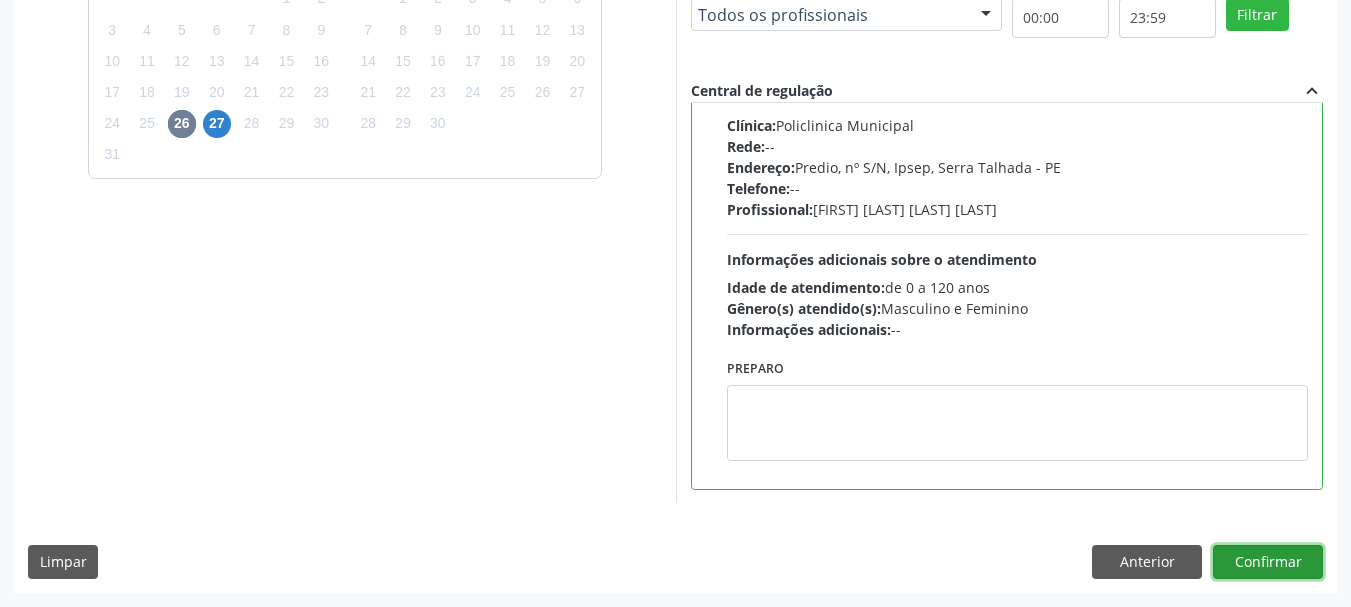 click on "Confirmar" at bounding box center (1268, 562) 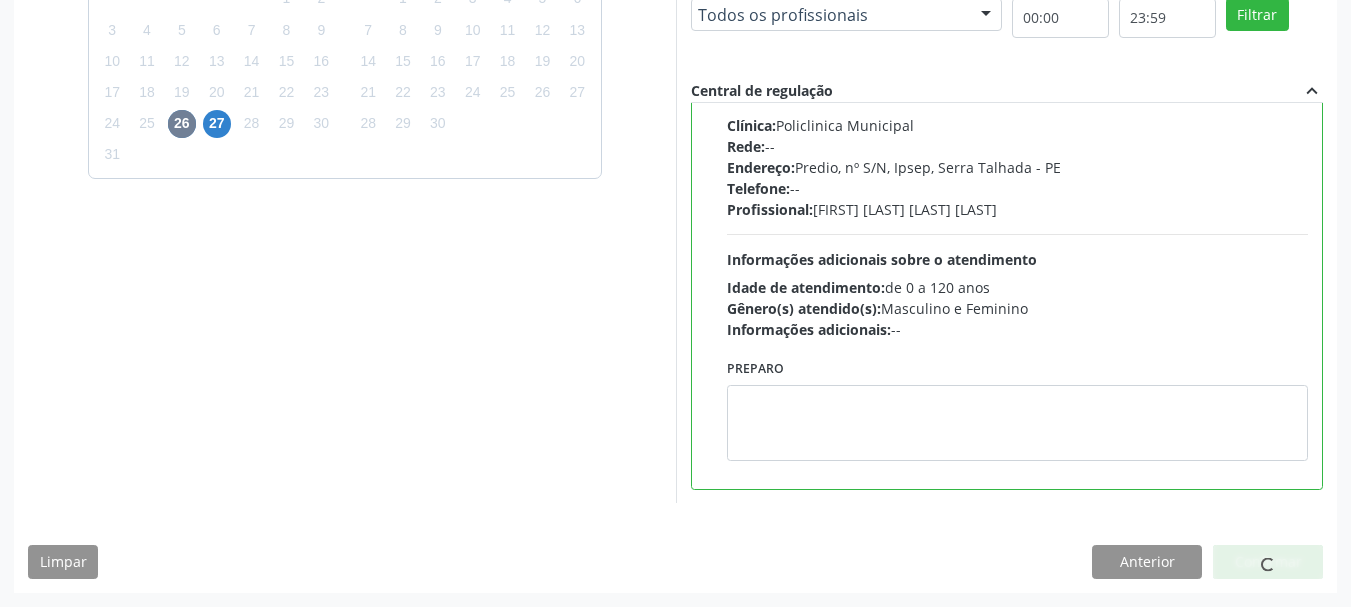 scroll, scrollTop: 60, scrollLeft: 0, axis: vertical 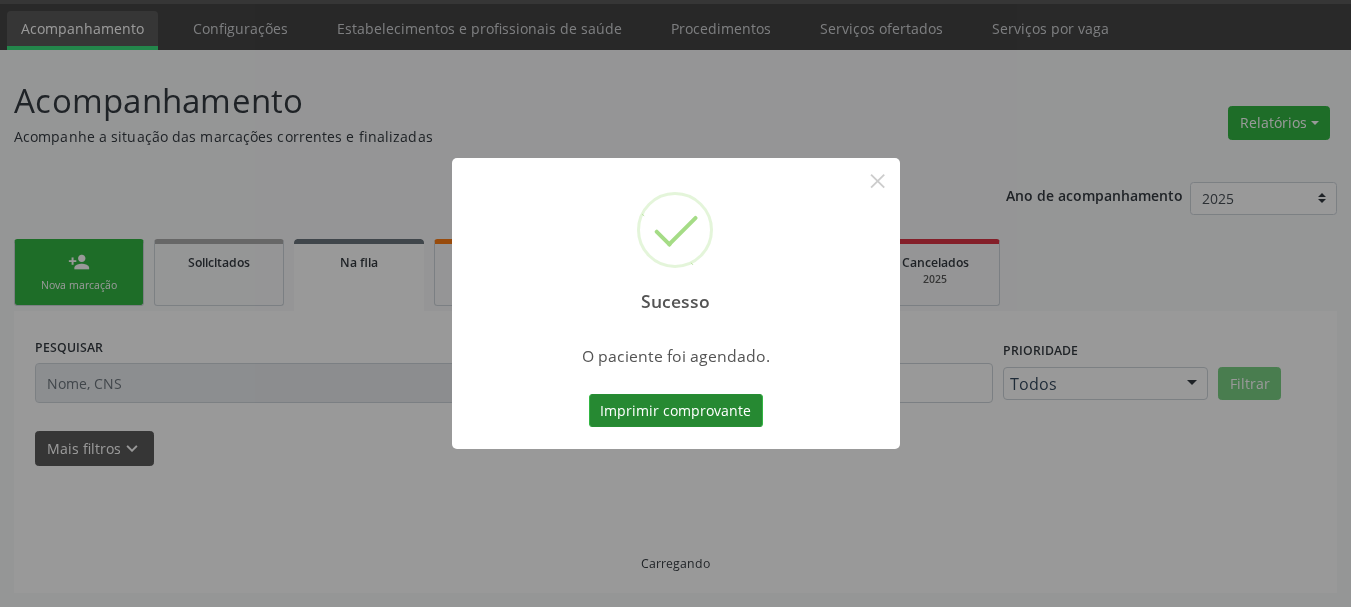 click on "Imprimir comprovante" at bounding box center [676, 411] 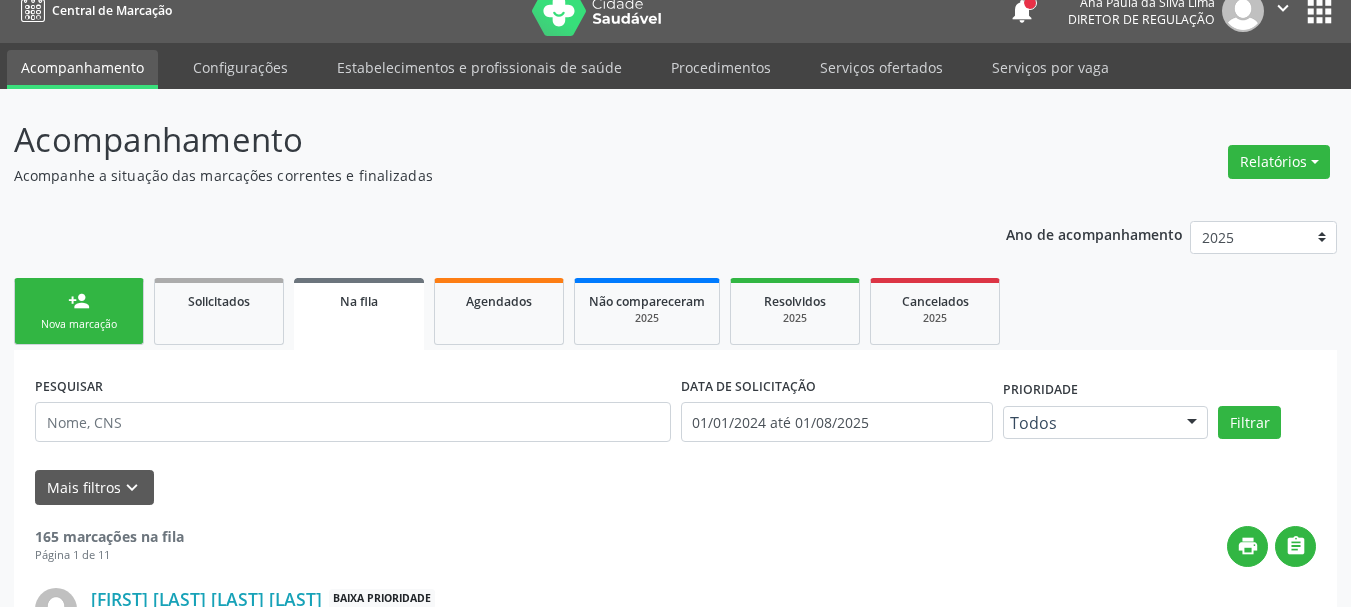 scroll, scrollTop: 0, scrollLeft: 0, axis: both 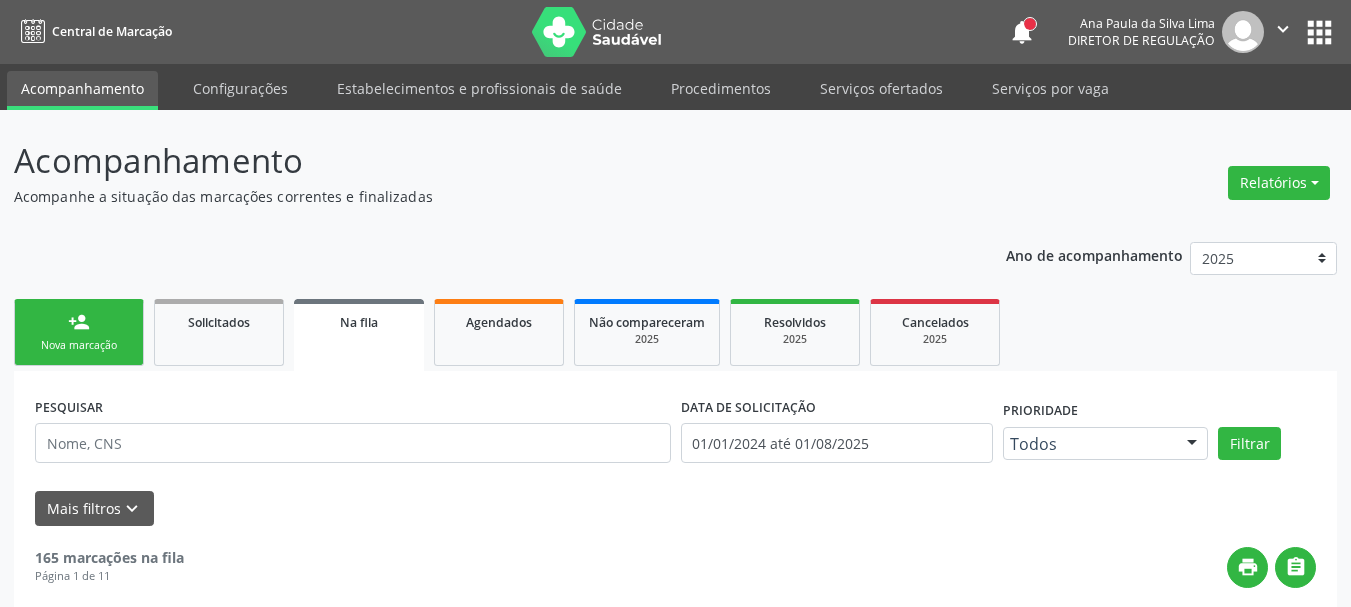 click on "apps" at bounding box center (1319, 32) 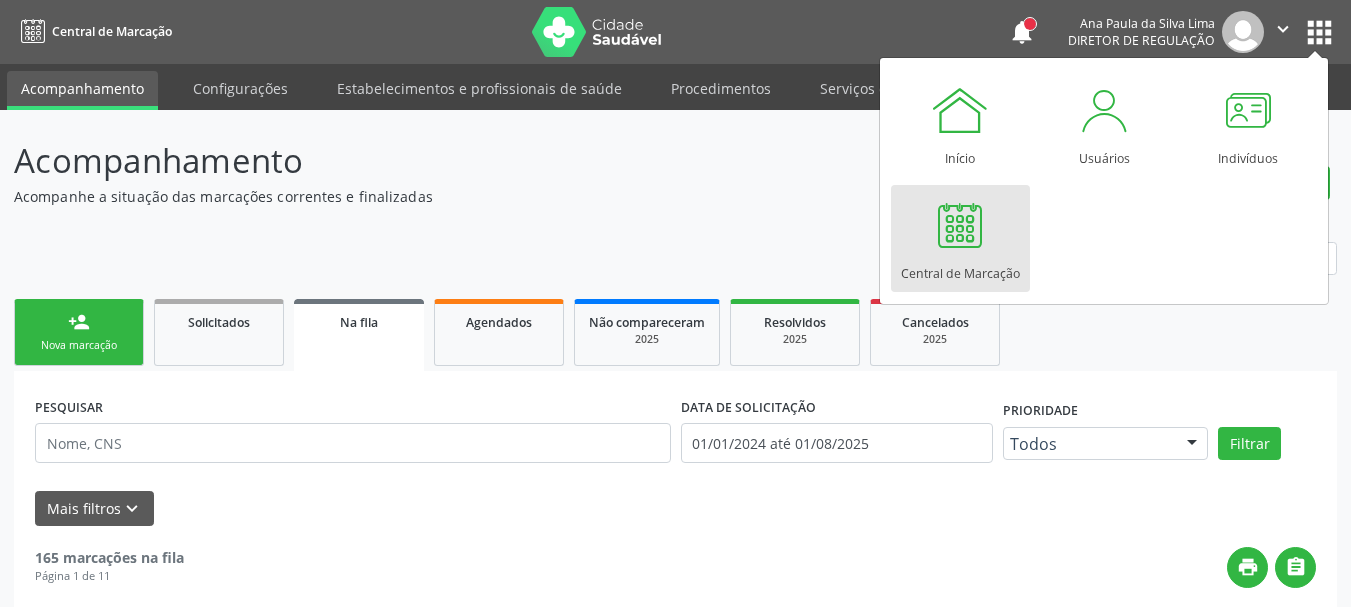 click on "Central de Marcação" at bounding box center [960, 238] 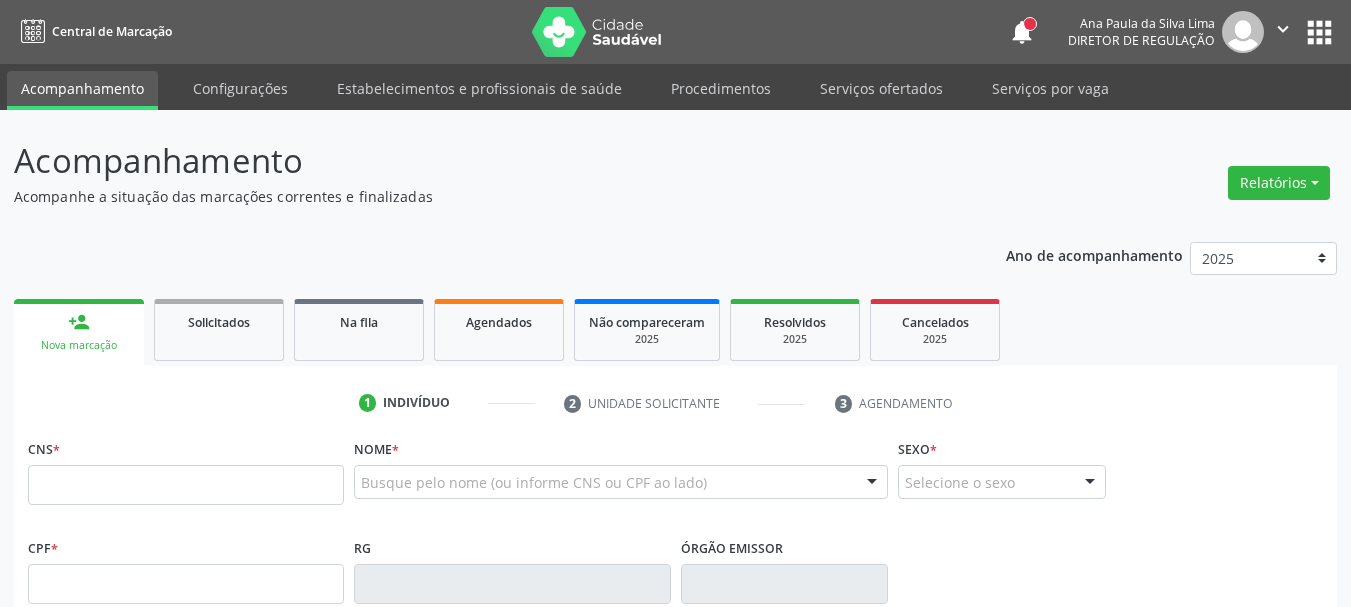scroll, scrollTop: 0, scrollLeft: 0, axis: both 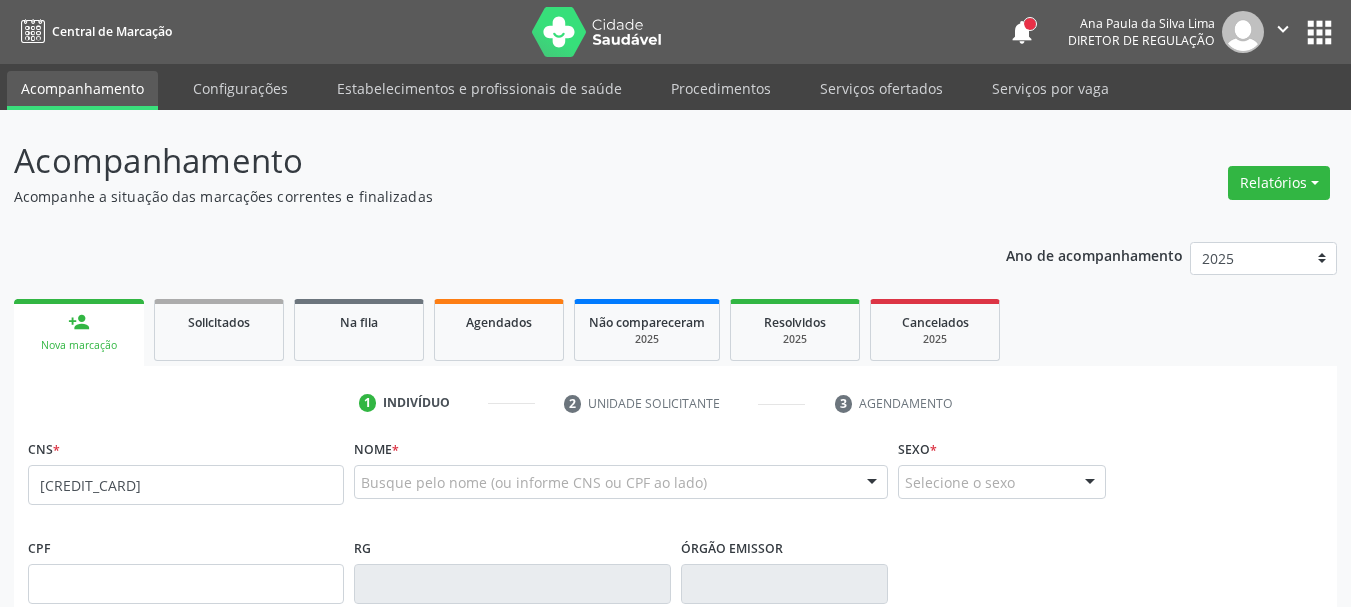 type on "[CREDIT_CARD]" 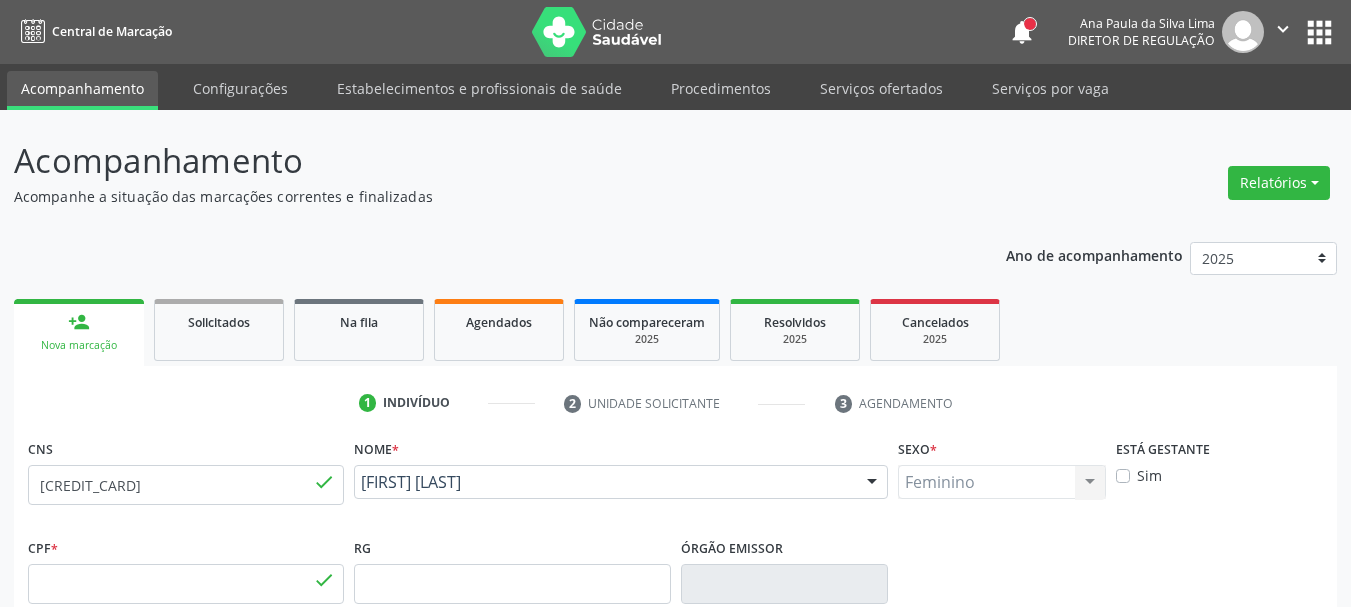 type on "[SSN]" 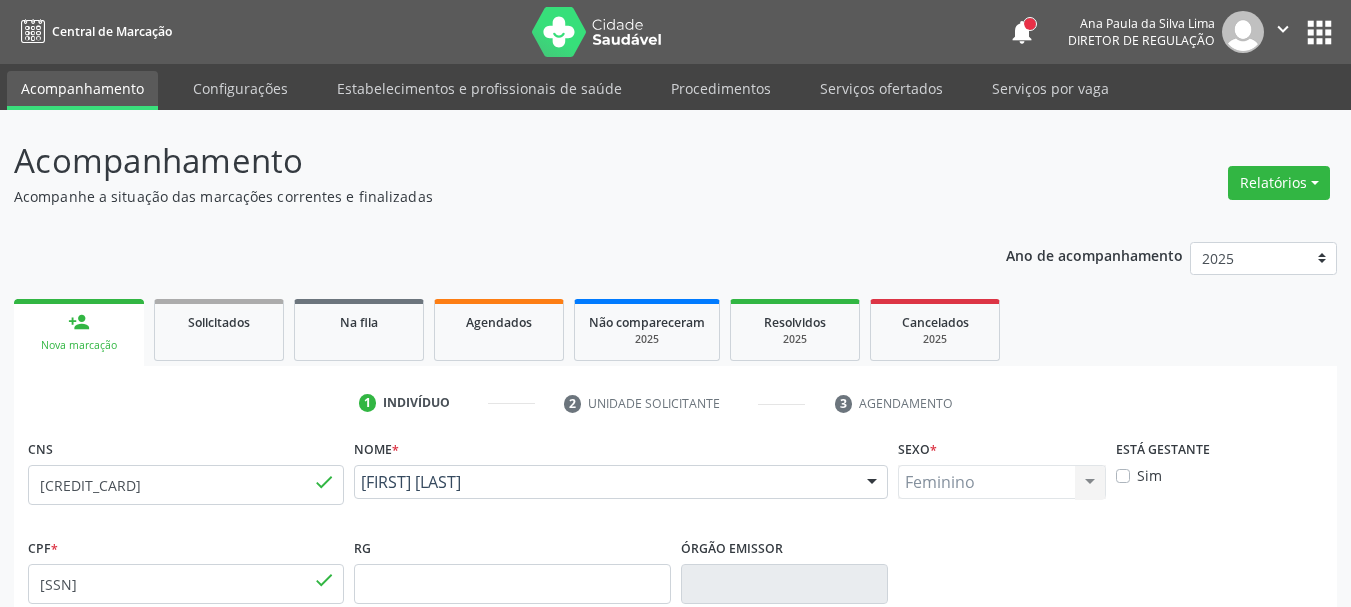 type on "[DATE]" 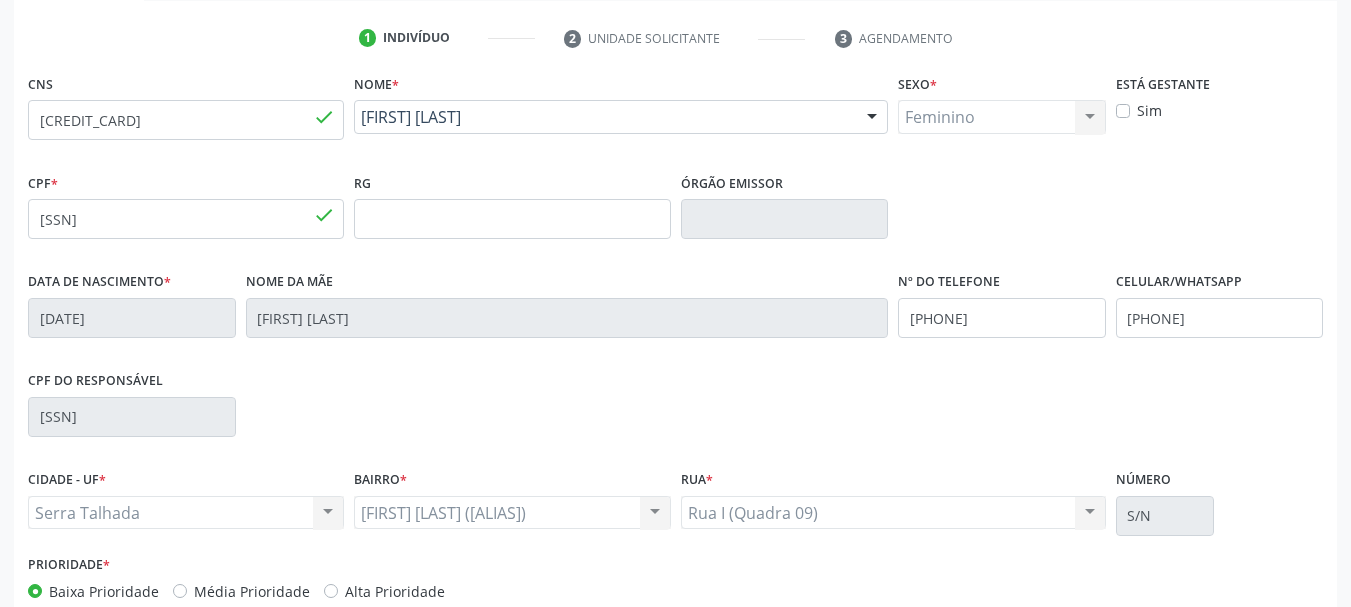 scroll, scrollTop: 400, scrollLeft: 0, axis: vertical 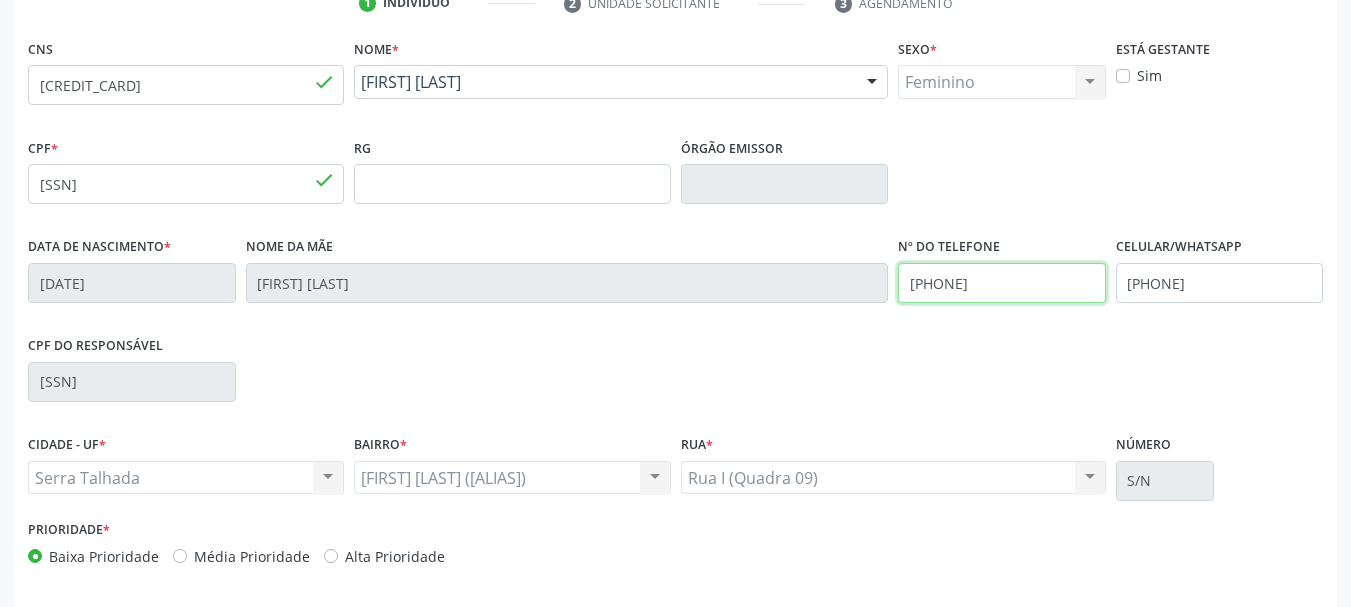click on "Data de nascimento
*
30/06/1981
Nome da mãe
Maria Auxiliadora Pereira
Nº do Telefone
(87) 99646-8483
Celular/WhatsApp
(87) 99646-8483" at bounding box center (675, 281) 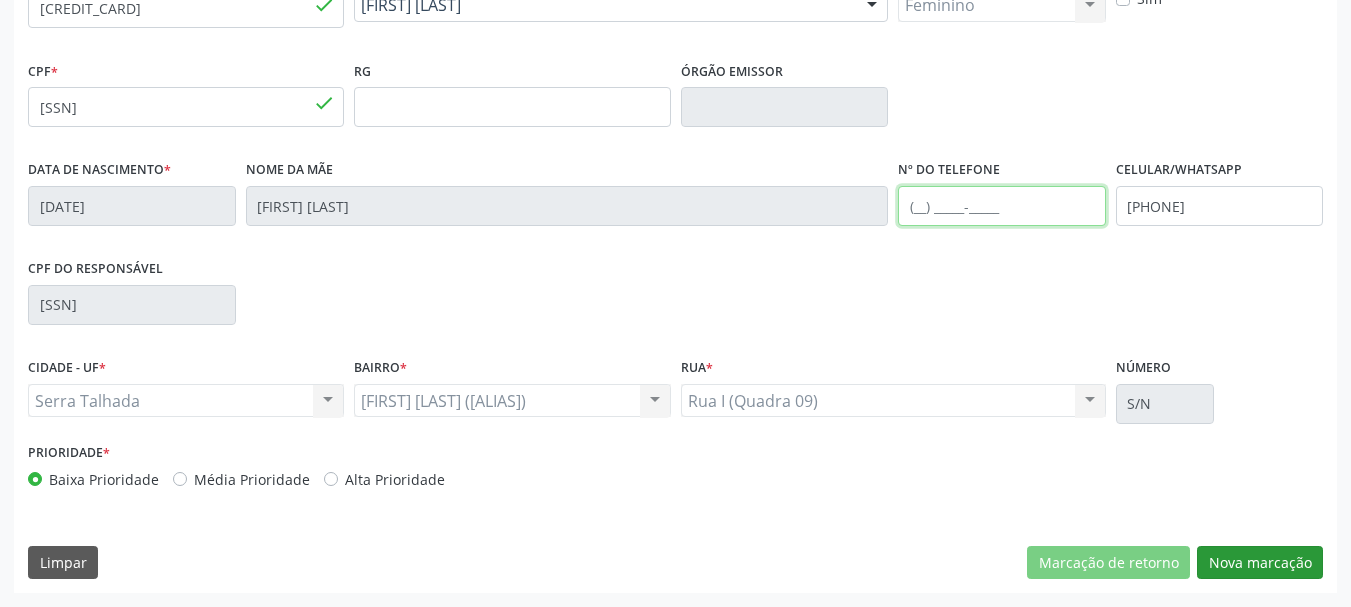 type 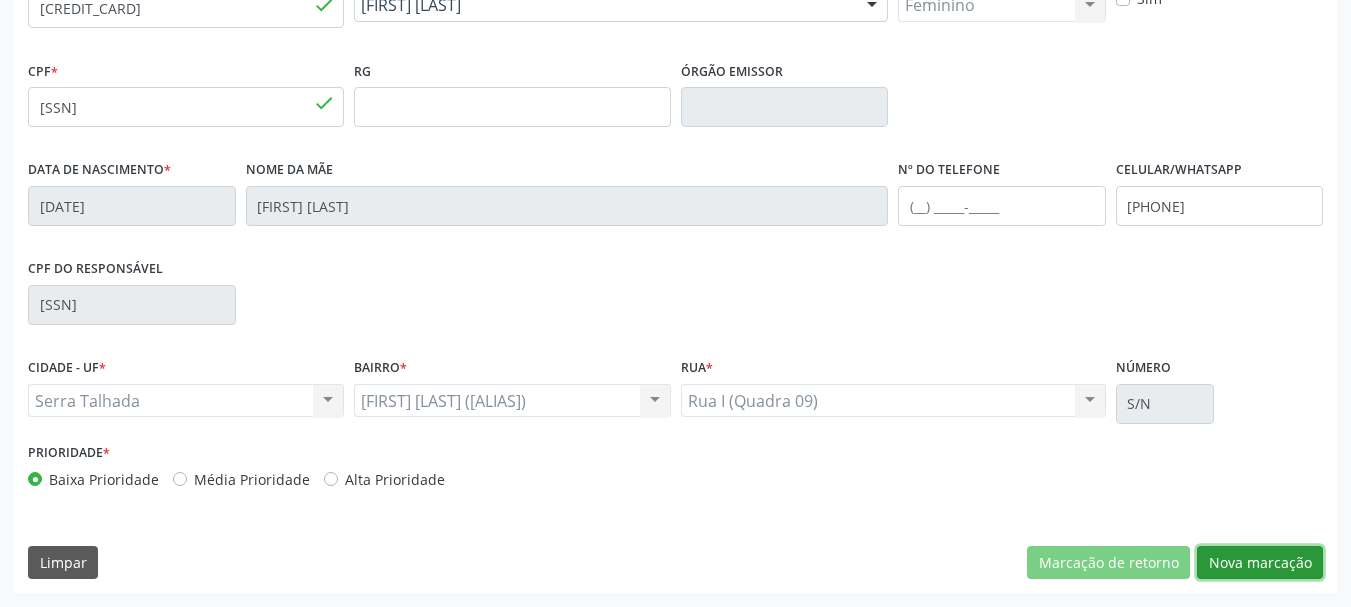 click on "Nova marcação" at bounding box center [1260, 563] 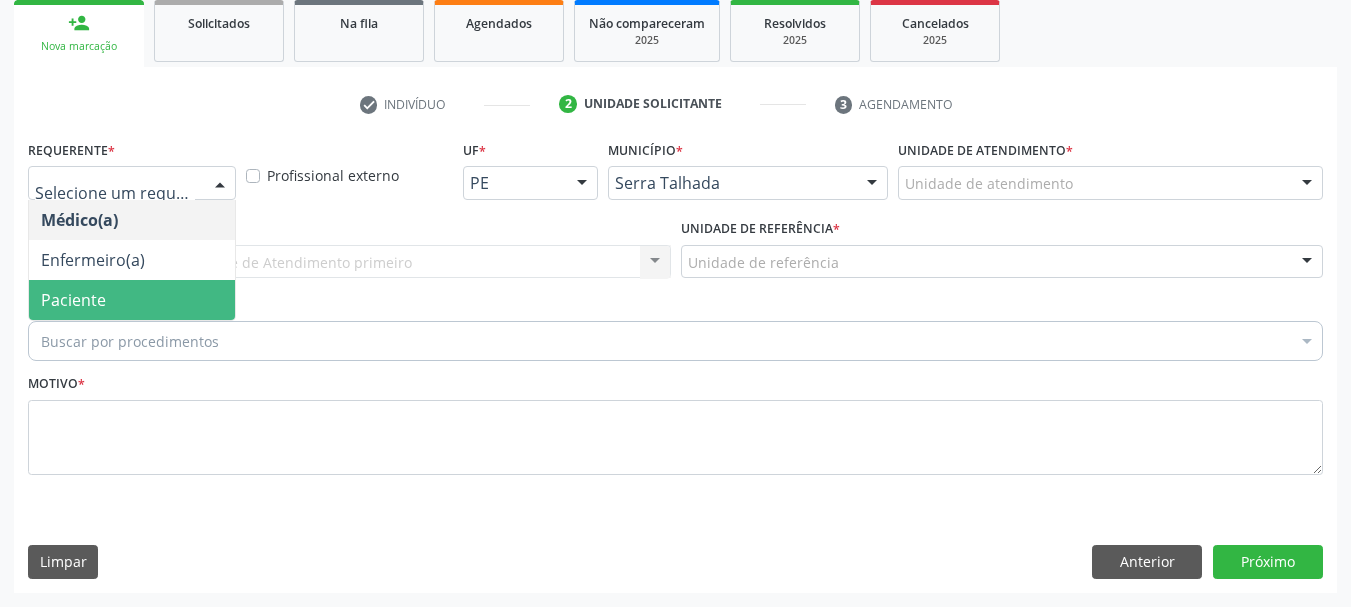 click on "Paciente" at bounding box center [73, 300] 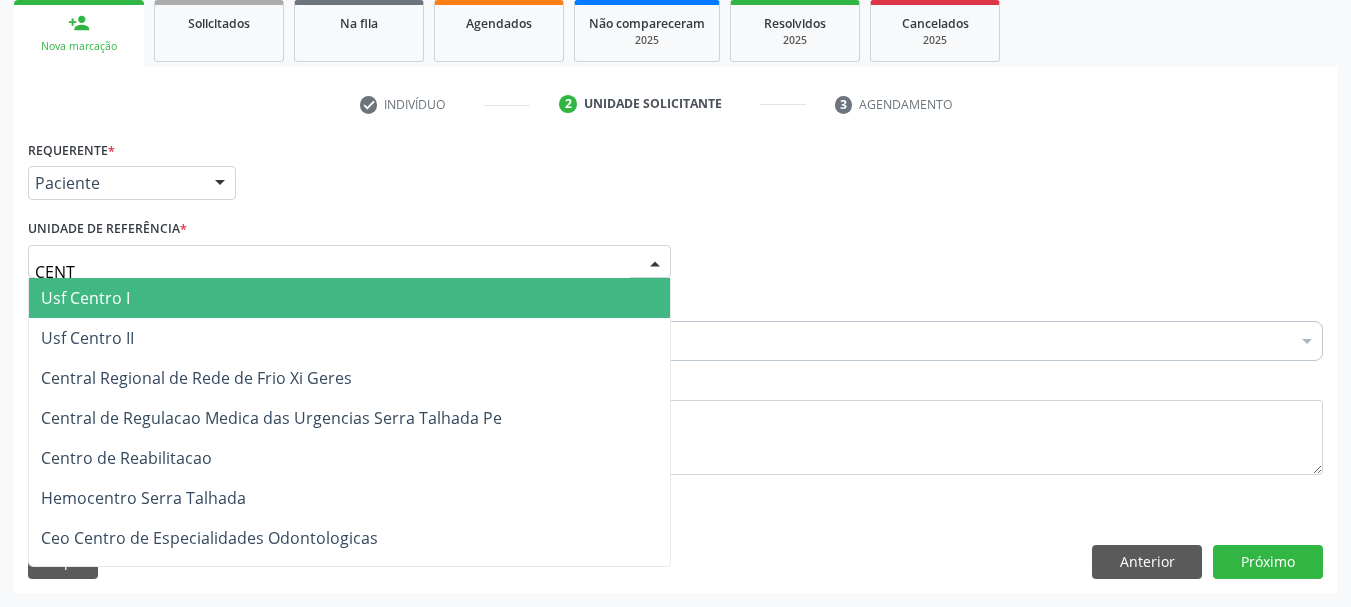 type on "CENTR" 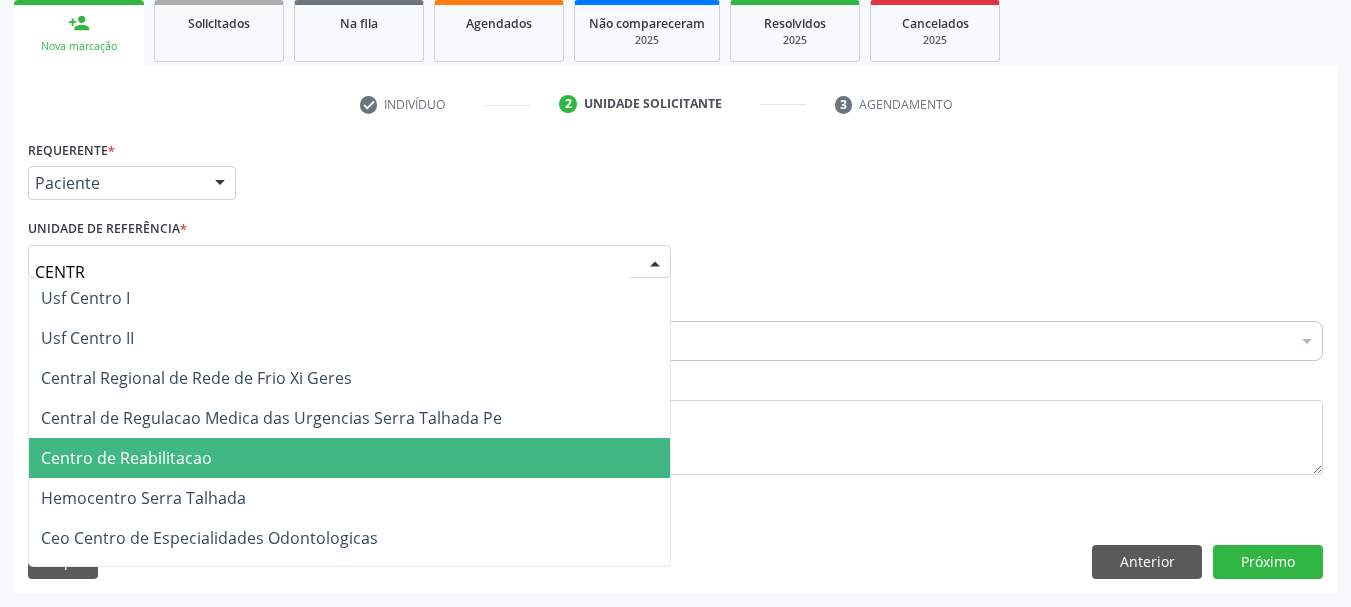 click on "Centro de Reabilitacao" at bounding box center (126, 458) 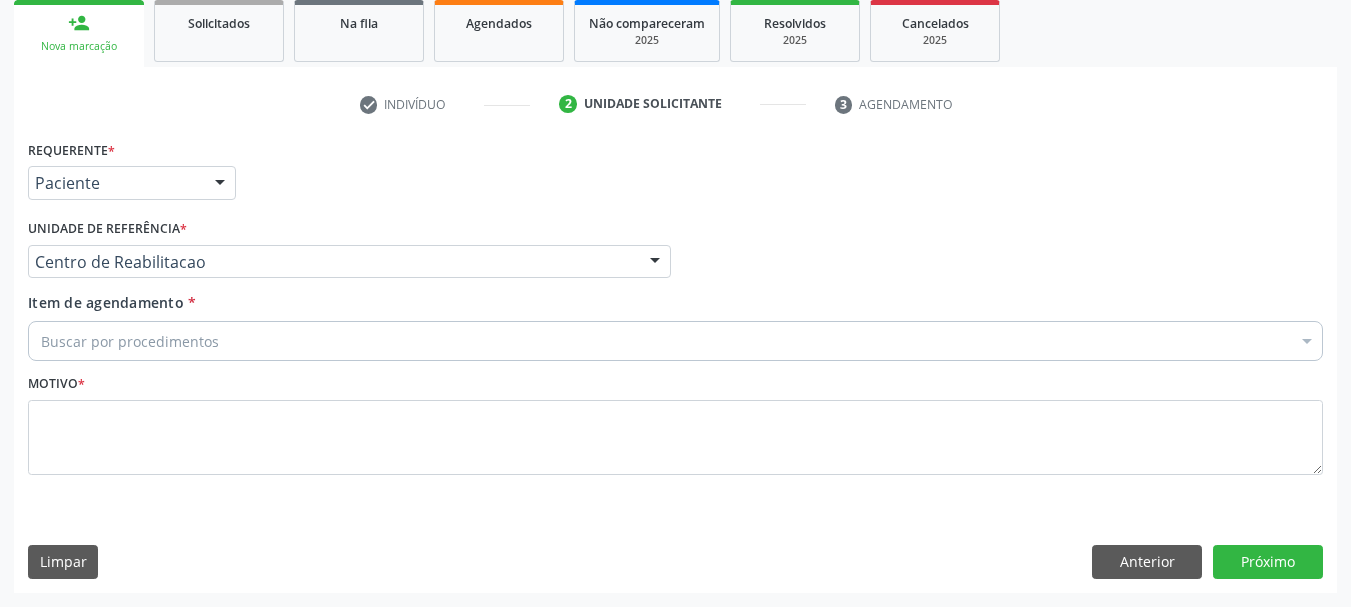 click on "Buscar por procedimentos" at bounding box center (675, 341) 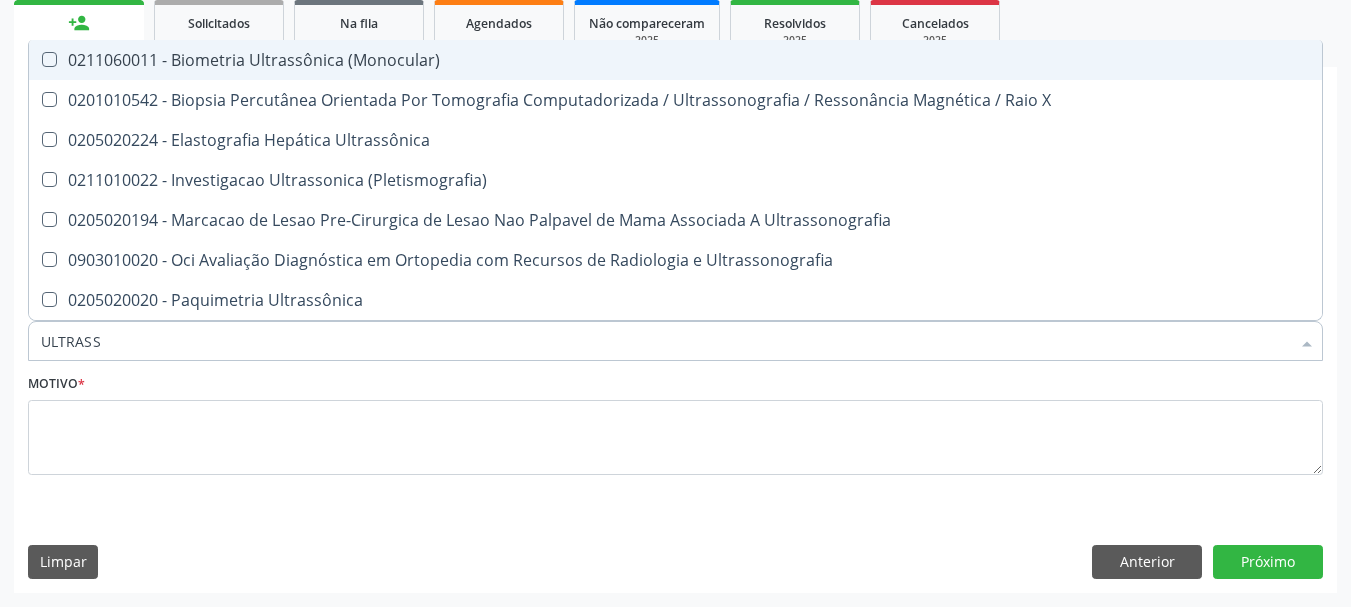 type on "ULTRASSO" 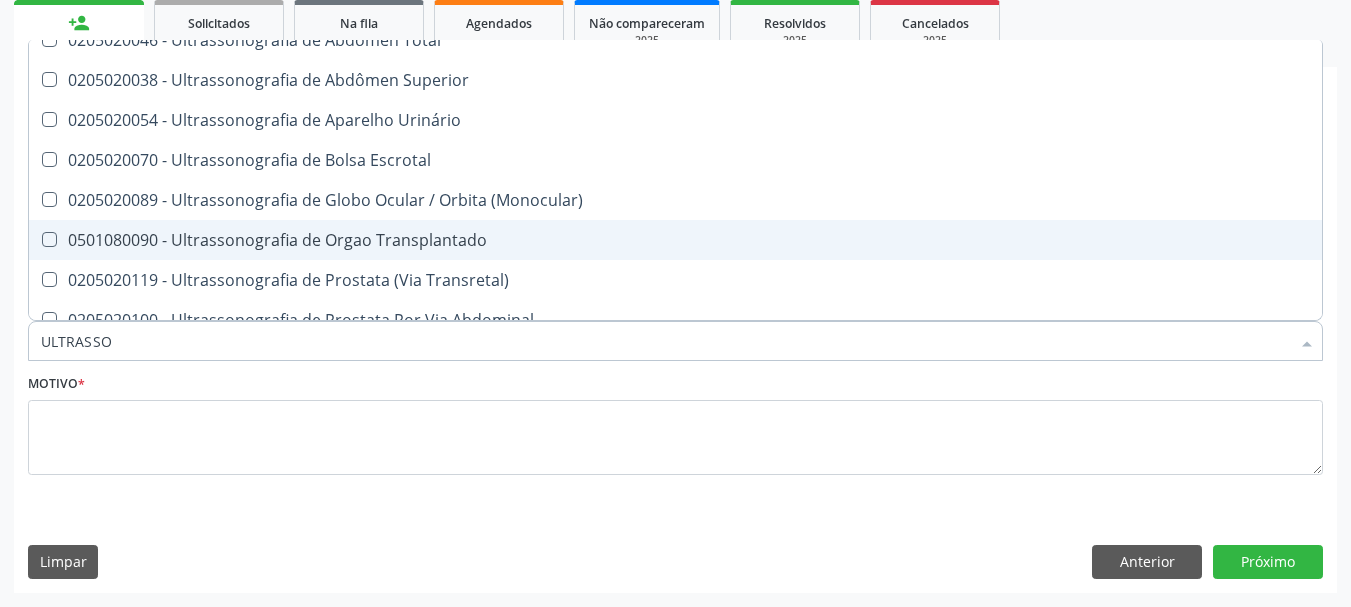 scroll, scrollTop: 600, scrollLeft: 0, axis: vertical 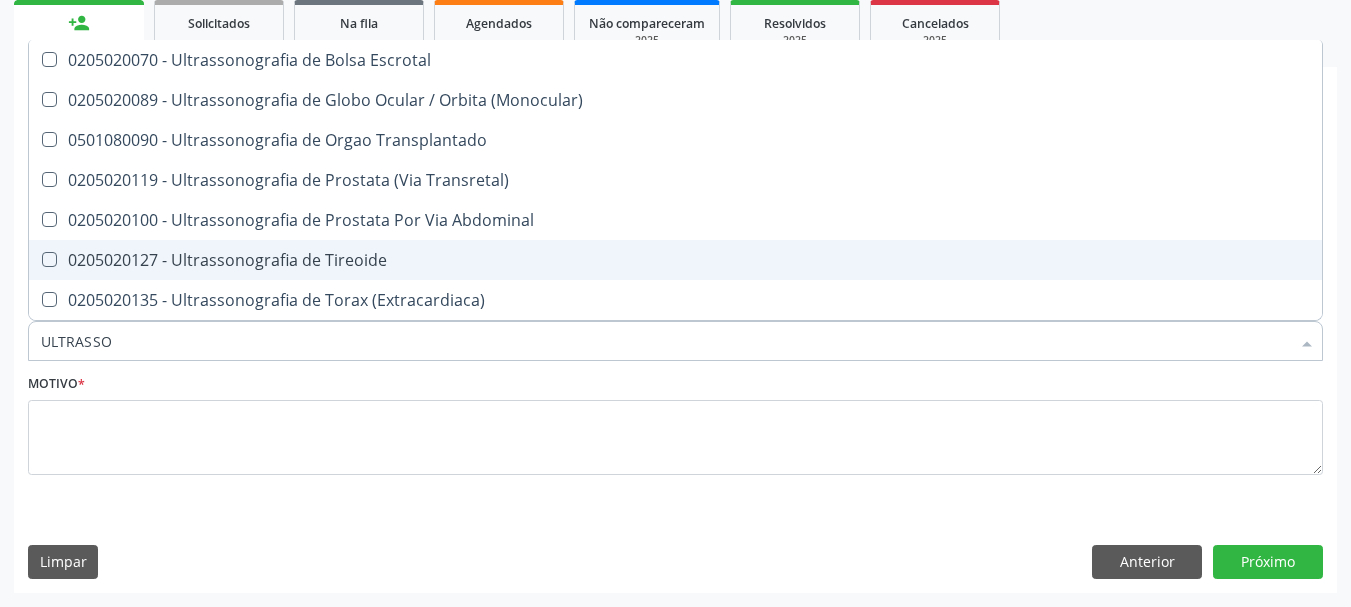 click on "0205020127 - Ultrassonografia de Tireoide" at bounding box center [675, 260] 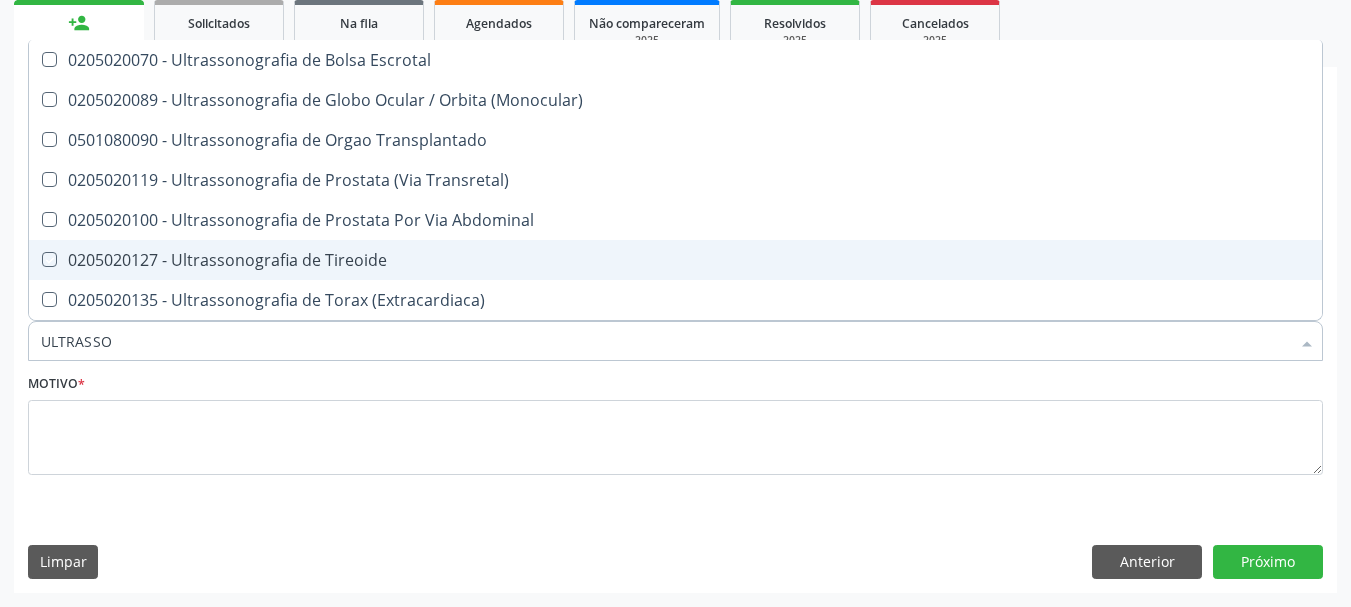 checkbox on "true" 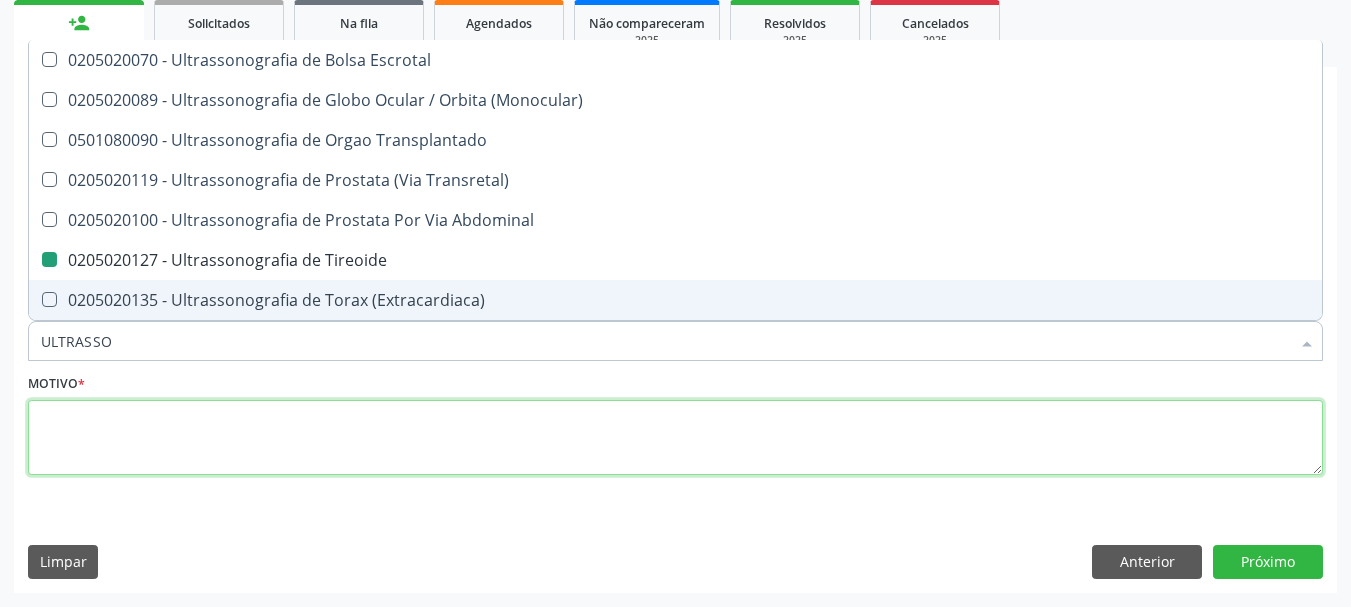 click at bounding box center [675, 438] 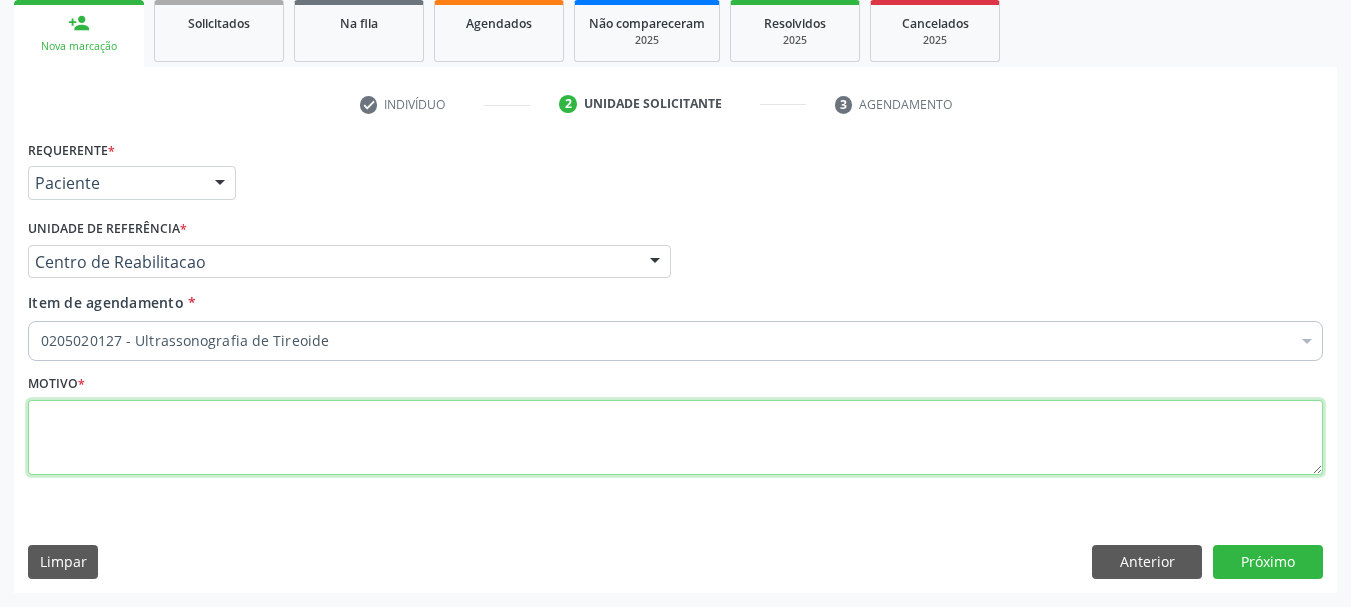 scroll, scrollTop: 0, scrollLeft: 0, axis: both 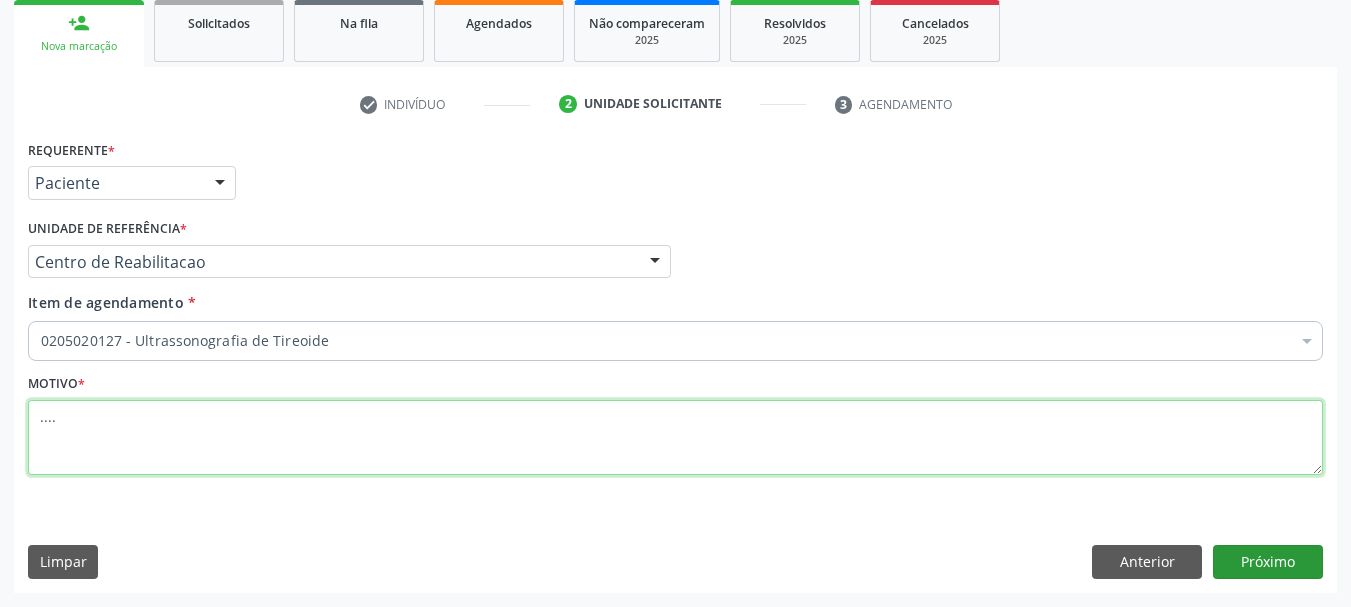 type on "...." 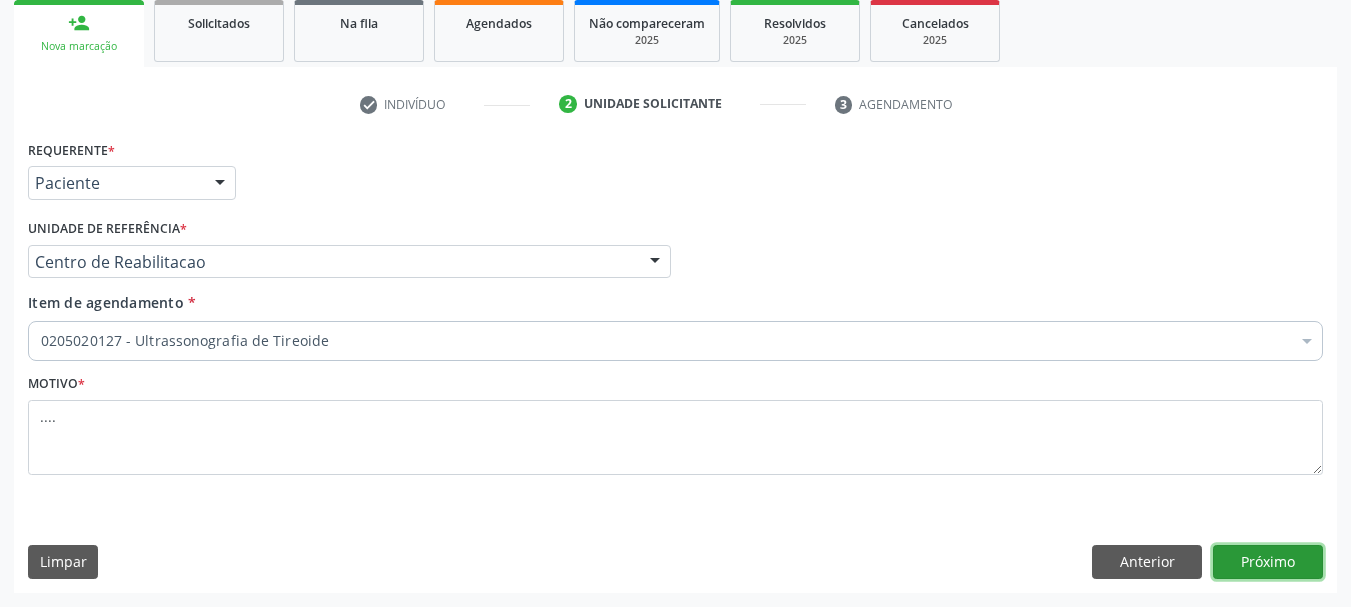click on "Próximo" at bounding box center [1268, 562] 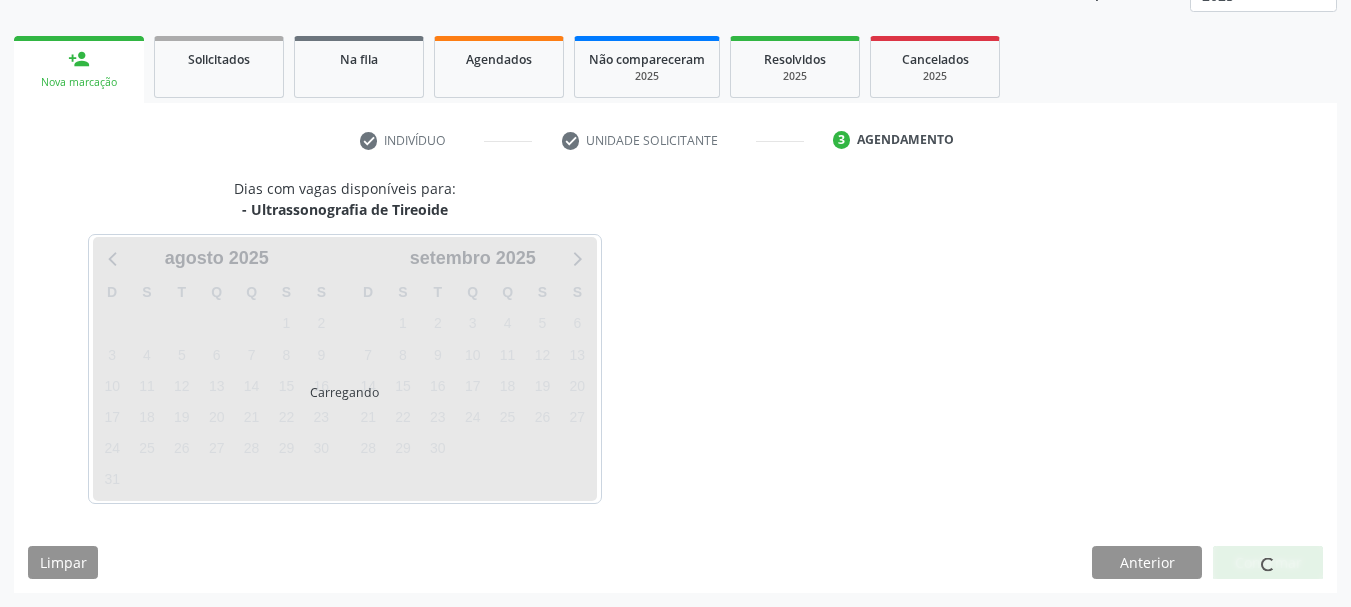 scroll, scrollTop: 263, scrollLeft: 0, axis: vertical 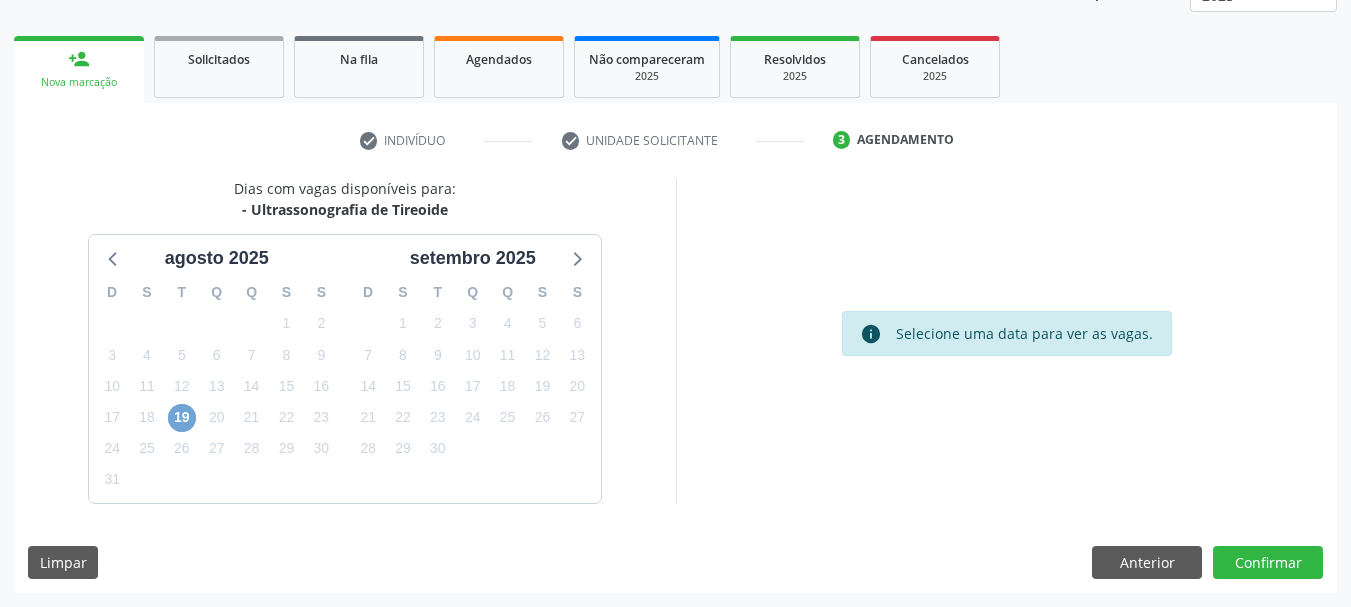 click on "19" at bounding box center [182, 418] 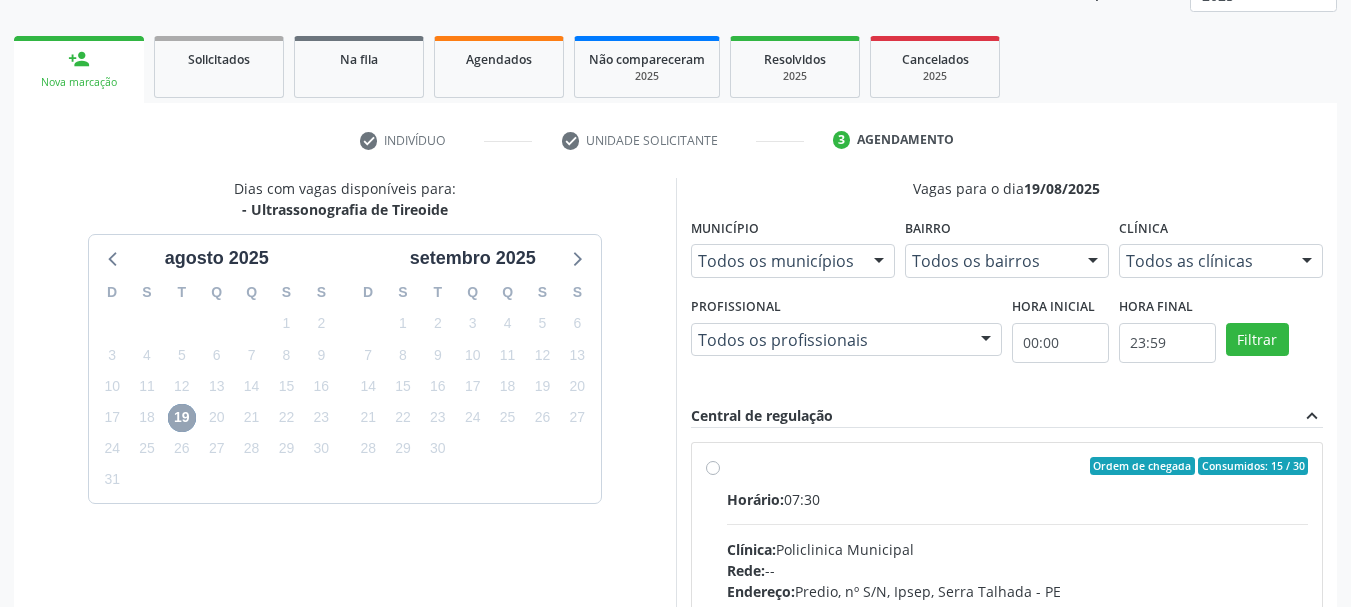 scroll, scrollTop: 363, scrollLeft: 0, axis: vertical 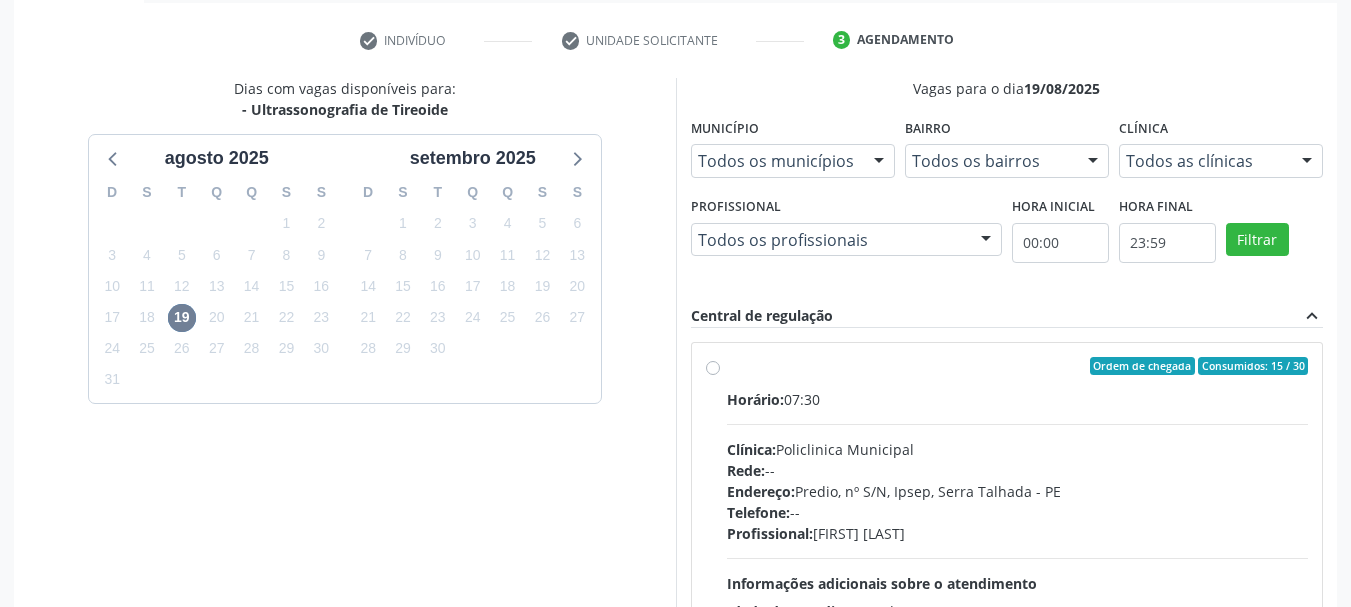 click on "Ordem de chegada
Consumidos: 15 / 30
Horário:   07:30
Clínica:  Policlinica Municipal
Rede:
--
Endereço:   Predio, nº S/N, Ipsep, Serra Talhada - PE
Telefone:   --
Profissional:
Antonio Carlos Brito Pereira de Meneses
Informações adicionais sobre o atendimento
Idade de atendimento:
de 0 a 120 anos
Gênero(s) atendido(s):
Masculino e Feminino
Informações adicionais:
--" at bounding box center (1018, 510) 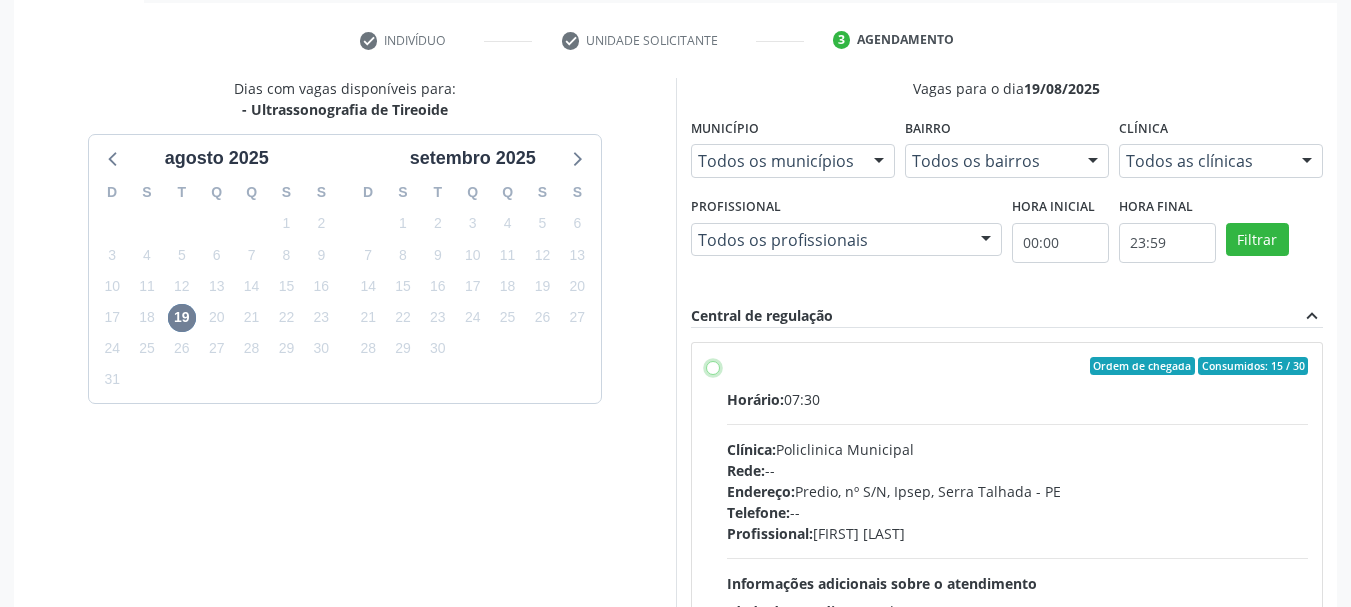 click on "Ordem de chegada
Consumidos: 15 / 30
Horário:   07:30
Clínica:  Policlinica Municipal
Rede:
--
Endereço:   Predio, nº S/N, Ipsep, Serra Talhada - PE
Telefone:   --
Profissional:
Antonio Carlos Brito Pereira de Meneses
Informações adicionais sobre o atendimento
Idade de atendimento:
de 0 a 120 anos
Gênero(s) atendido(s):
Masculino e Feminino
Informações adicionais:
--" at bounding box center [713, 366] 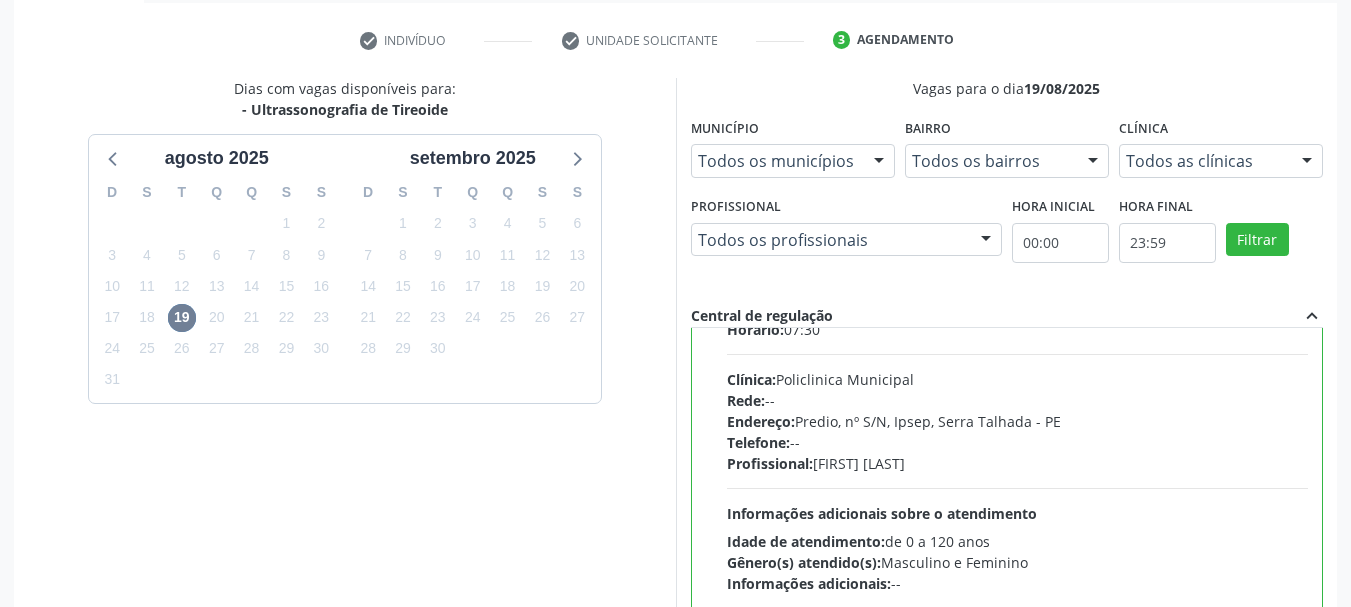 scroll, scrollTop: 99, scrollLeft: 0, axis: vertical 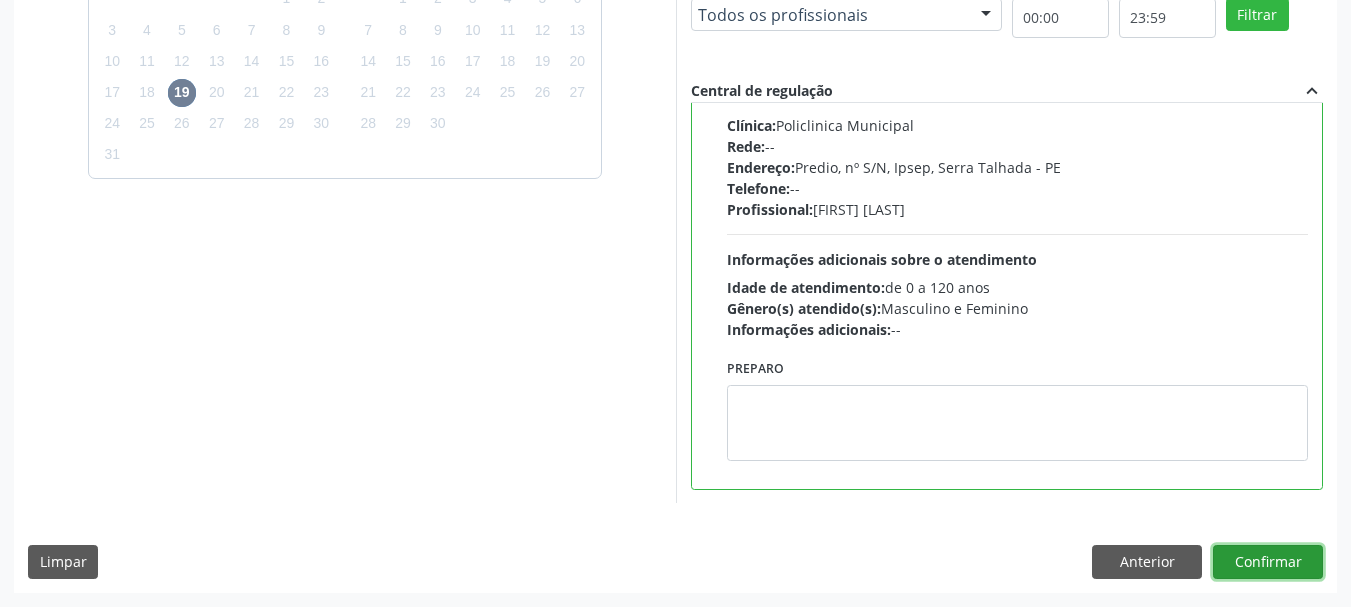 click on "Confirmar" at bounding box center [1268, 562] 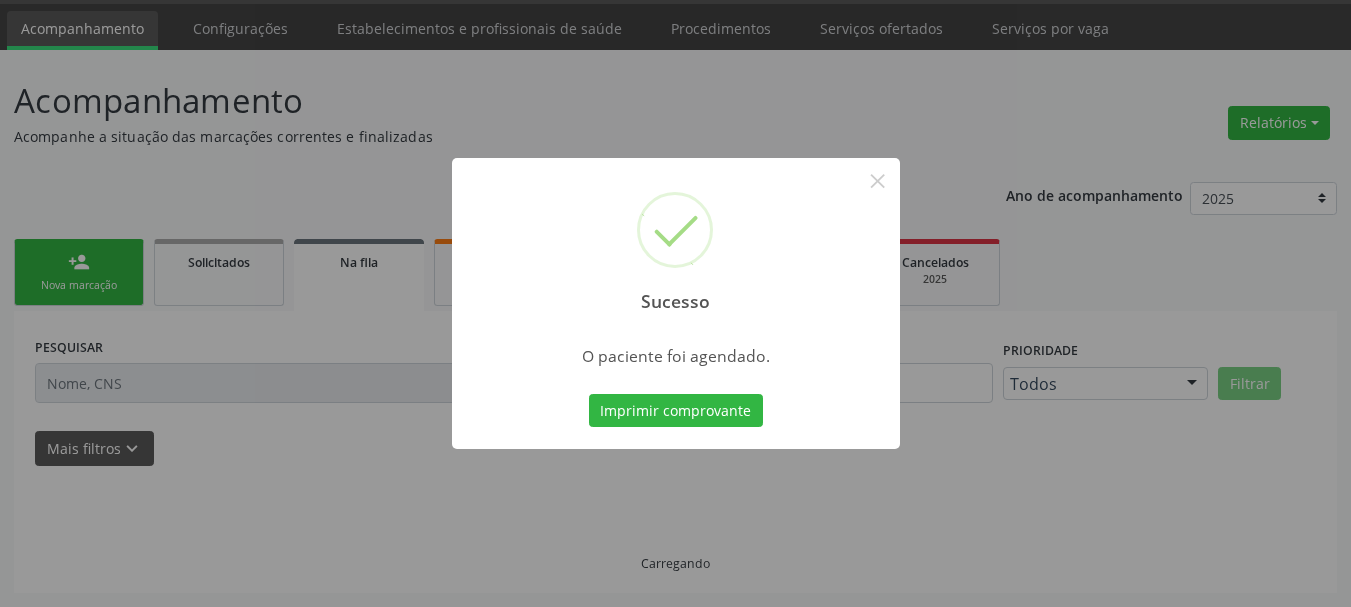 scroll, scrollTop: 60, scrollLeft: 0, axis: vertical 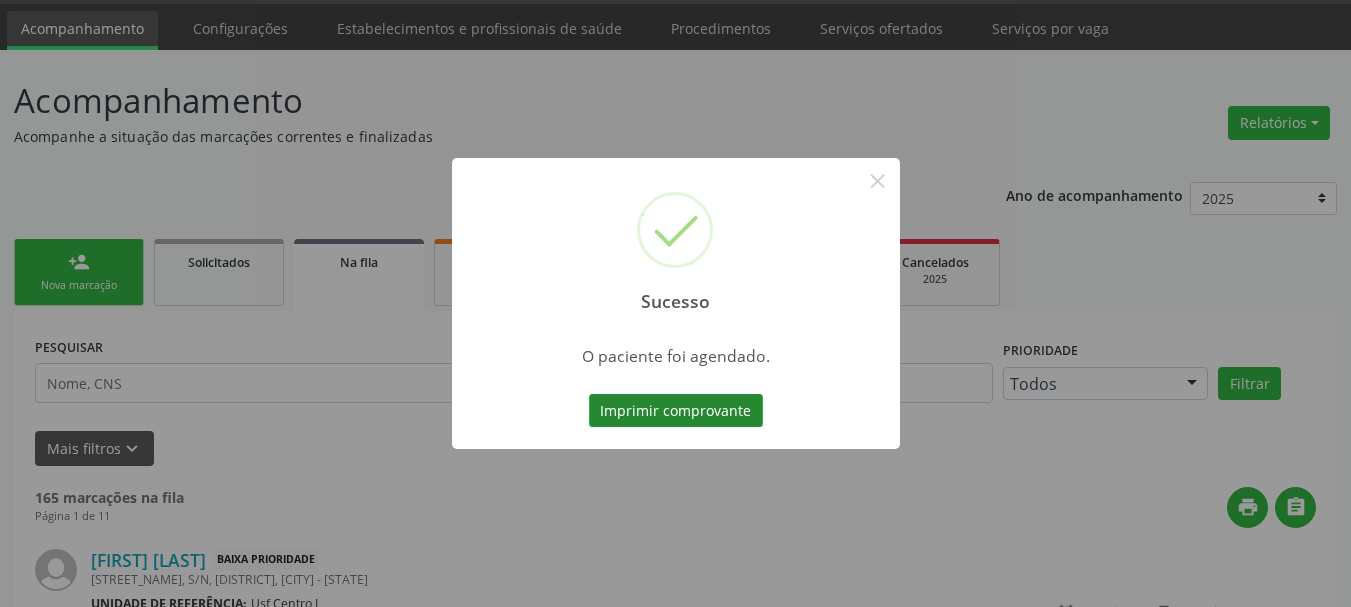 click on "Imprimir comprovante" at bounding box center (676, 411) 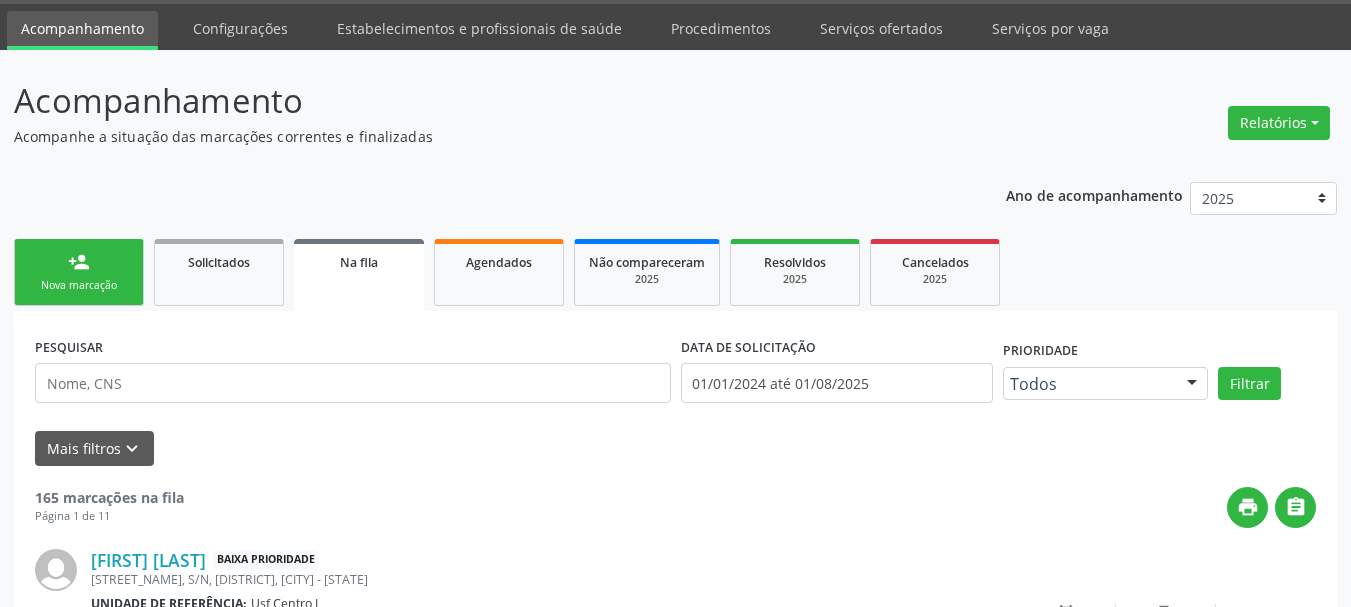 scroll, scrollTop: 0, scrollLeft: 0, axis: both 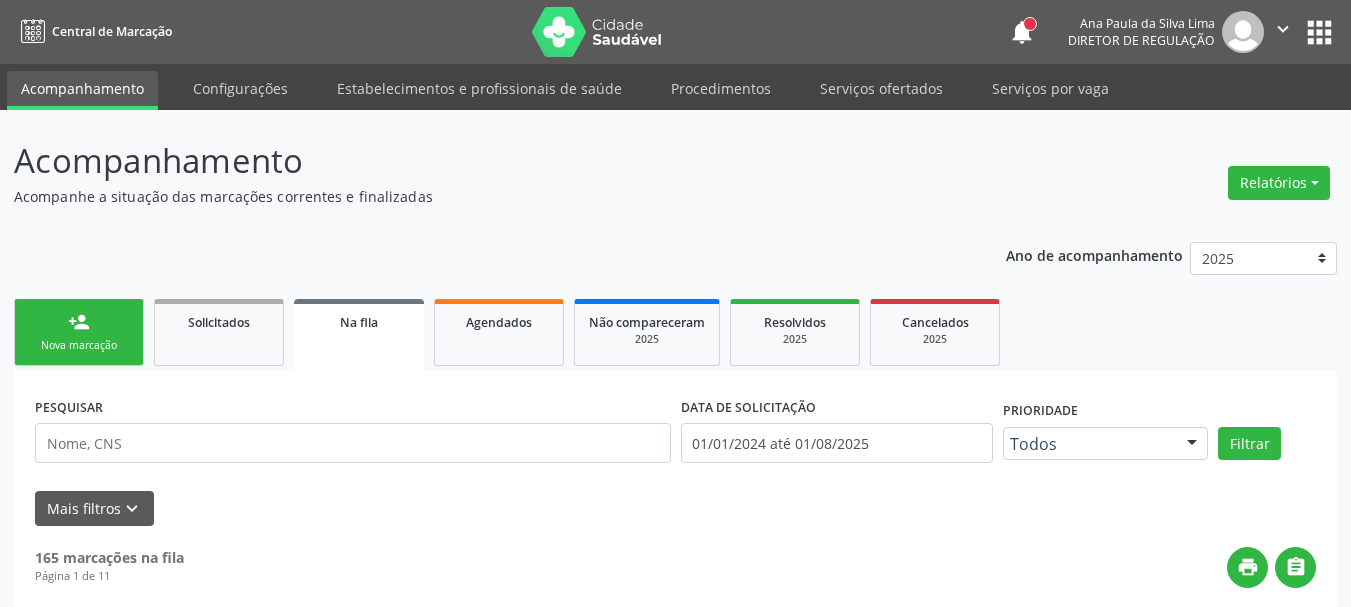 click on "apps" at bounding box center [1319, 32] 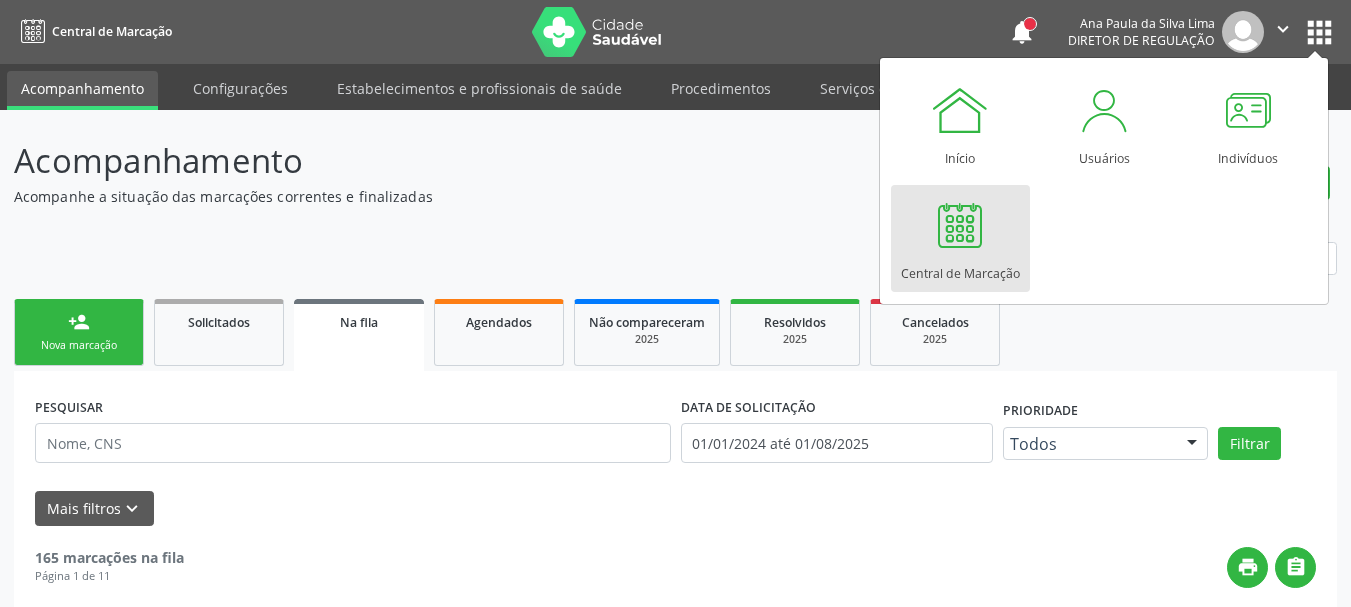 click on "Central de Marcação" at bounding box center (960, 268) 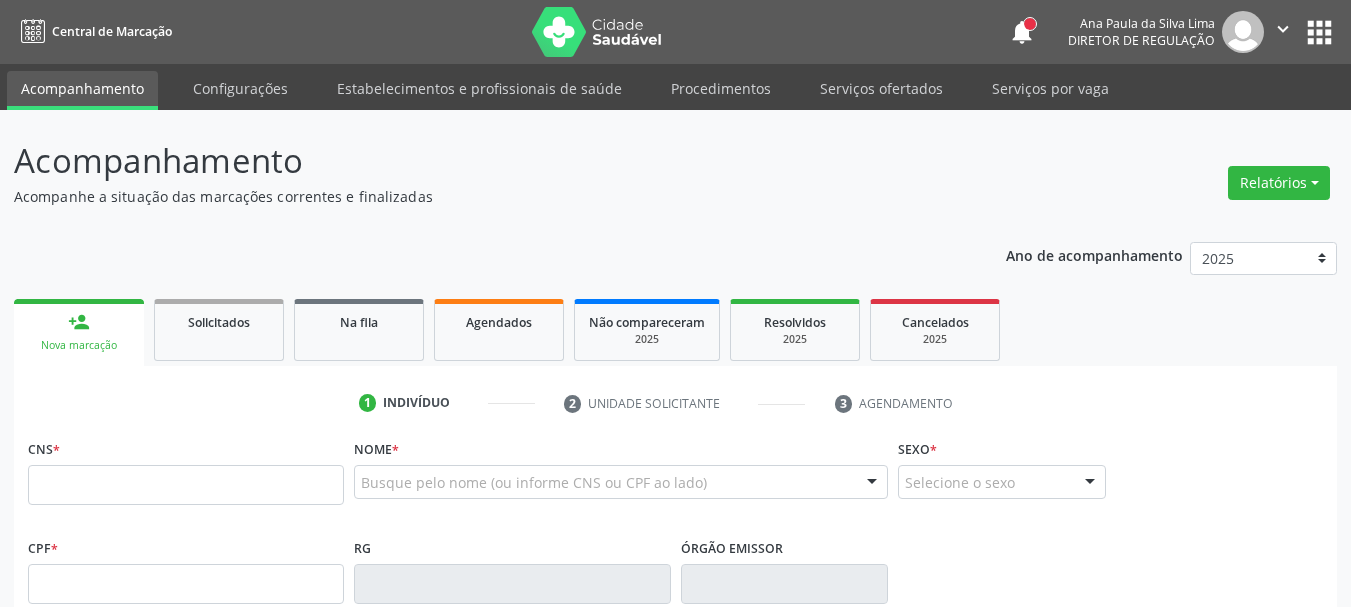 scroll, scrollTop: 0, scrollLeft: 0, axis: both 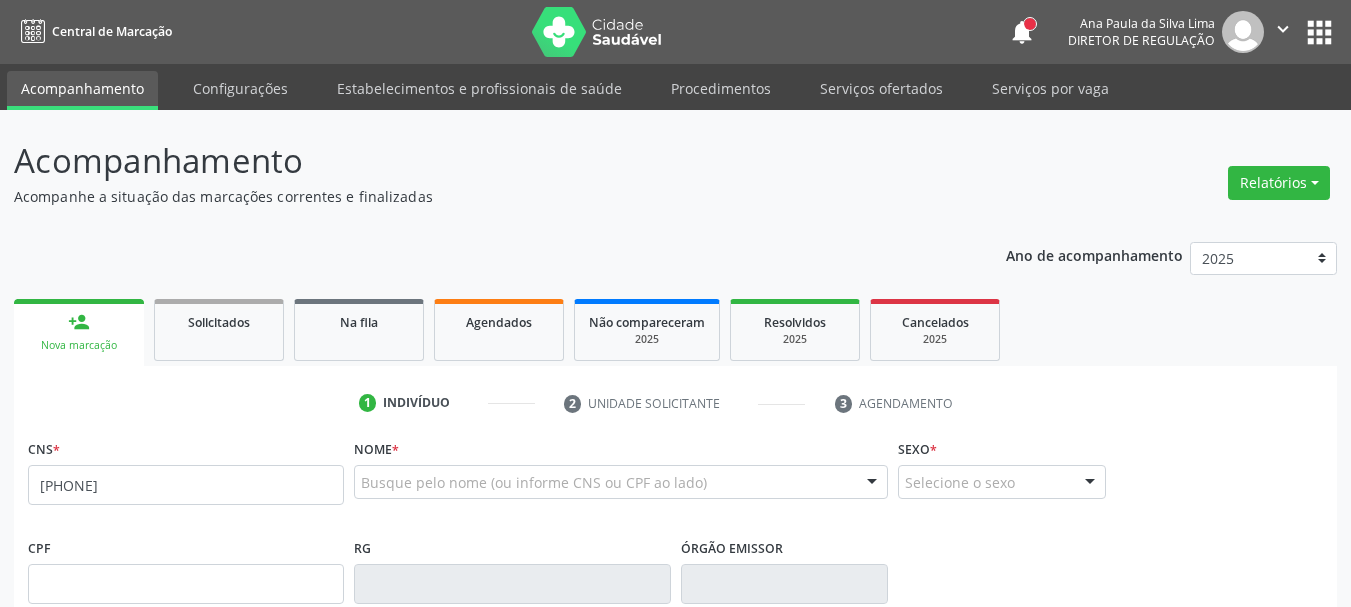 type on "[PHONE]" 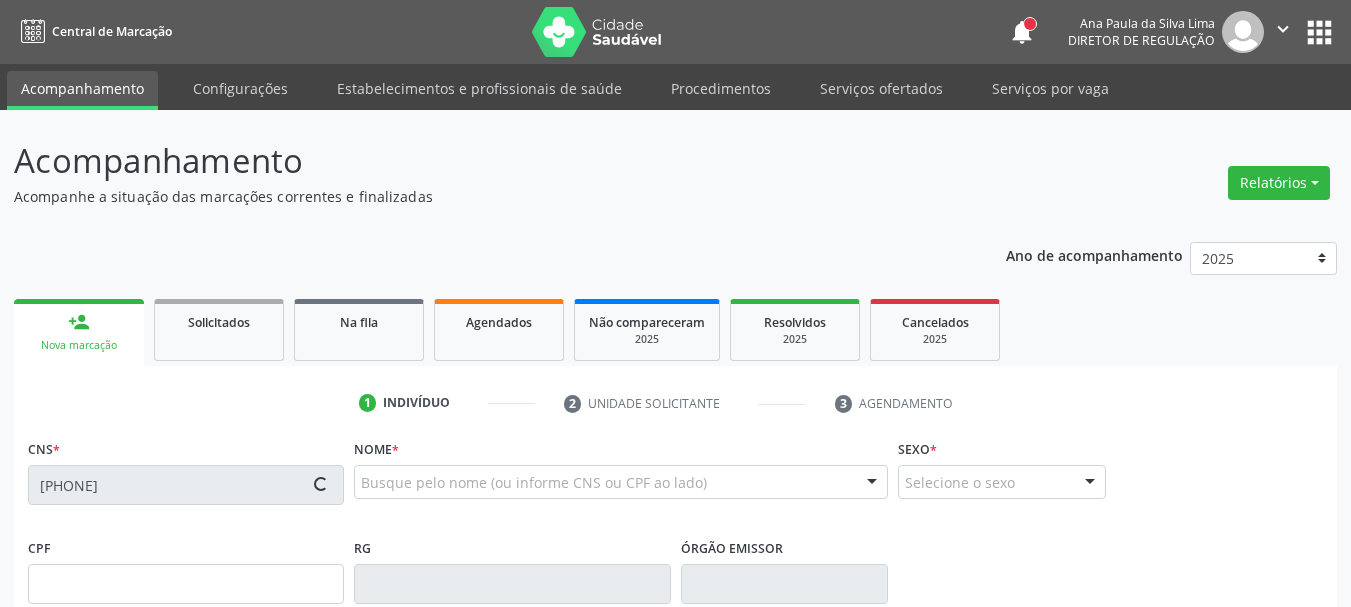 type on "[SSN]" 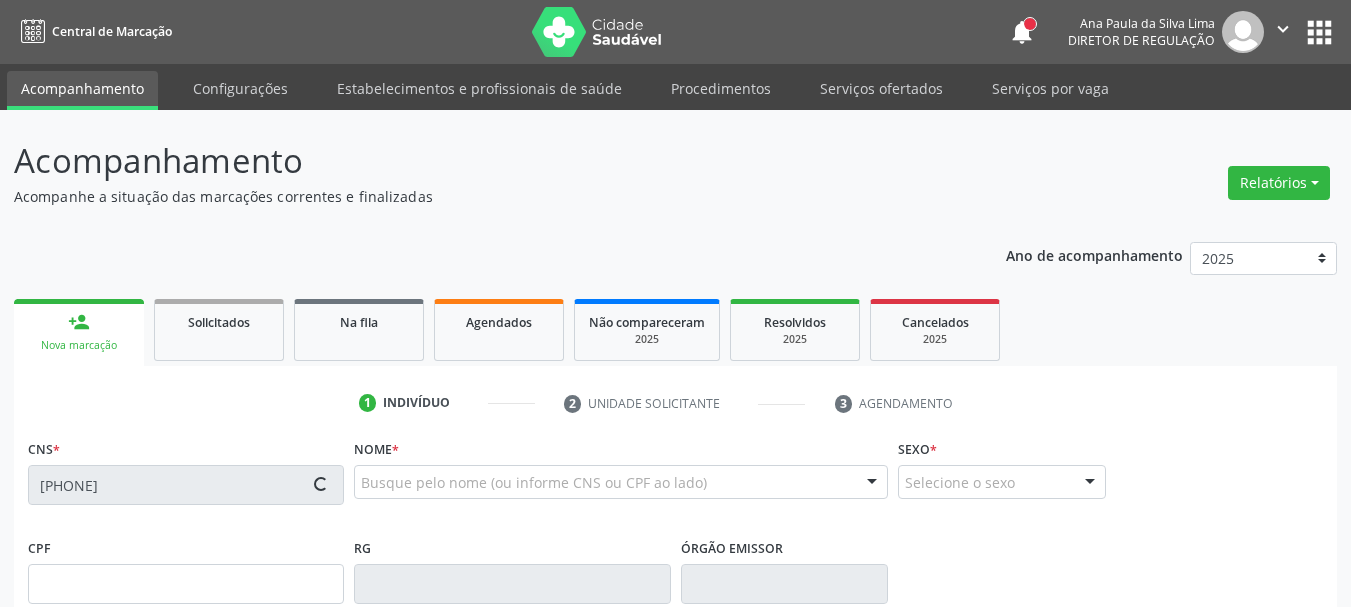 type on "[DATE]" 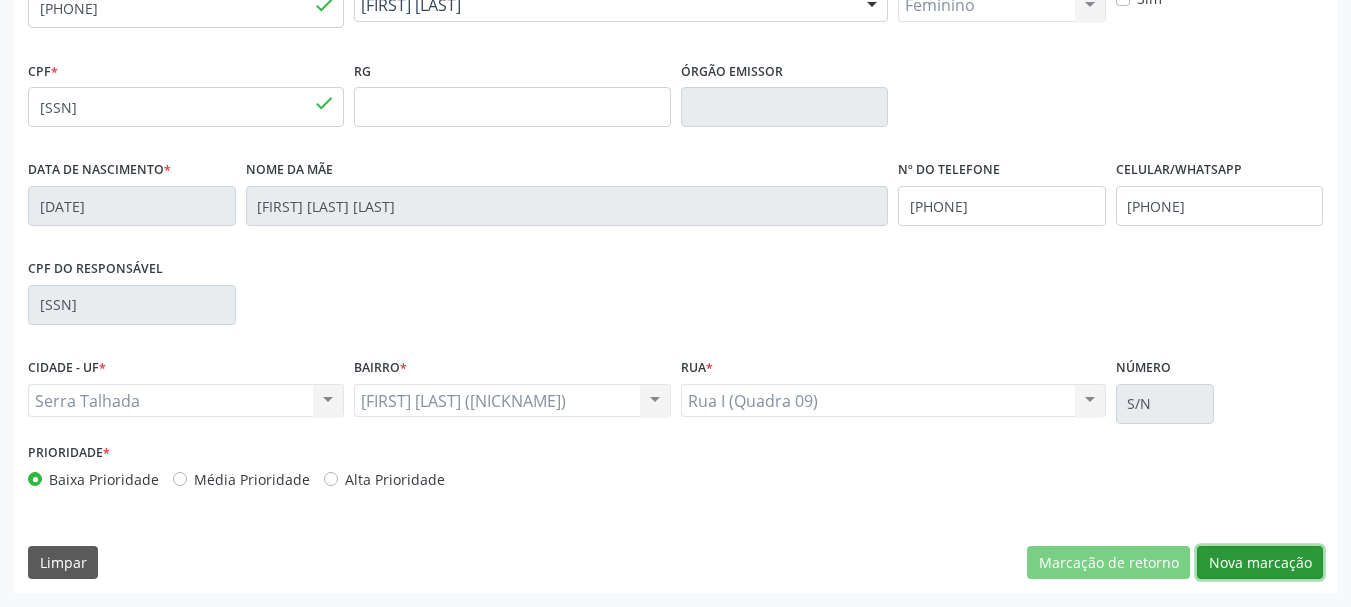 click on "Nova marcação" at bounding box center [1260, 563] 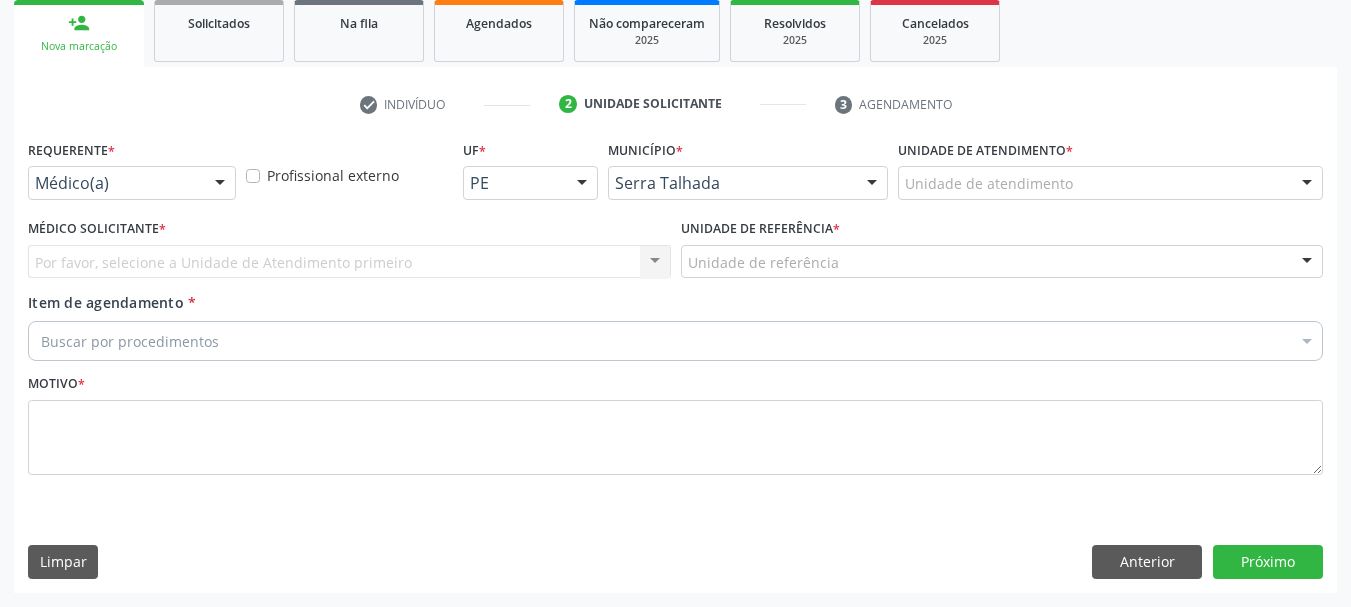 scroll, scrollTop: 299, scrollLeft: 0, axis: vertical 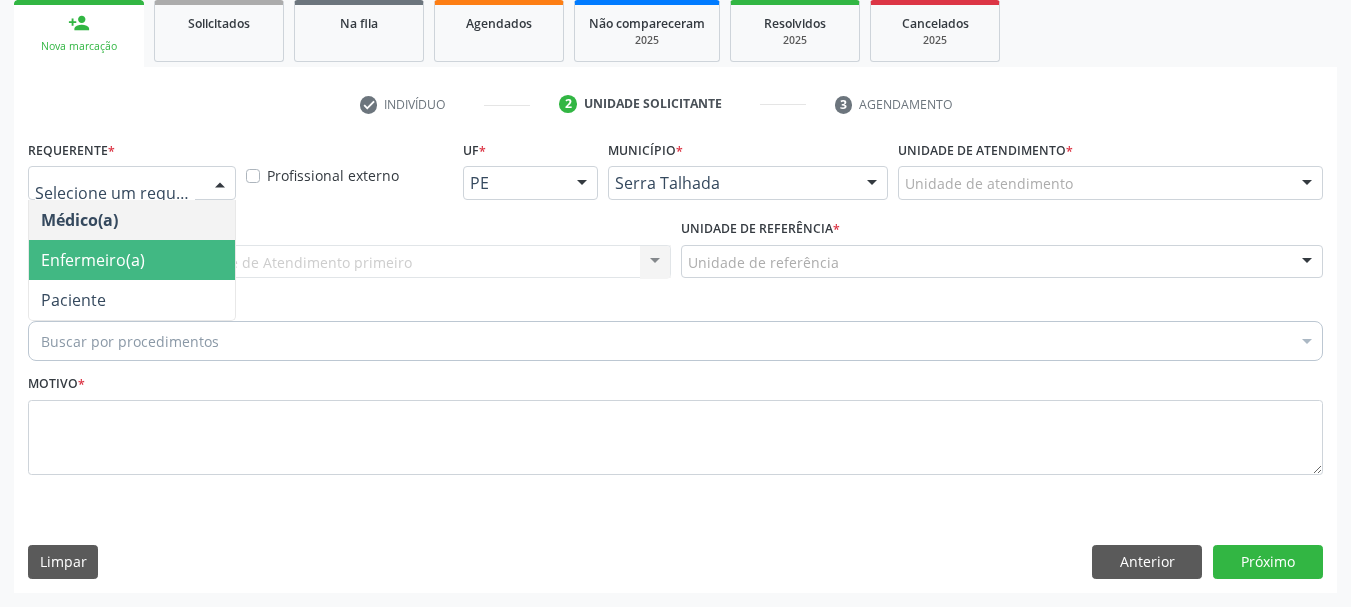 click on "Enfermeiro(a)" at bounding box center (93, 260) 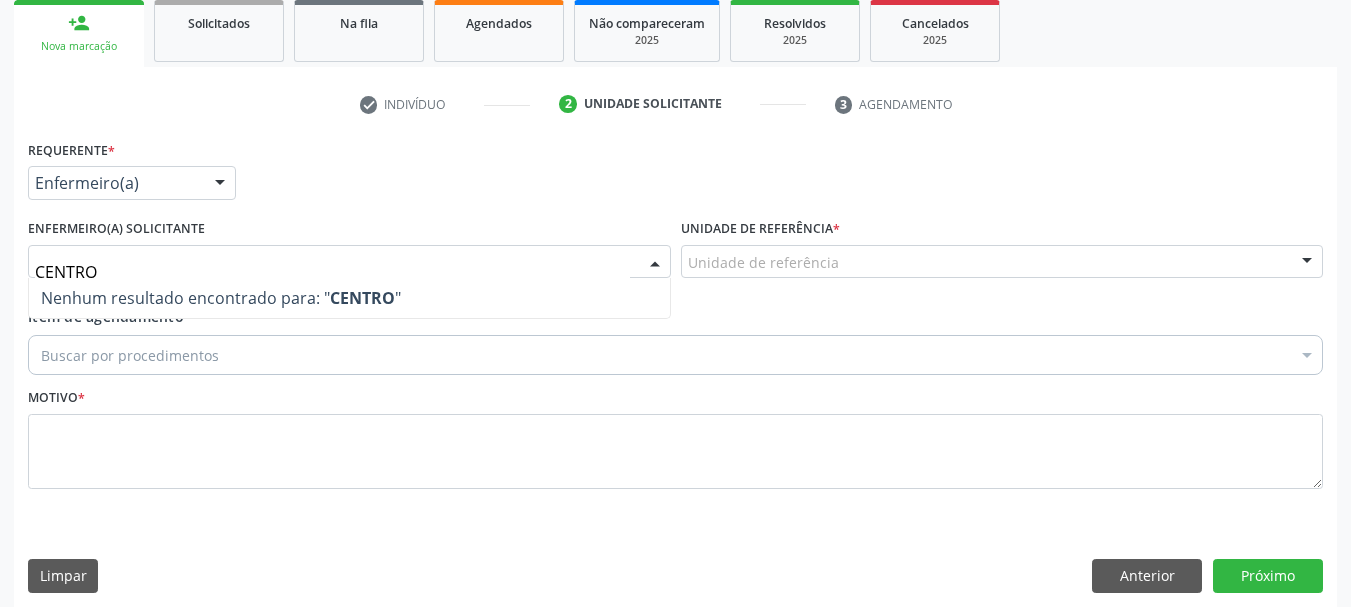 type on "CENTRO" 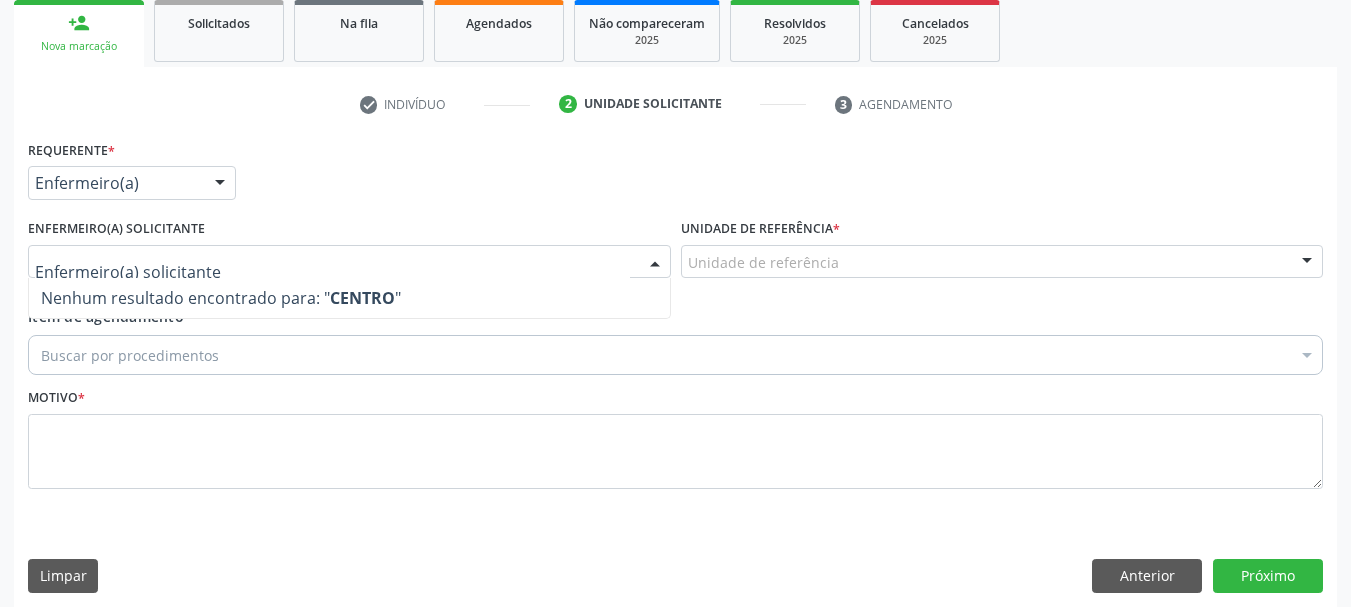 click on "Requerente
*
Enfermeiro(a)         Médico(a)   Enfermeiro(a)   Paciente
Nenhum resultado encontrado para: "   "
Não há nenhuma opção para ser exibida.
UF
[STATE]         [STATE]
Nenhum resultado encontrado para: "   "
Não há nenhuma opção para ser exibida.
Município
[CITY]         [CITY]
Nenhum resultado encontrado para: "   "
Não há nenhuma opção para ser exibida." at bounding box center [675, 174] 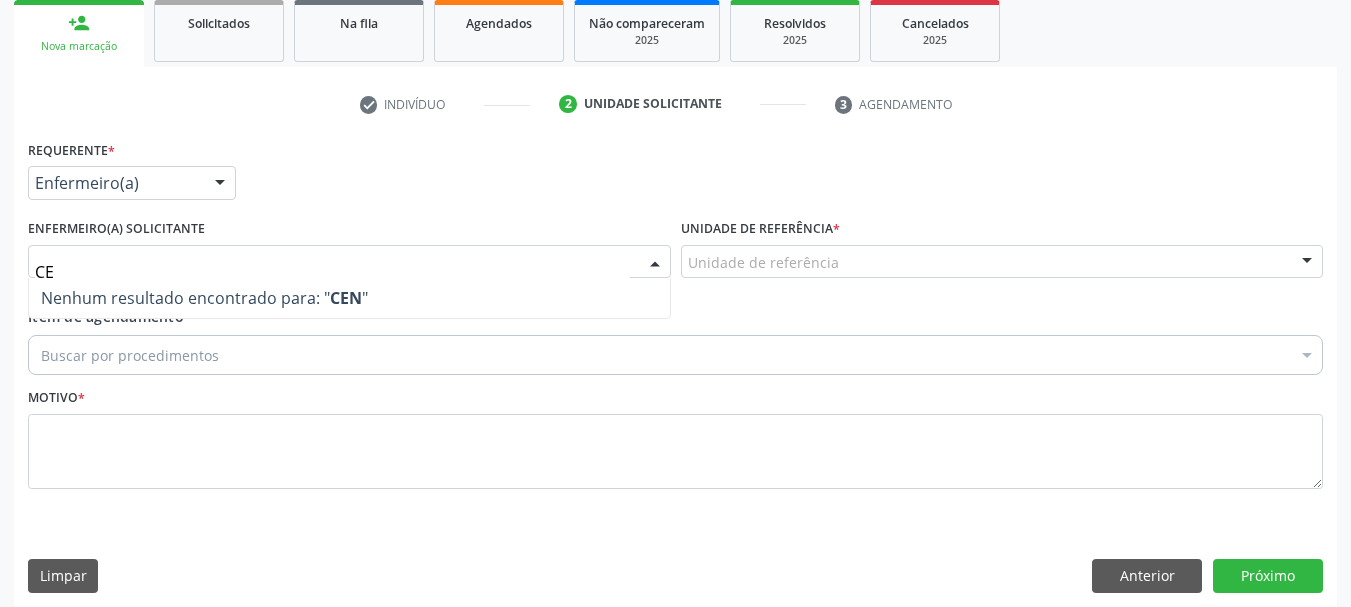 type on "C" 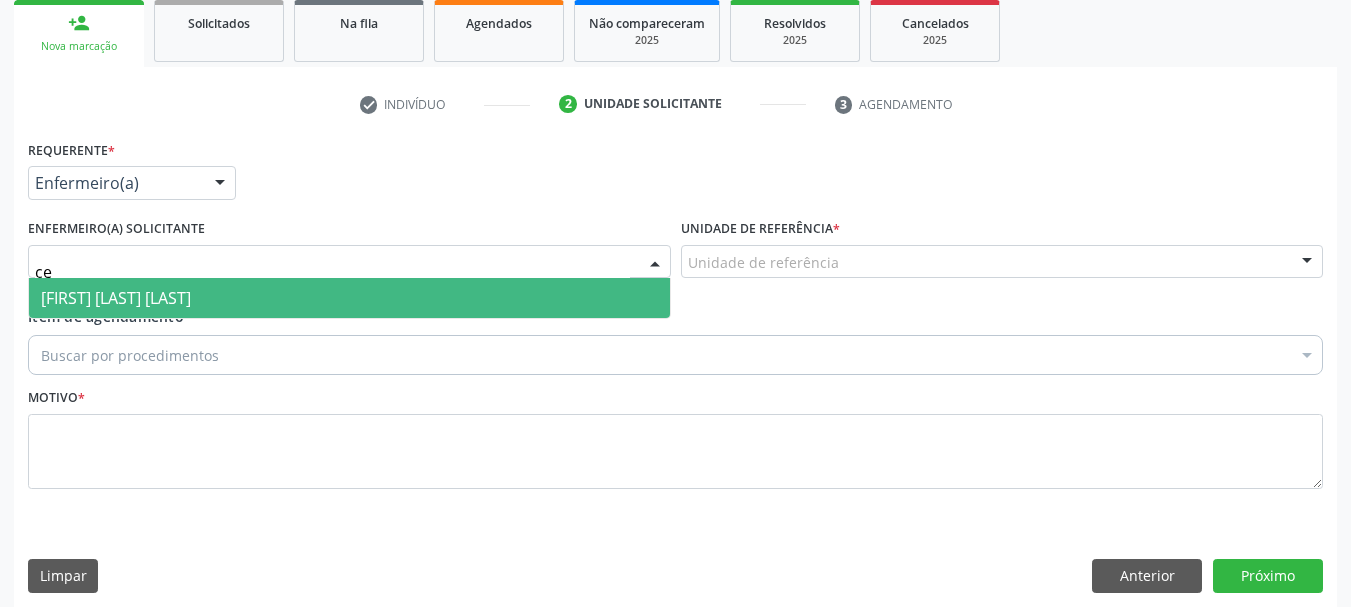 type on "c" 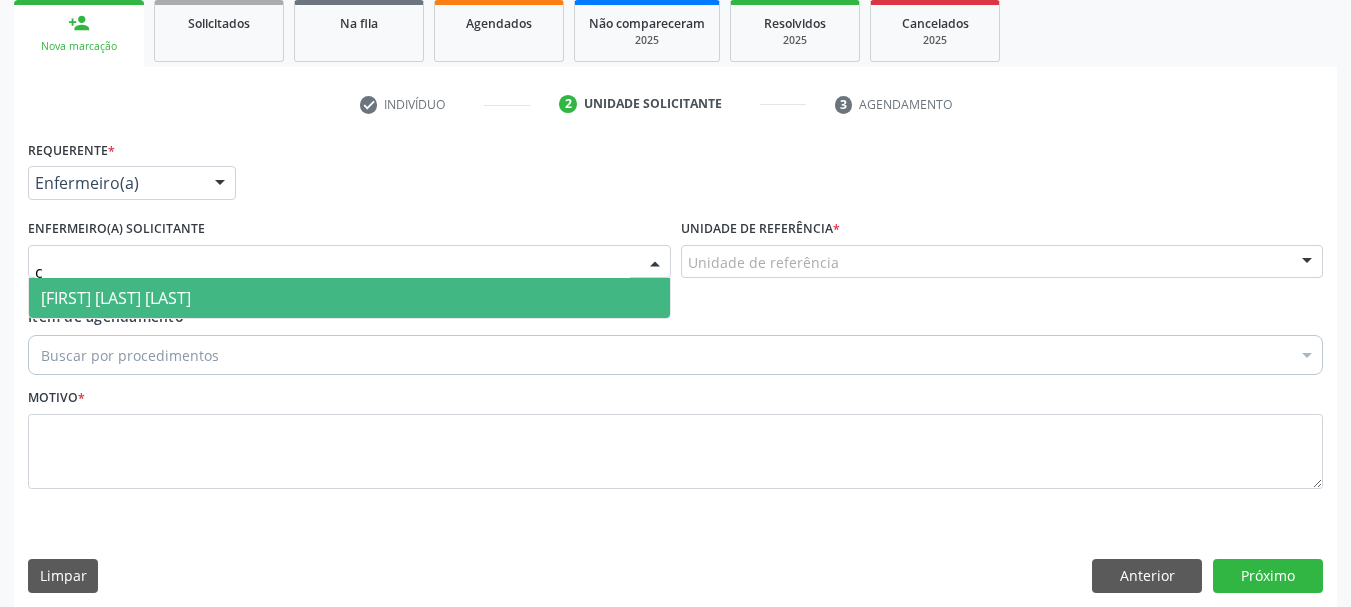 type 